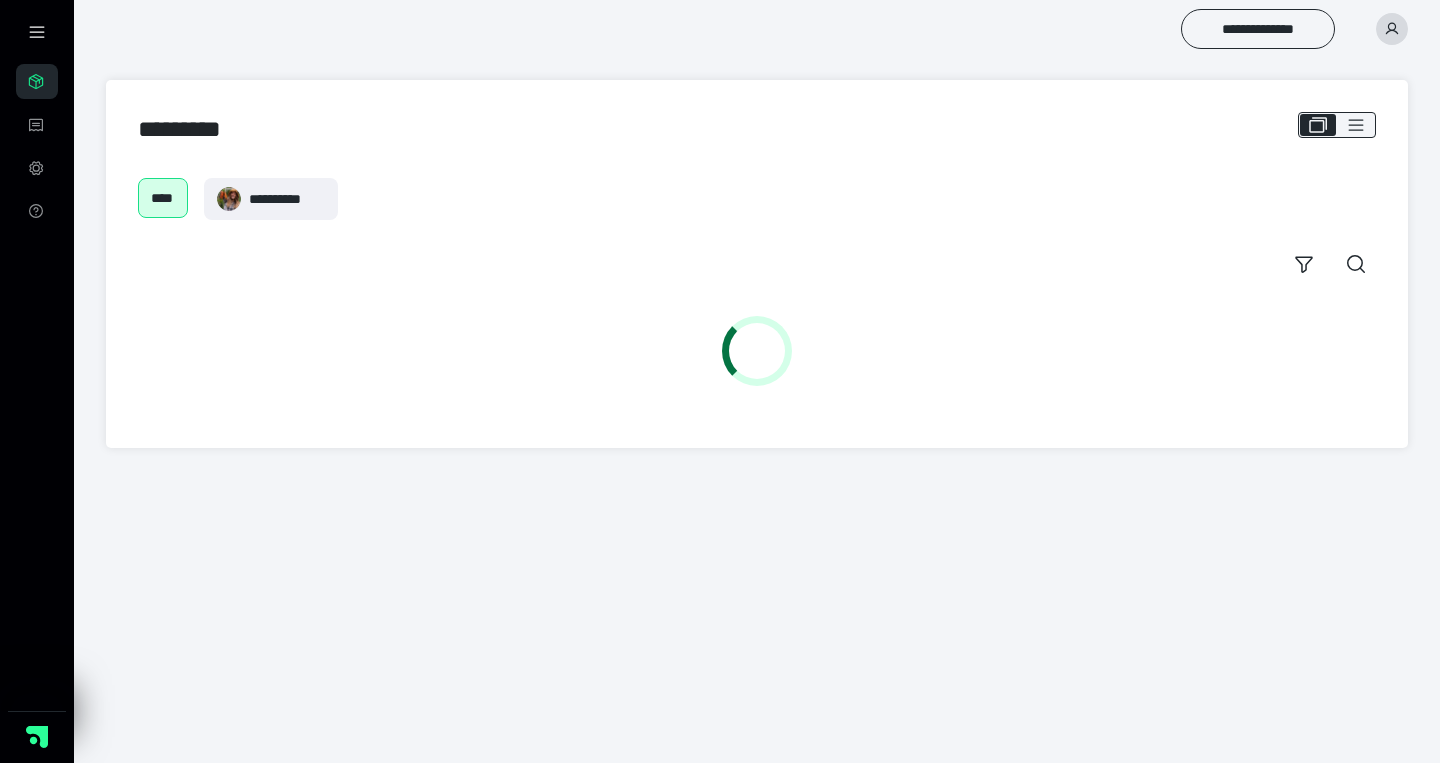 scroll, scrollTop: 0, scrollLeft: 0, axis: both 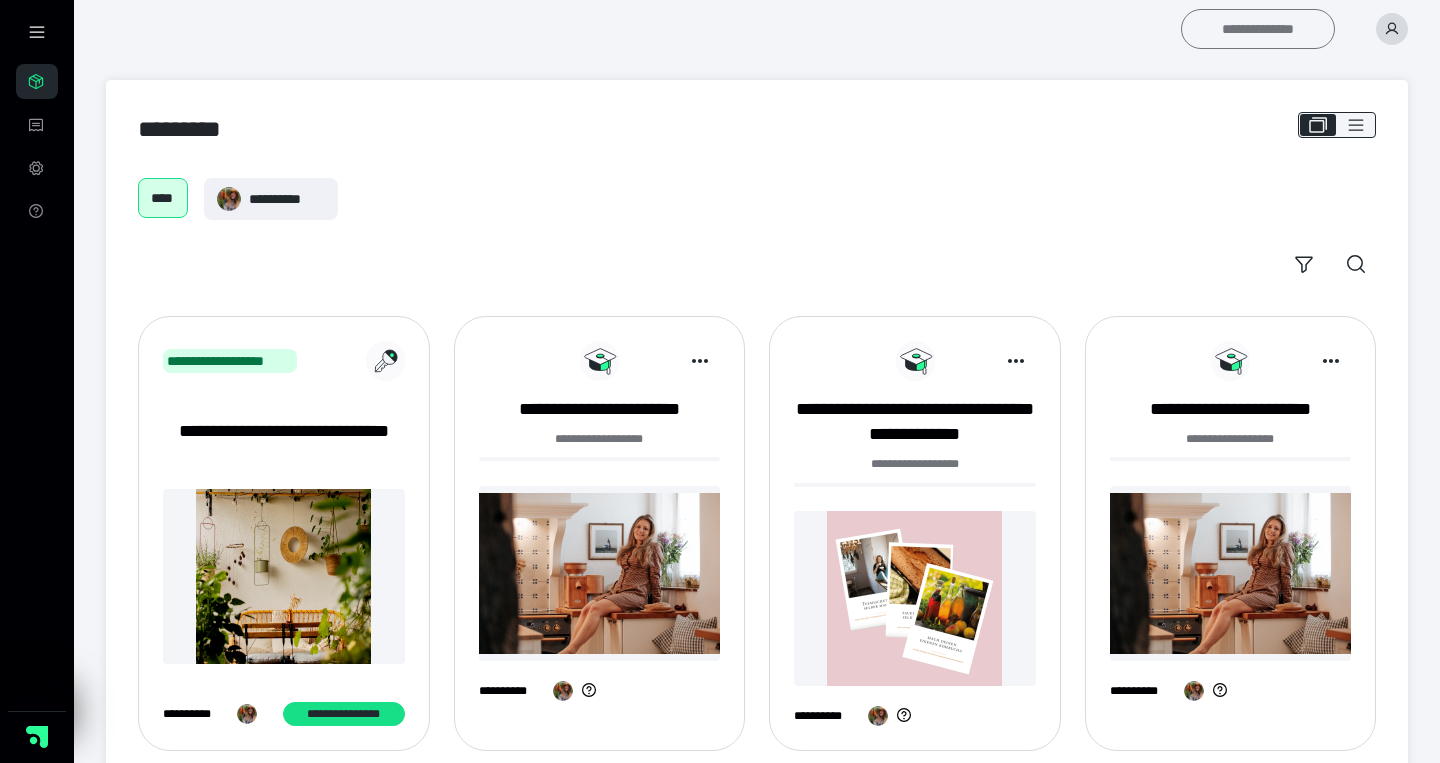 click on "**********" at bounding box center [1258, 29] 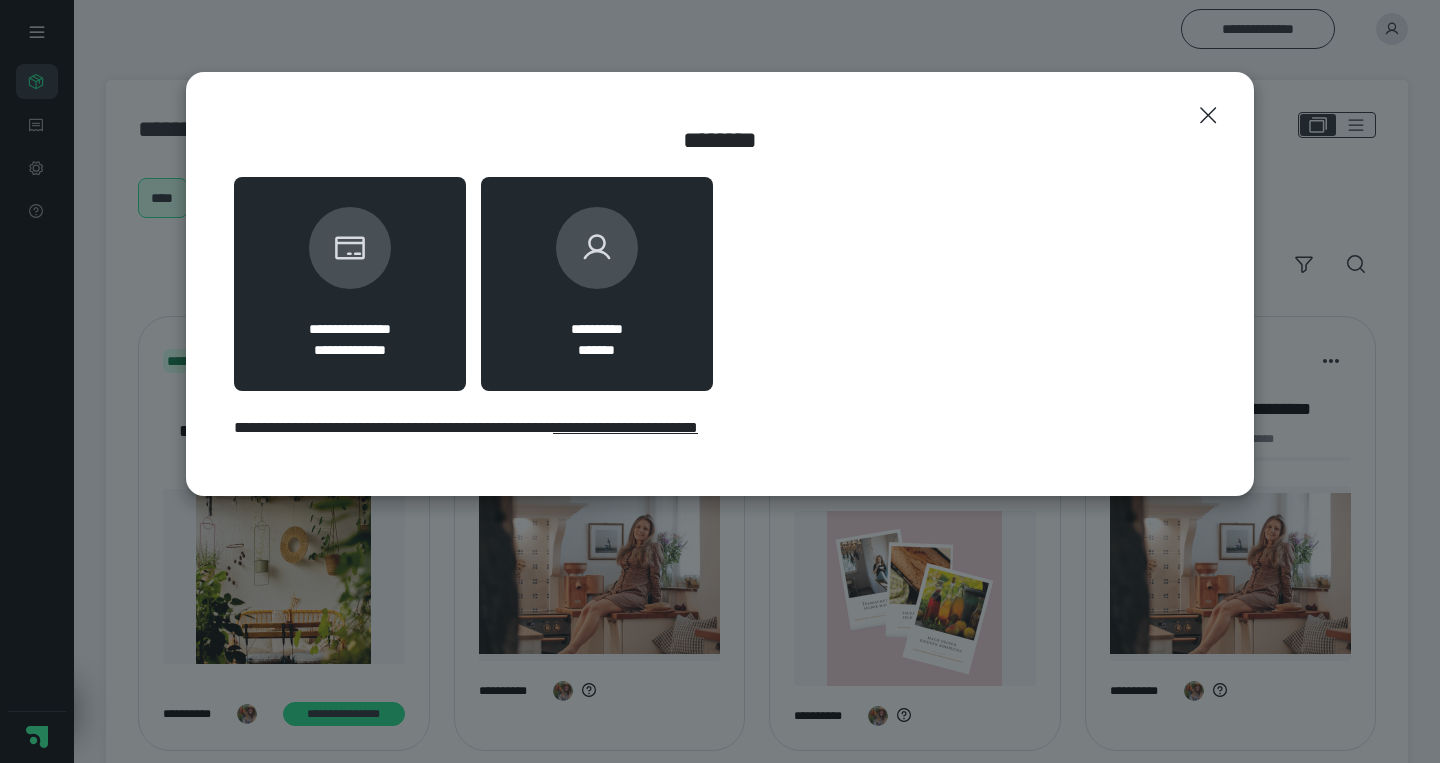 click on "**********" at bounding box center [597, 284] 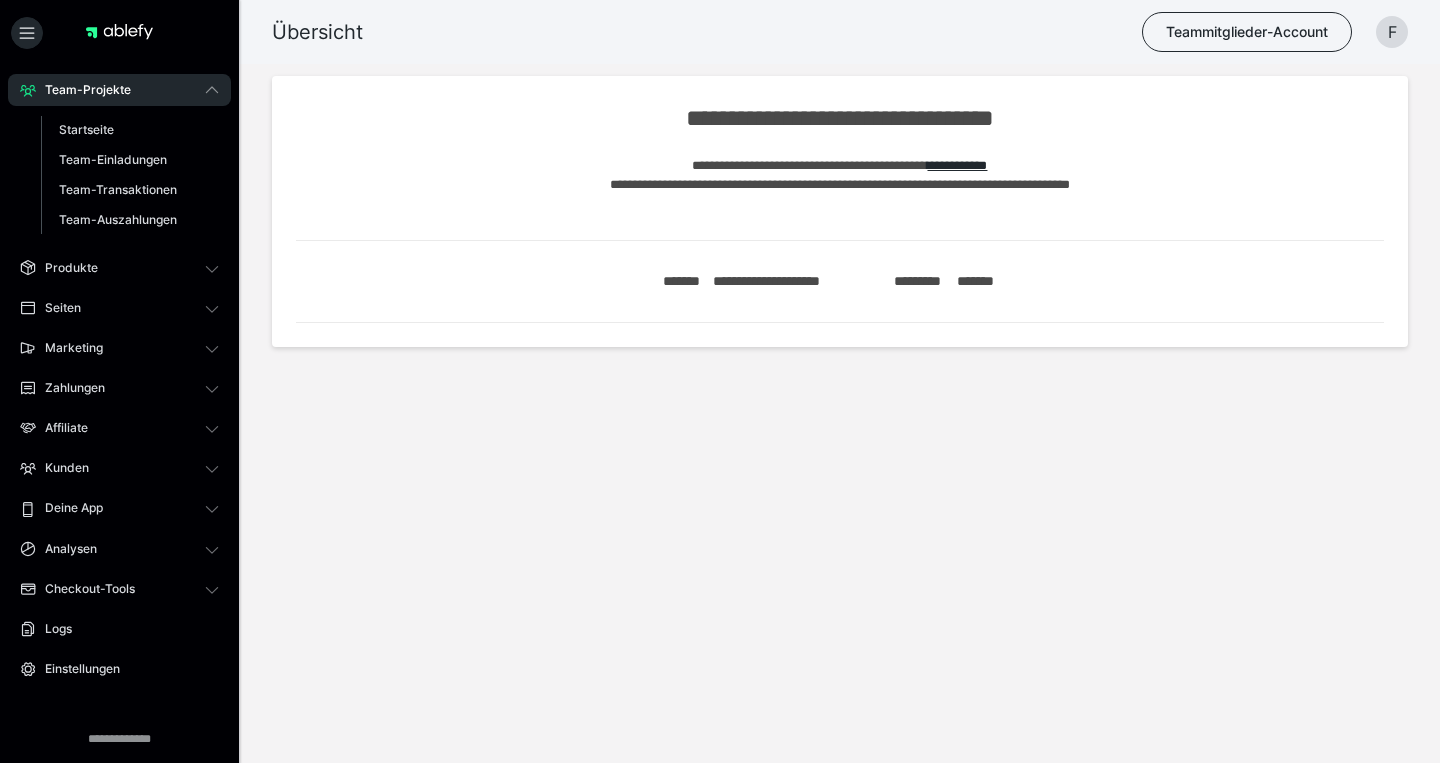 scroll, scrollTop: 0, scrollLeft: 0, axis: both 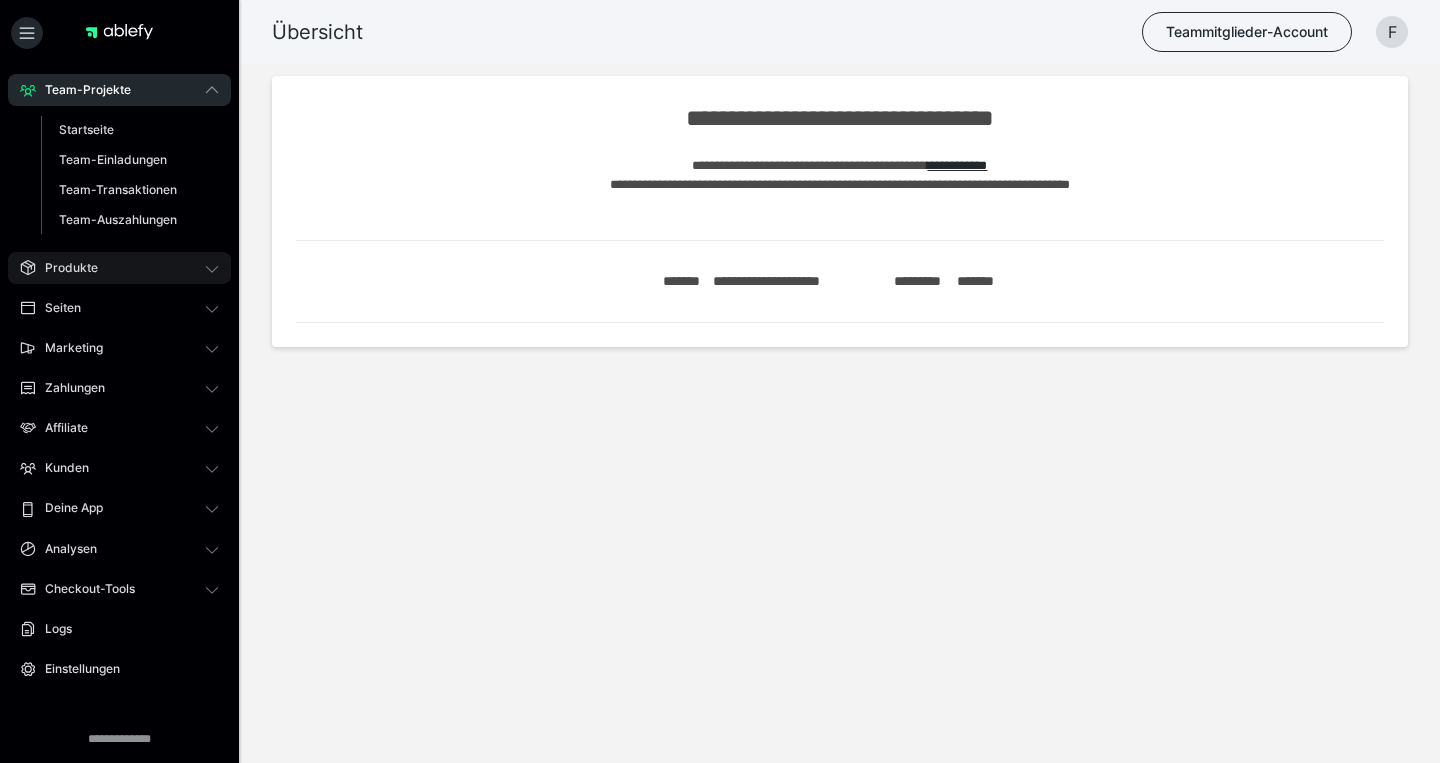 click on "Produkte" at bounding box center [64, 268] 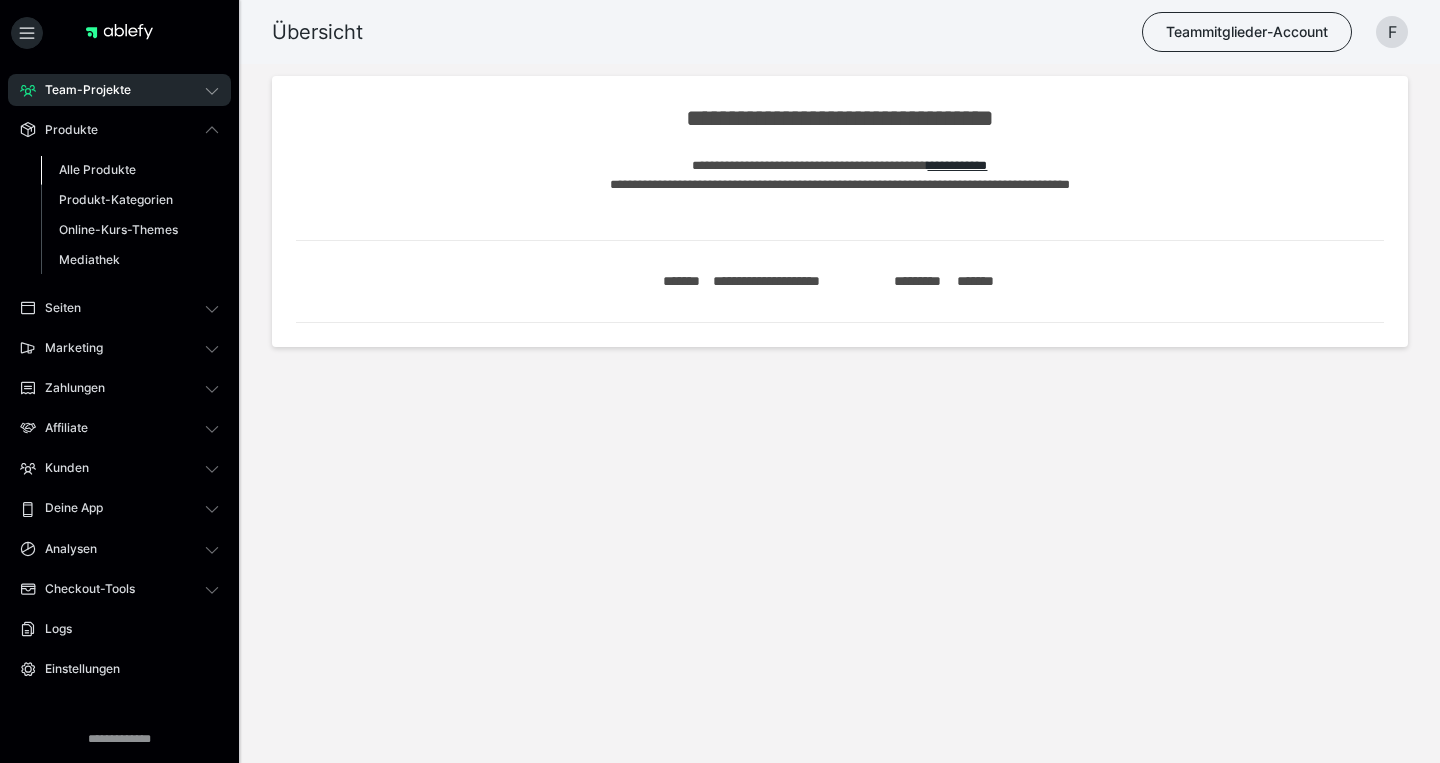 click on "Alle Produkte" at bounding box center [130, 170] 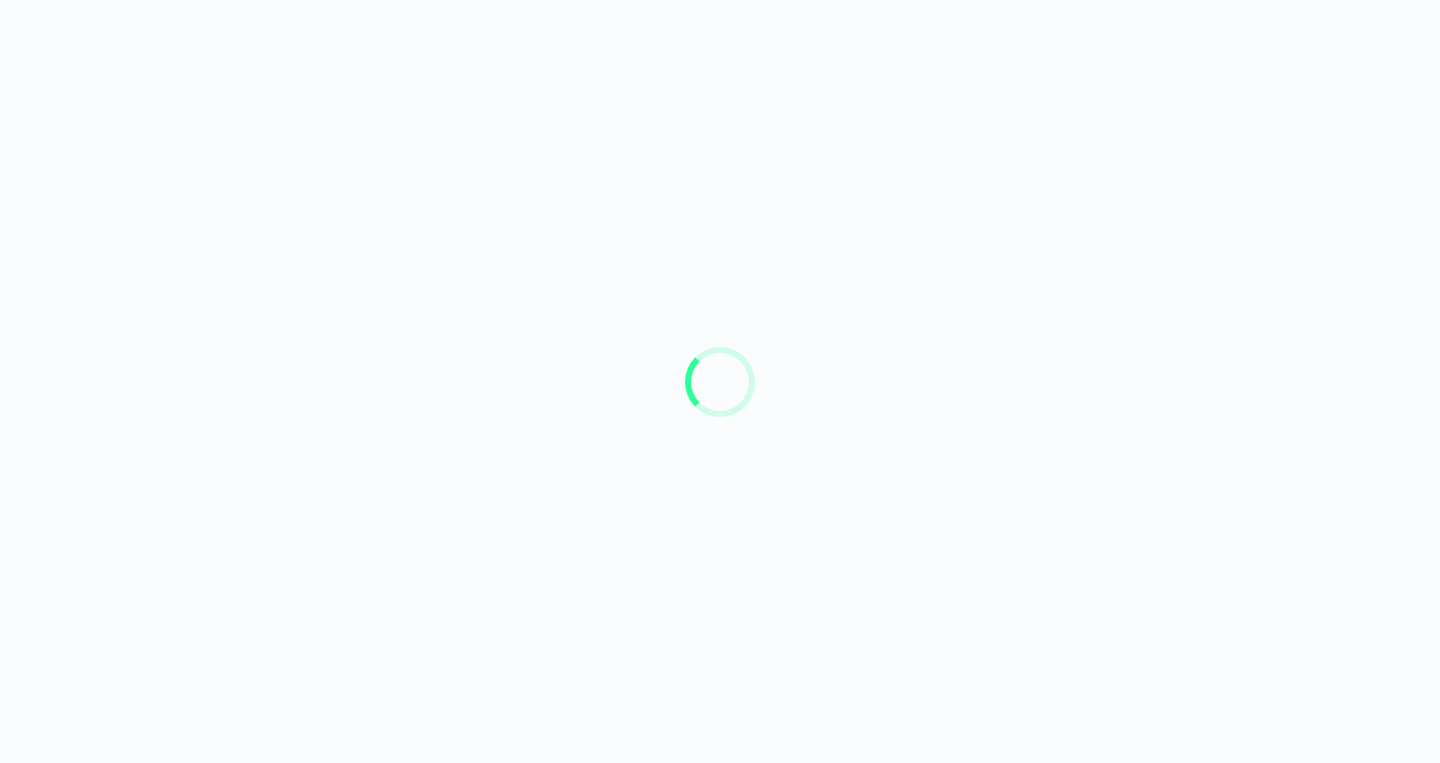 scroll, scrollTop: 0, scrollLeft: 0, axis: both 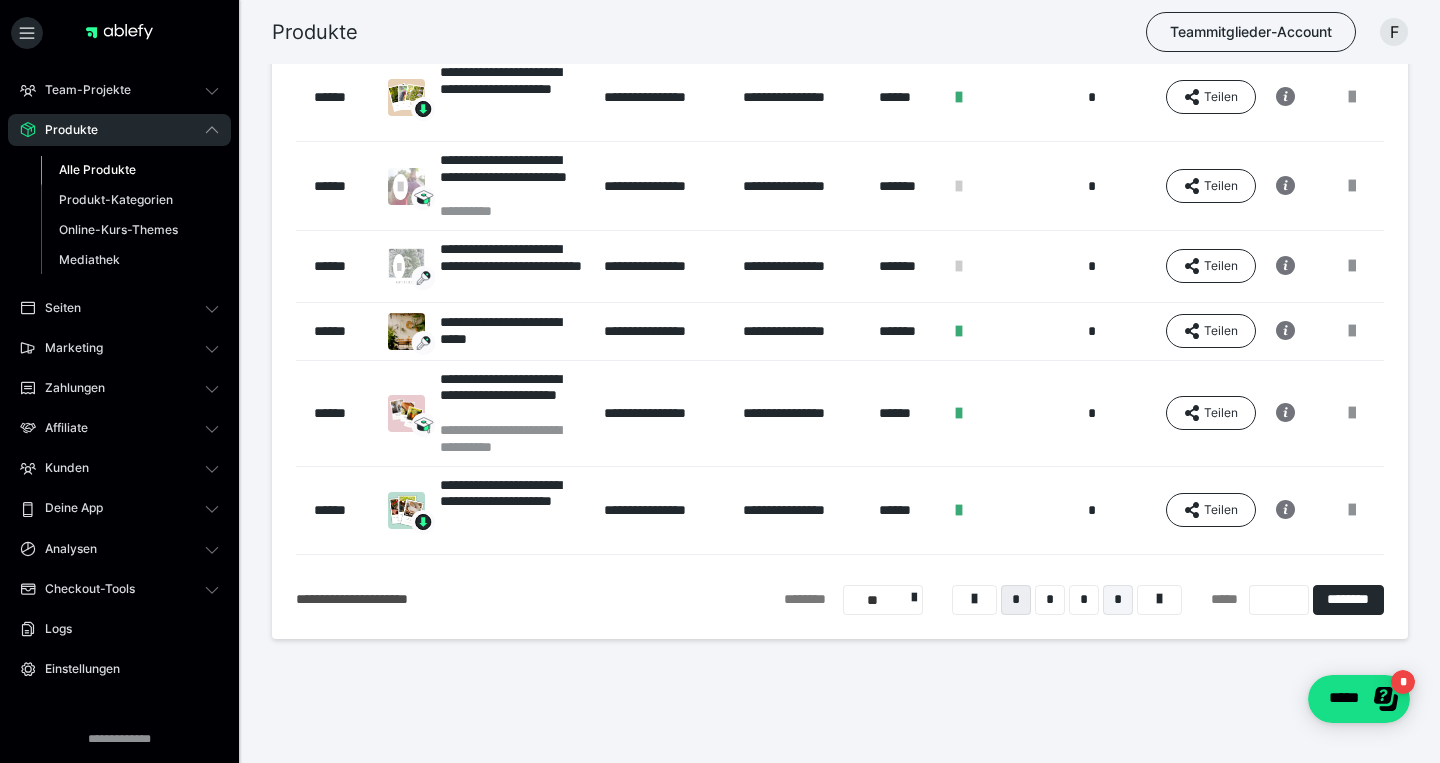 click on "*" at bounding box center [1118, 600] 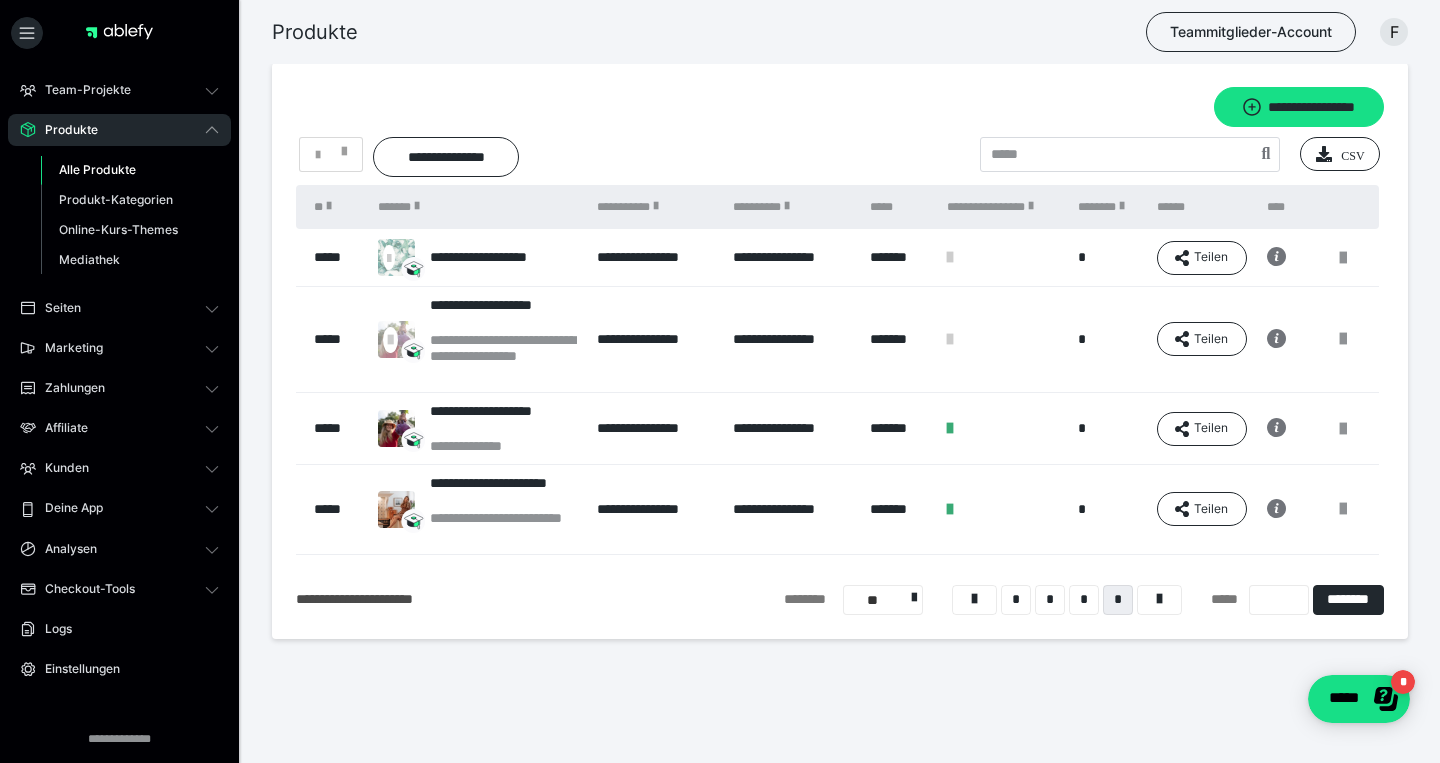 scroll, scrollTop: 13, scrollLeft: 0, axis: vertical 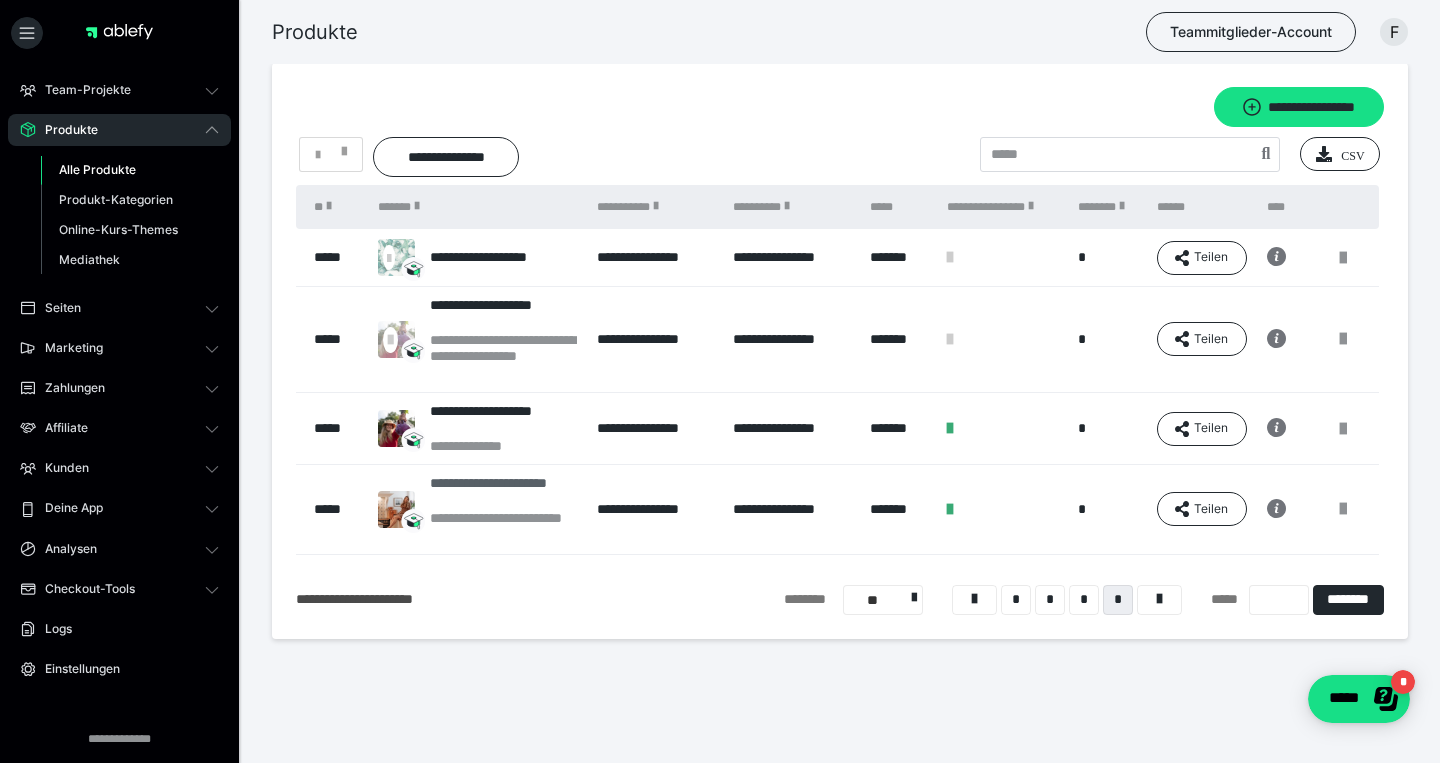 click on "**********" at bounding box center [503, 492] 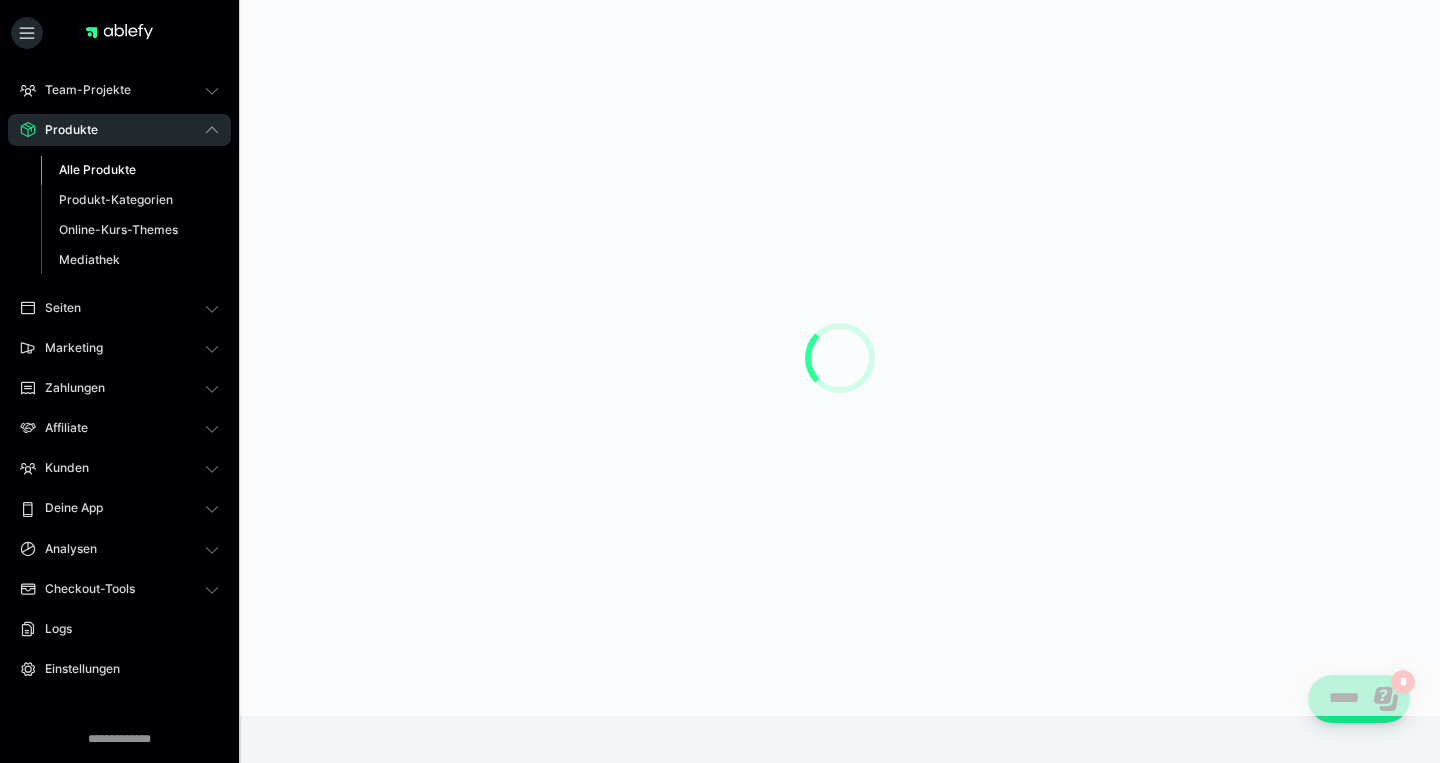 scroll, scrollTop: 0, scrollLeft: 0, axis: both 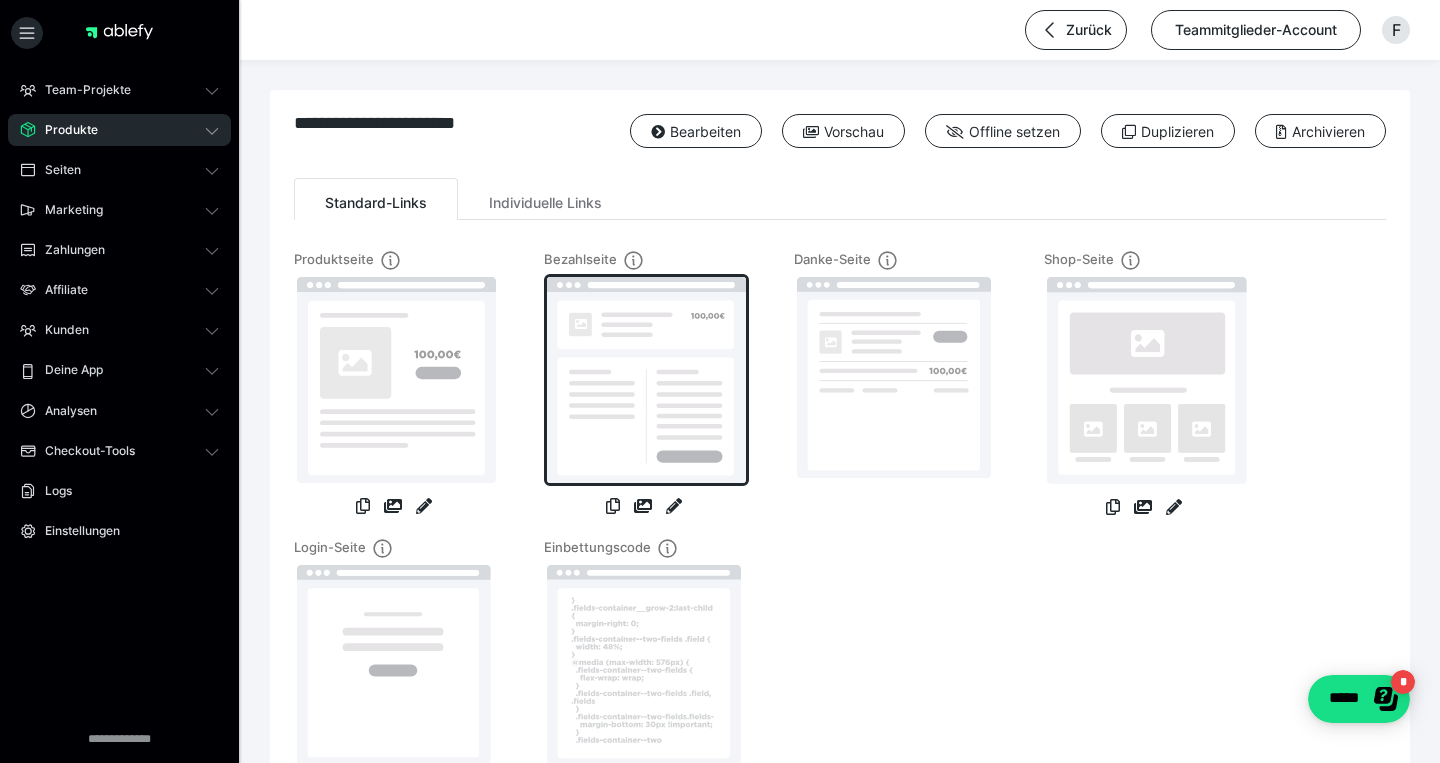 click at bounding box center [646, 380] 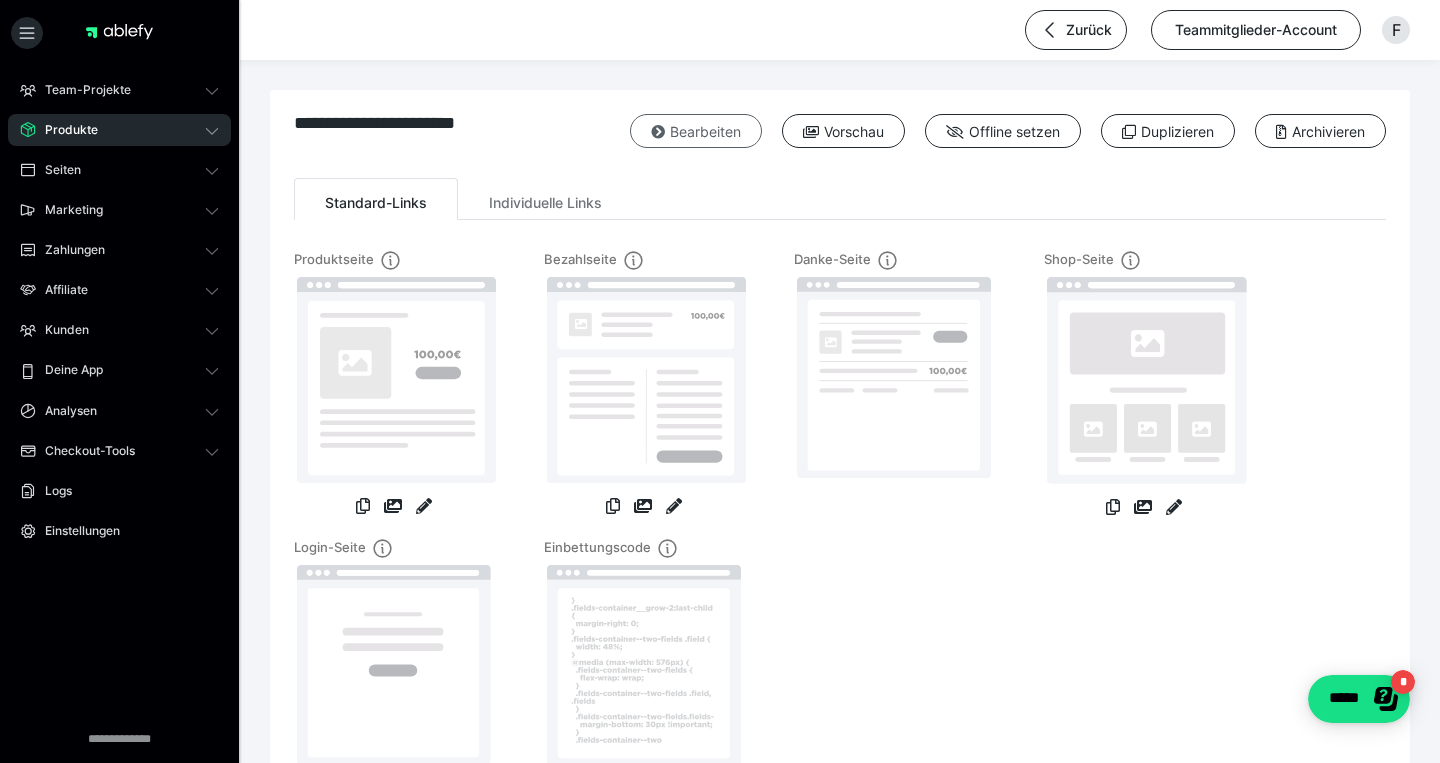 click on "Bearbeiten" at bounding box center [696, 131] 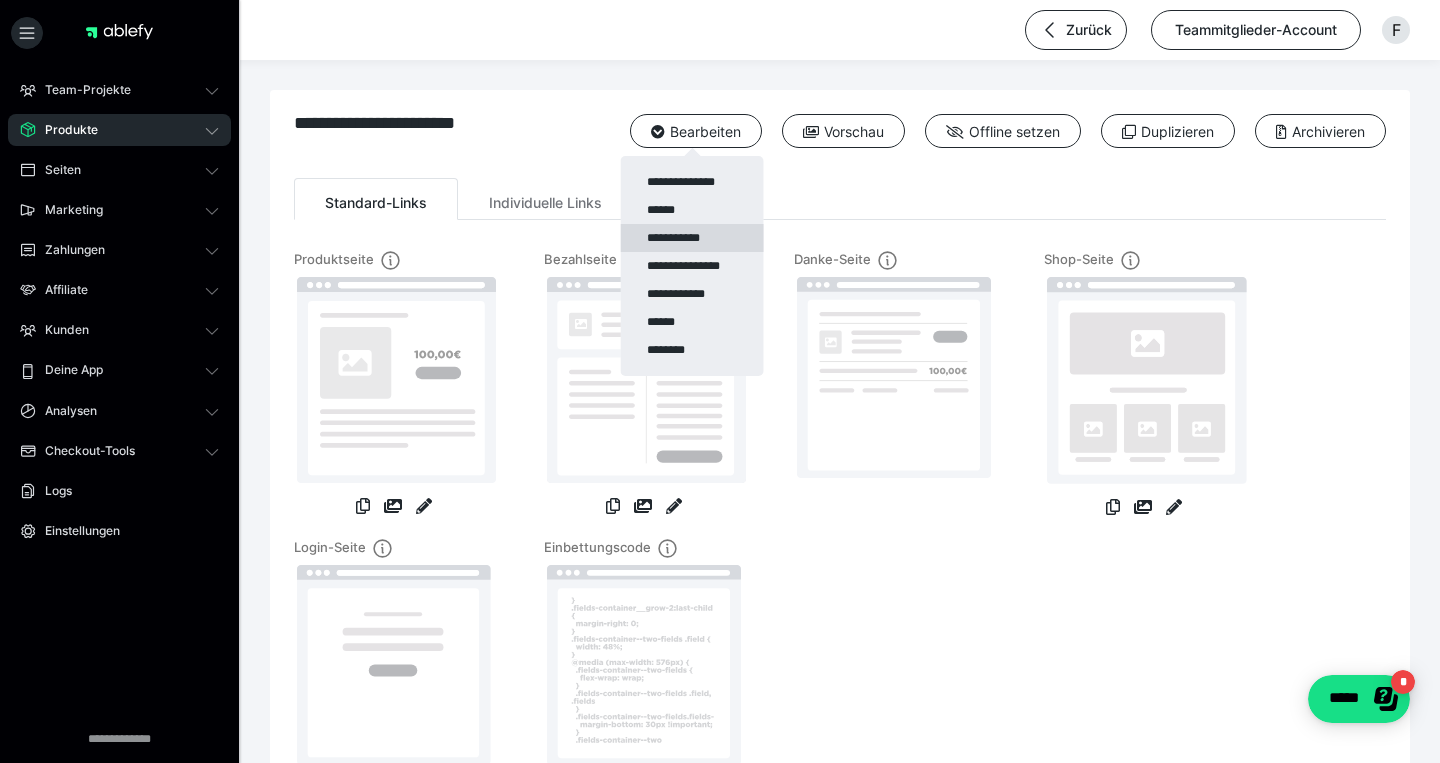 click on "**********" at bounding box center (691, 238) 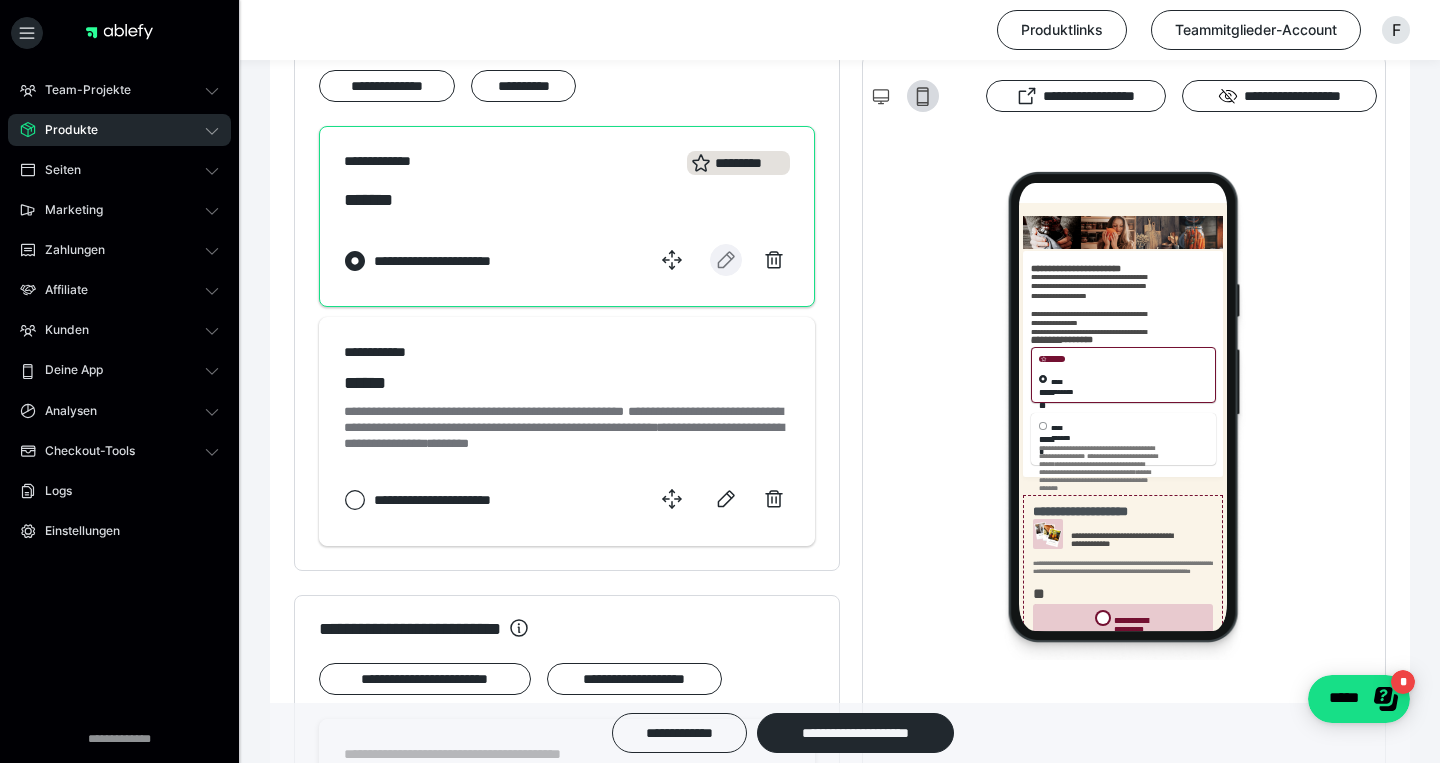 scroll, scrollTop: 0, scrollLeft: 0, axis: both 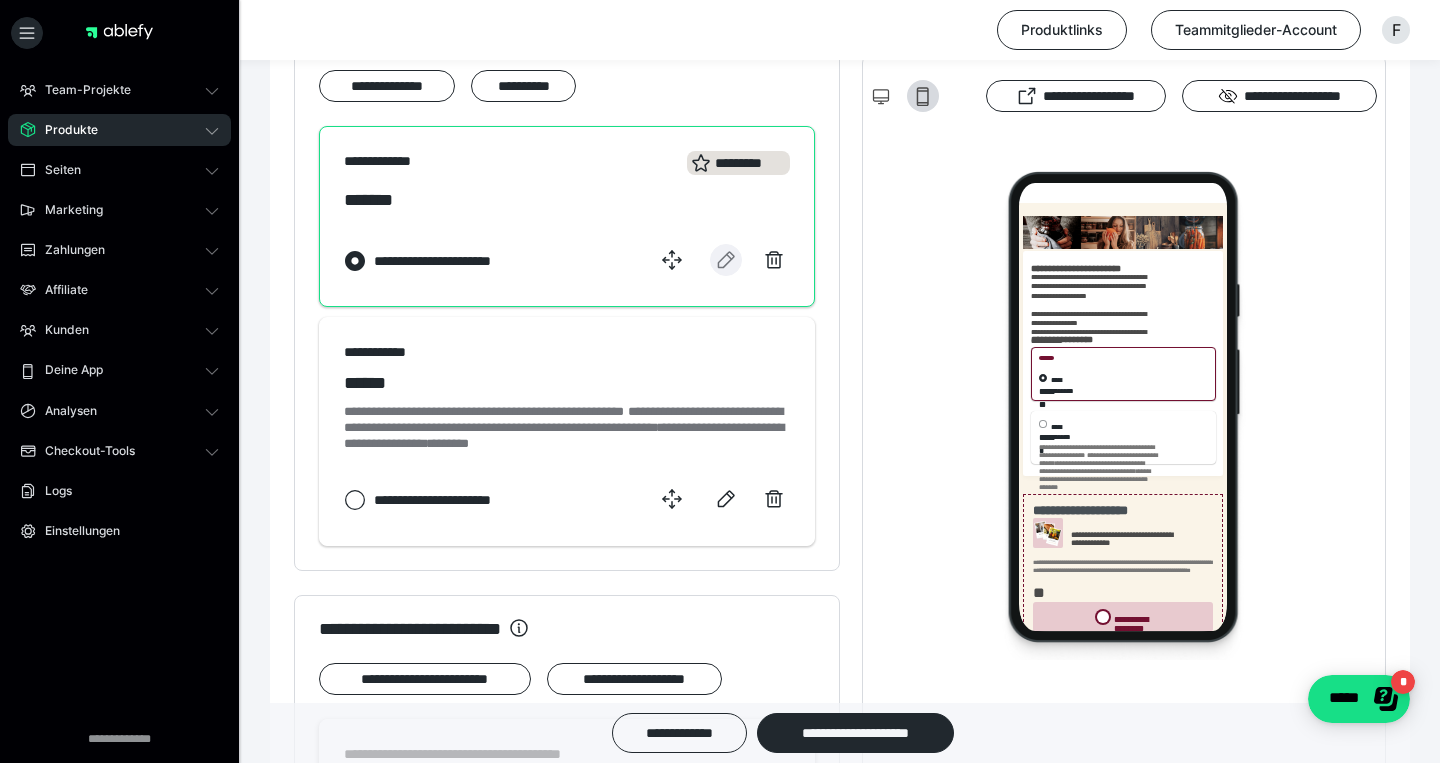 click 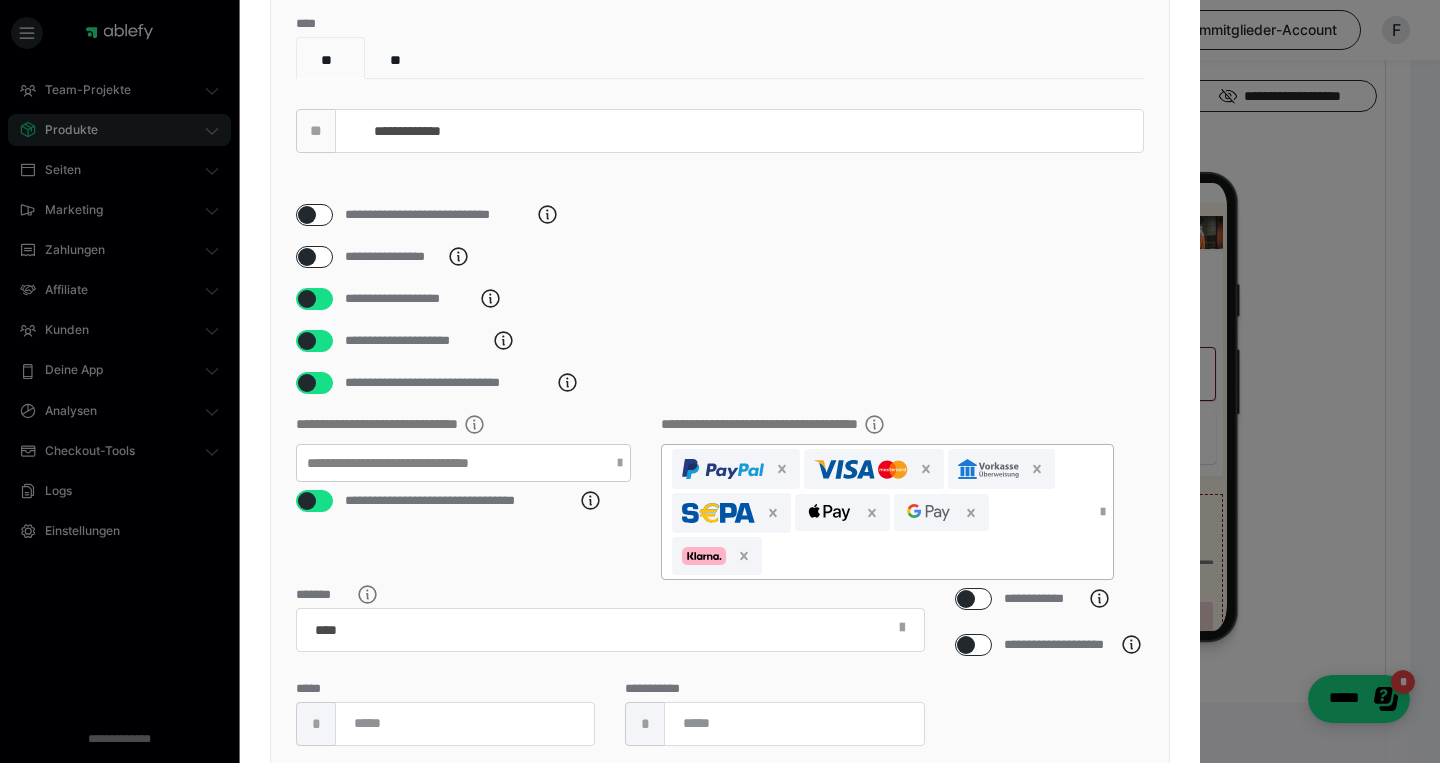 scroll, scrollTop: 0, scrollLeft: 0, axis: both 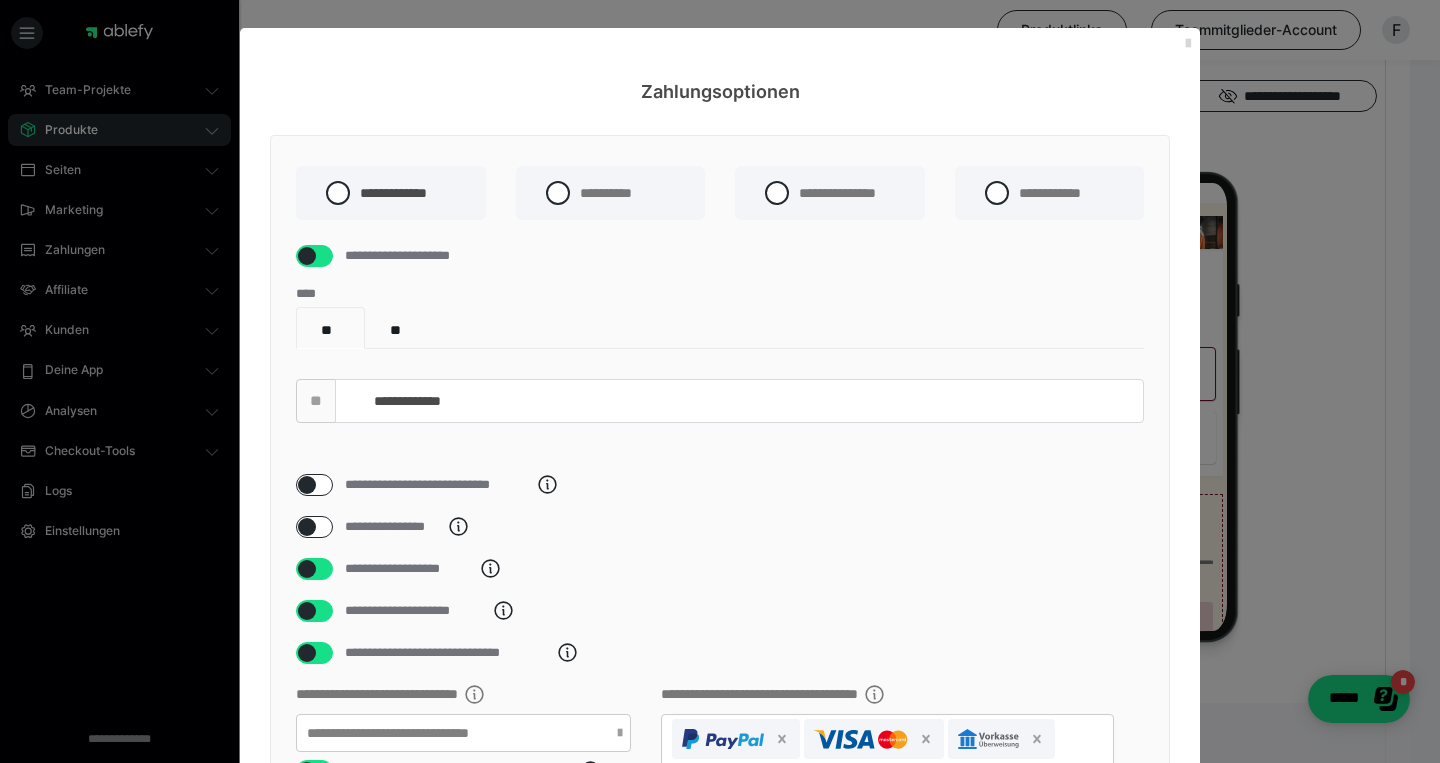 click at bounding box center [1188, 44] 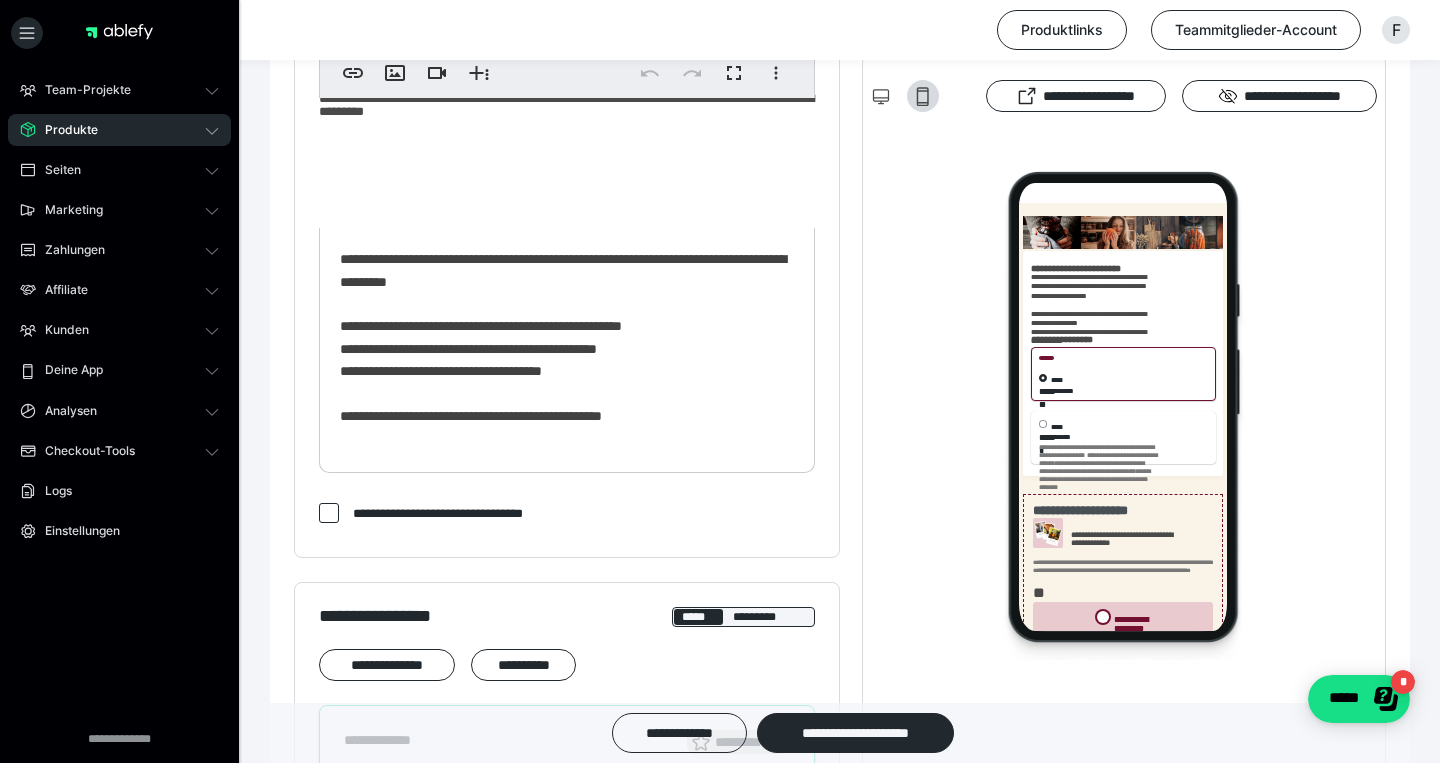 scroll, scrollTop: 0, scrollLeft: 0, axis: both 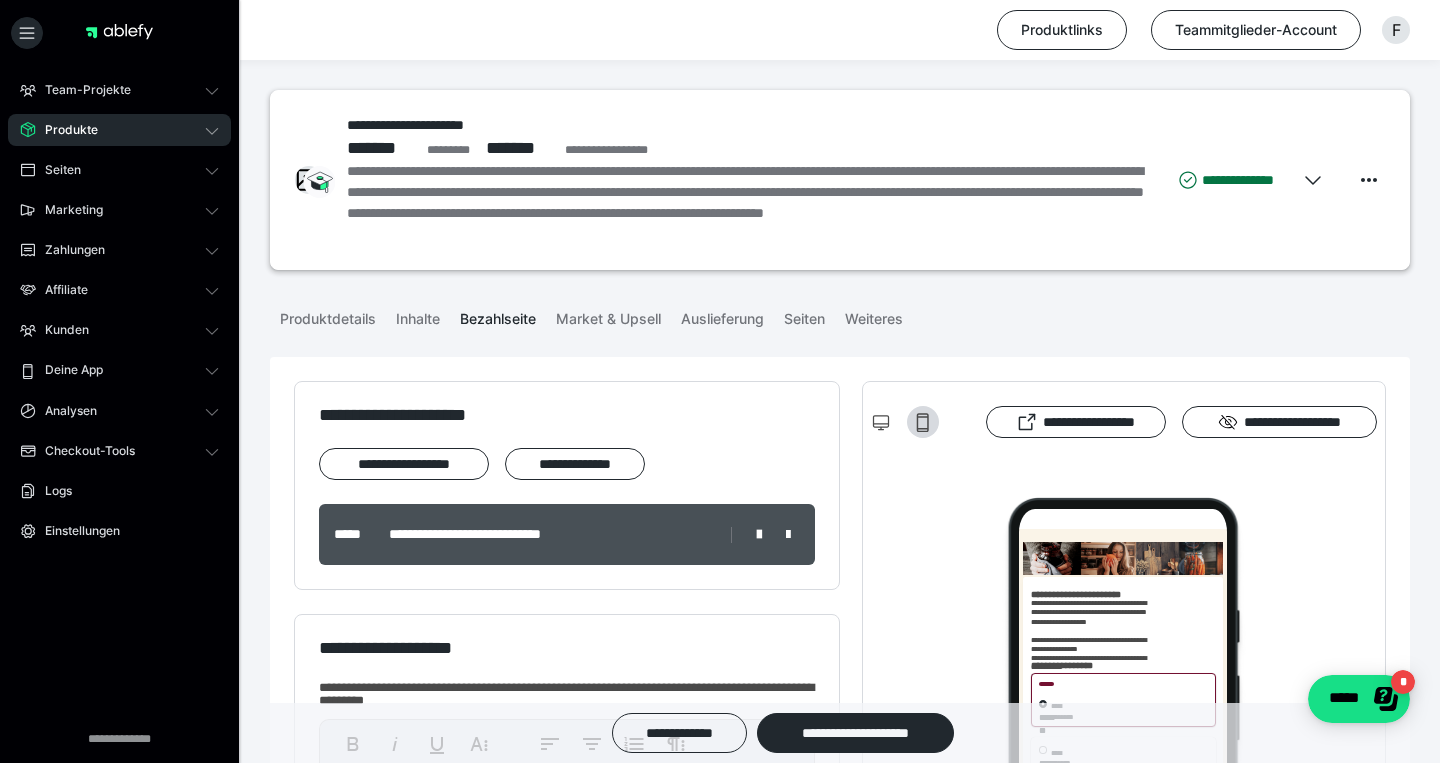 click on "Produkte" at bounding box center [119, 130] 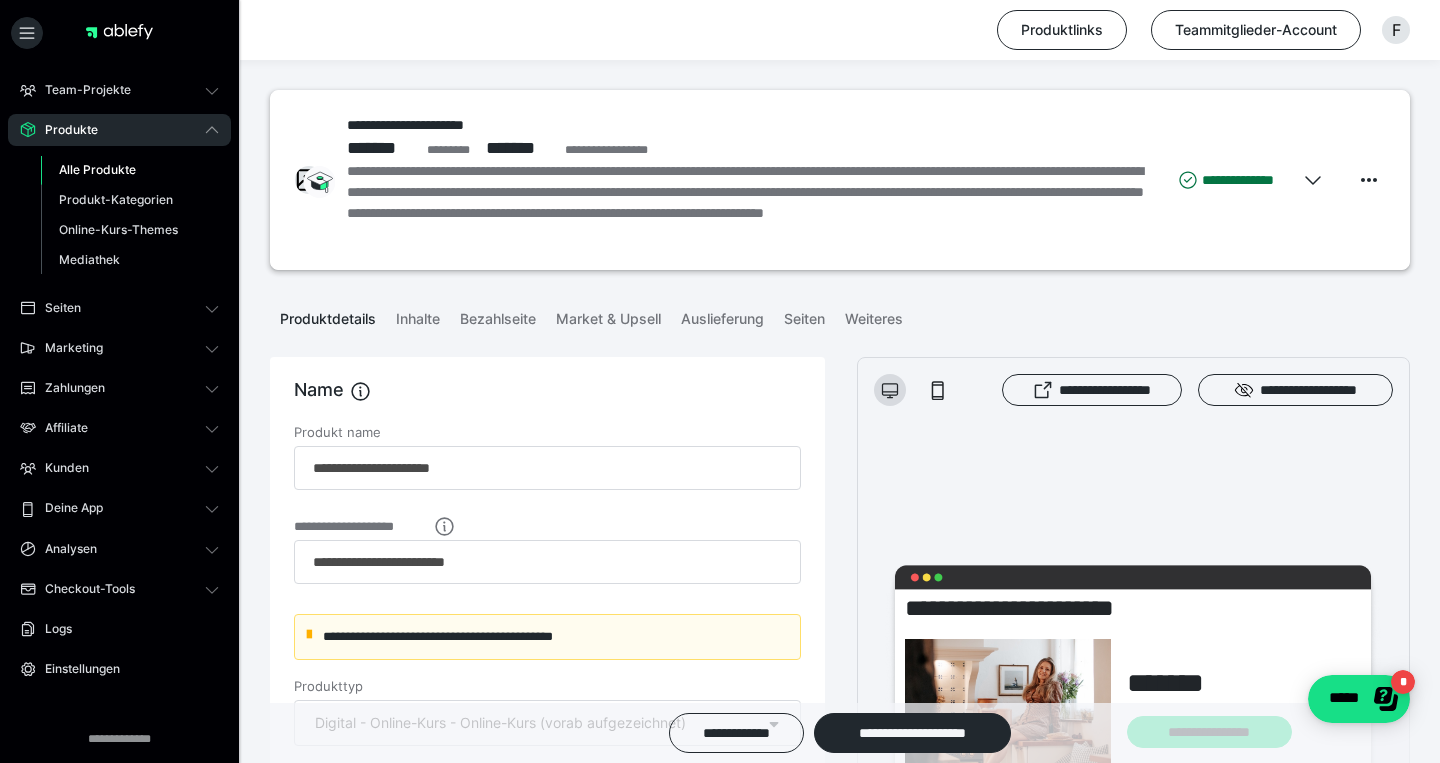 click on "Alle Produkte" at bounding box center [97, 169] 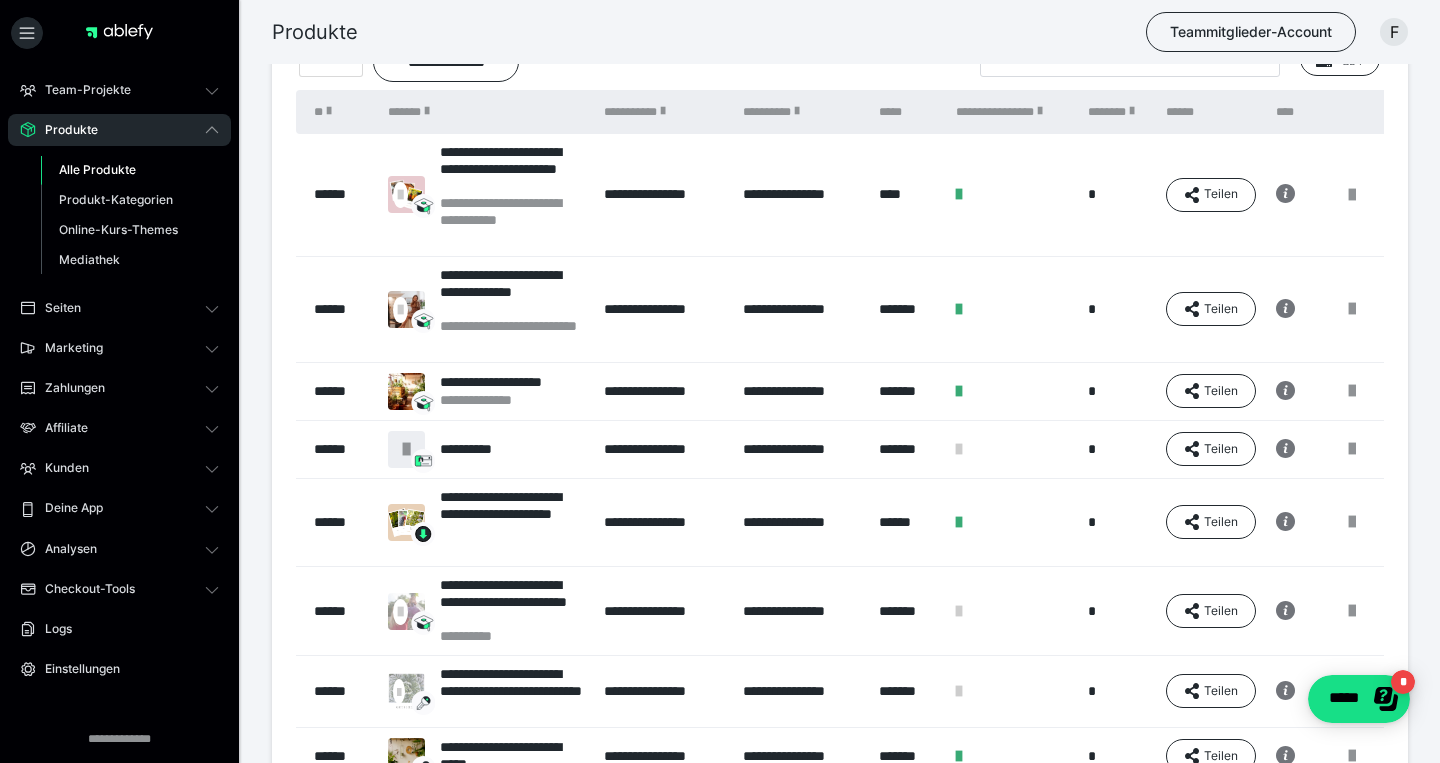 scroll, scrollTop: 77, scrollLeft: 0, axis: vertical 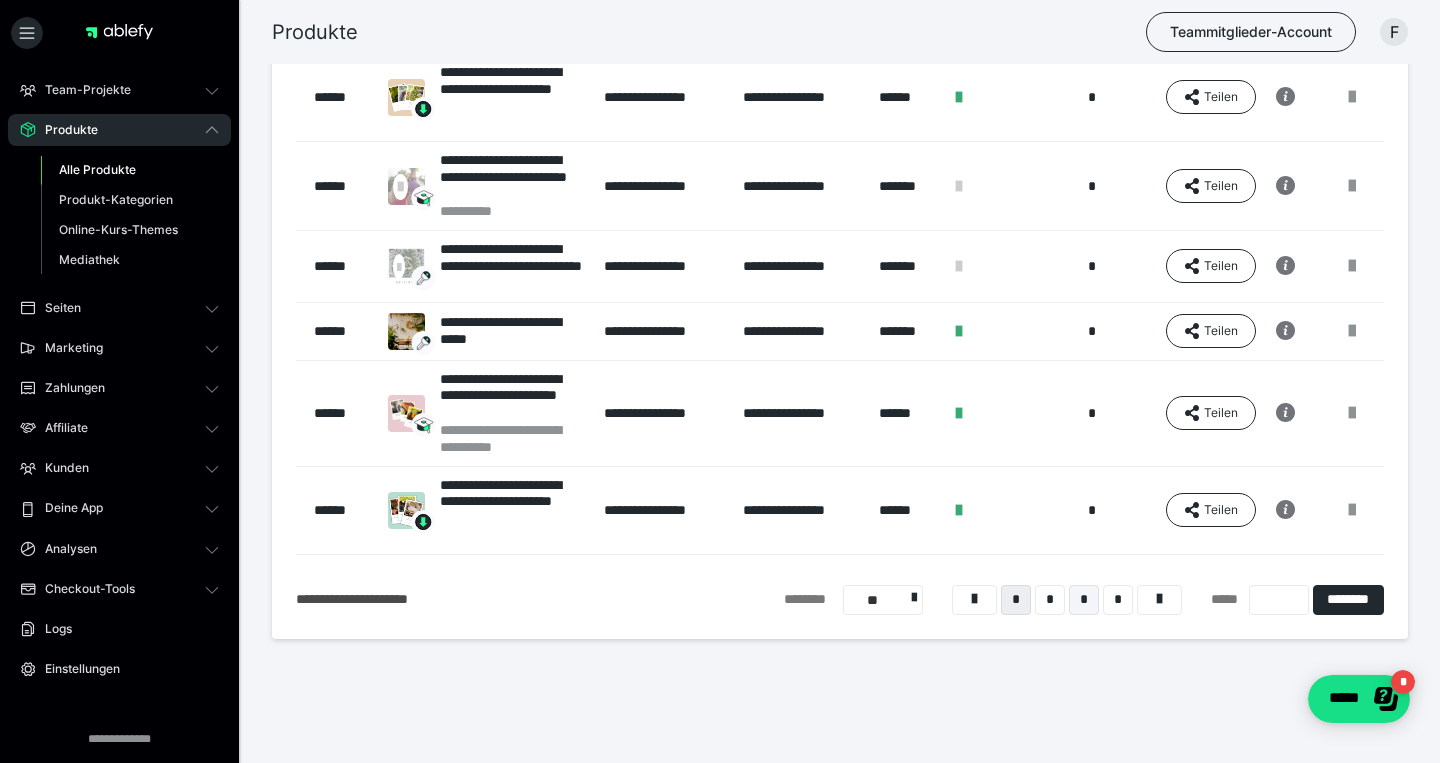 click on "*" at bounding box center [1084, 600] 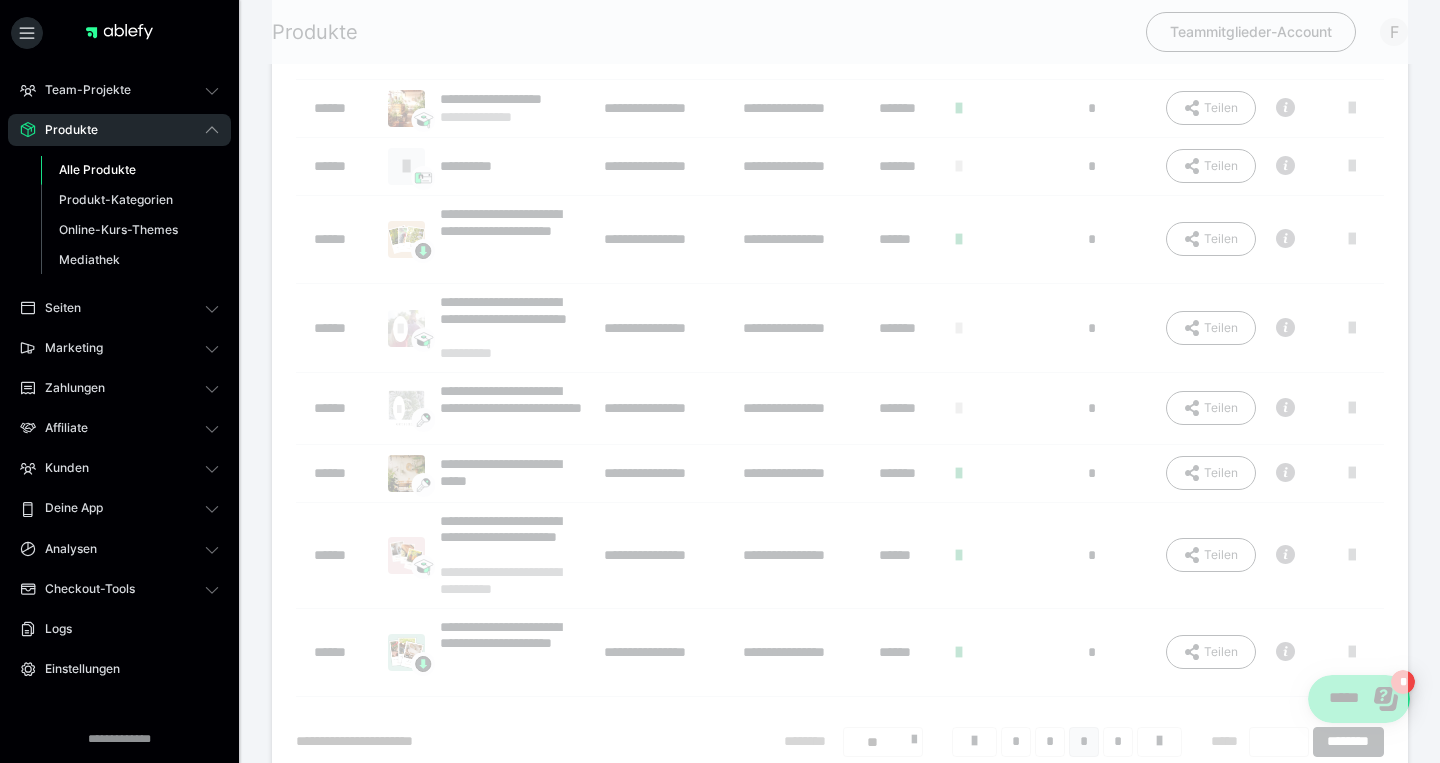 scroll, scrollTop: 397, scrollLeft: 0, axis: vertical 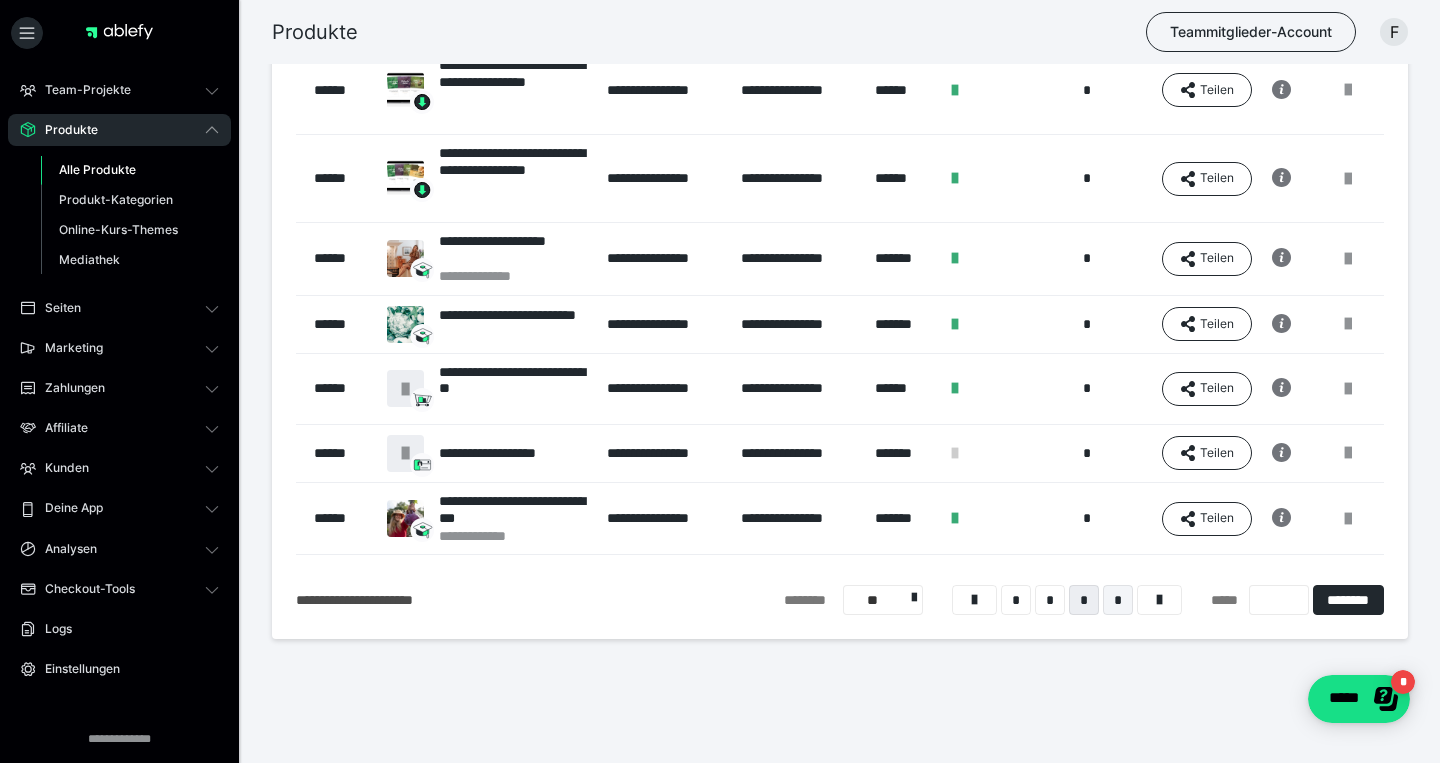 click on "*" at bounding box center (1118, 600) 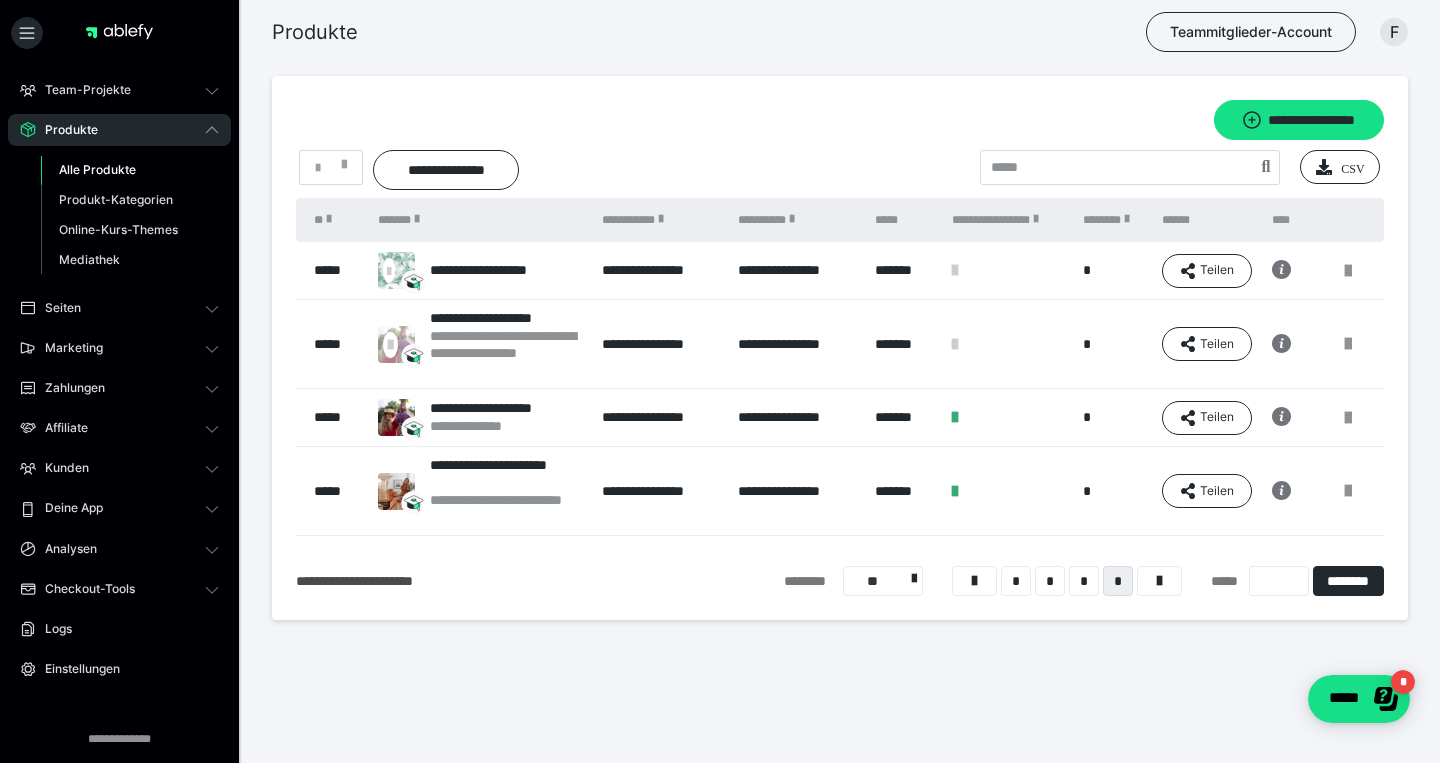 scroll, scrollTop: 0, scrollLeft: 0, axis: both 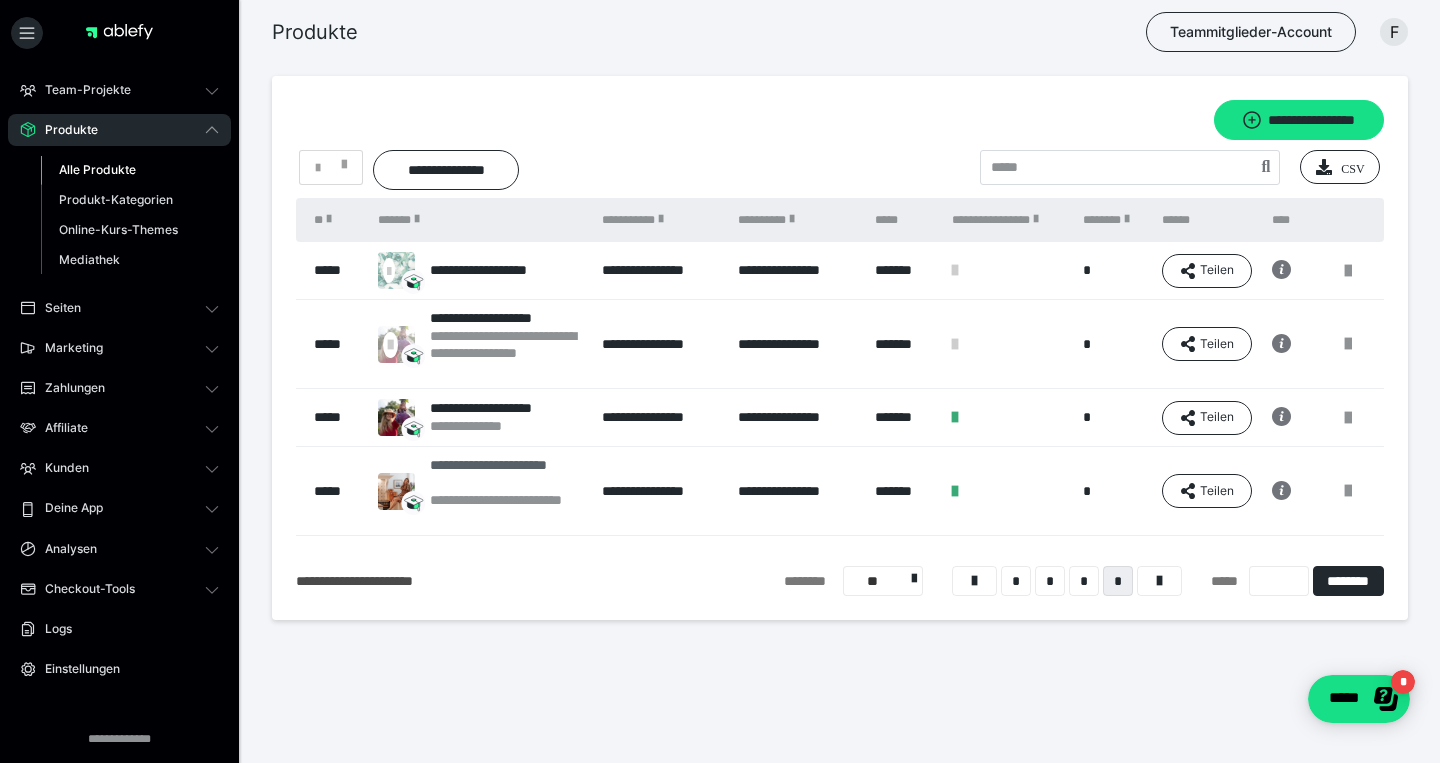 click on "**********" at bounding box center (506, 474) 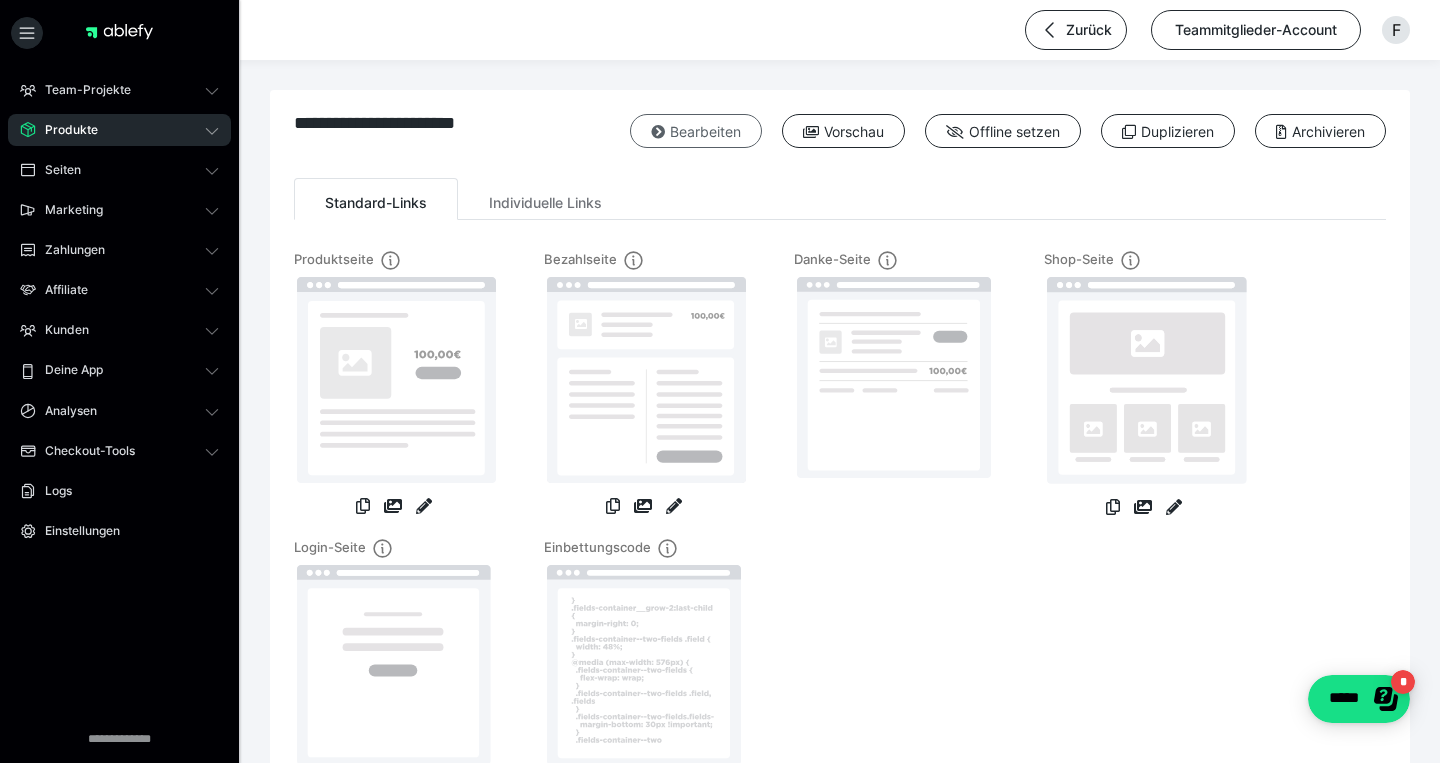 click on "Bearbeiten" at bounding box center [696, 131] 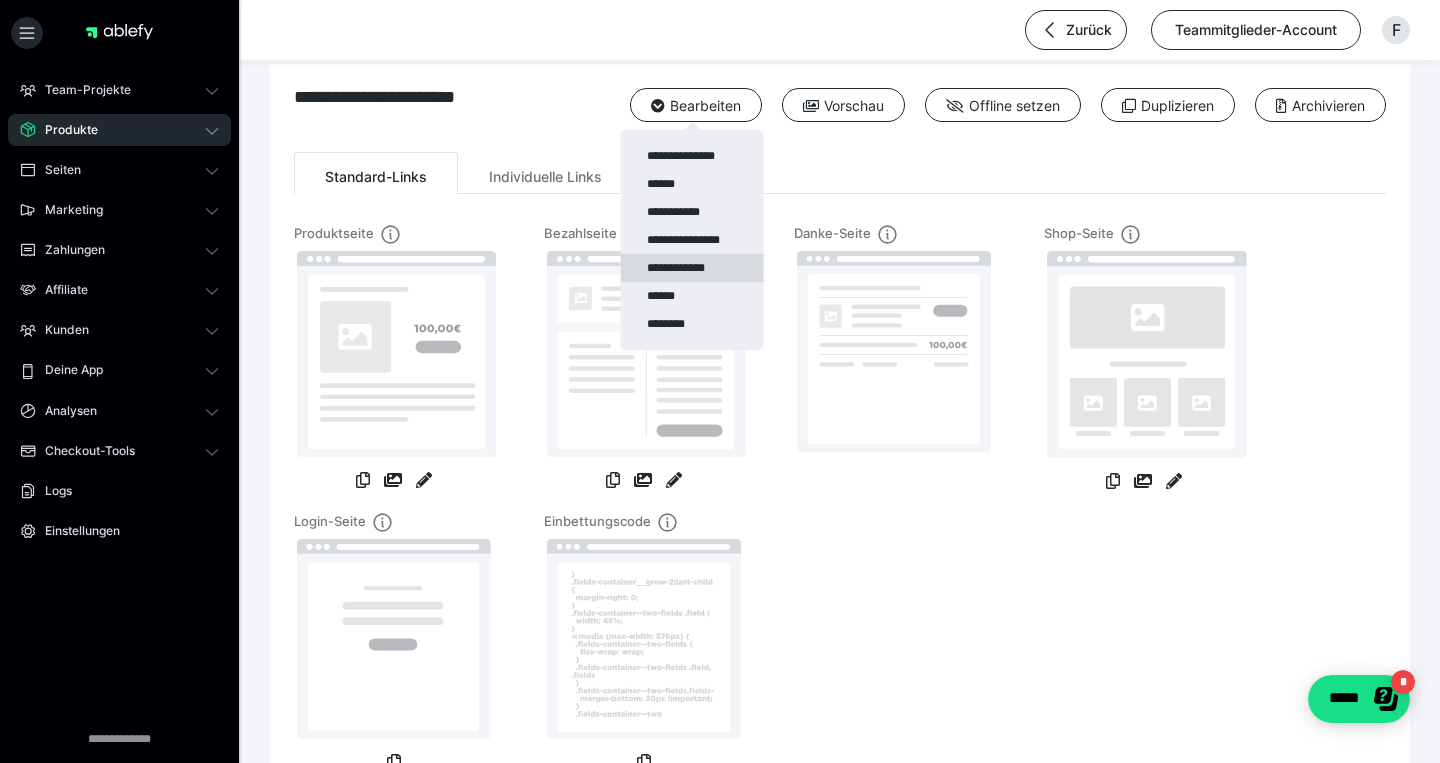 scroll, scrollTop: 30, scrollLeft: 0, axis: vertical 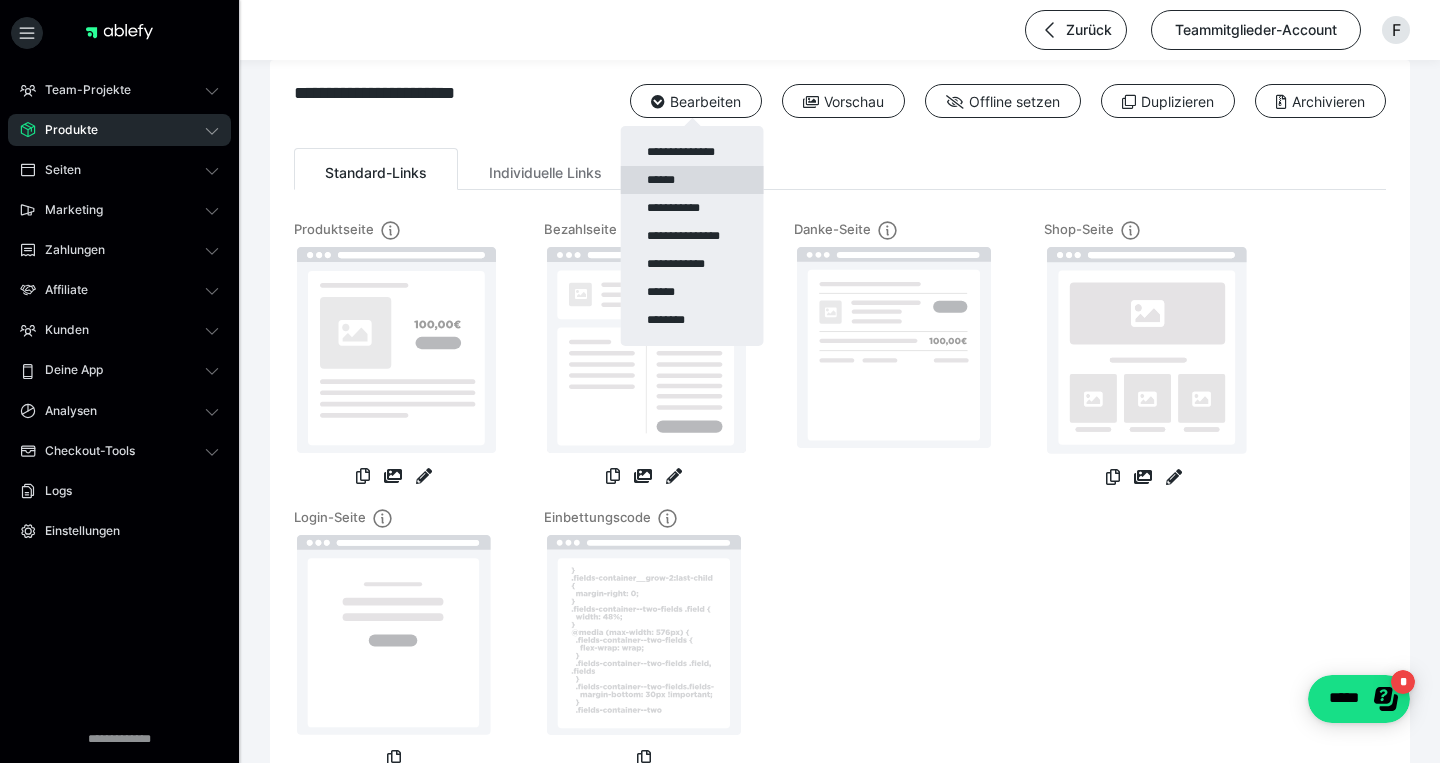 click on "******" at bounding box center [691, 180] 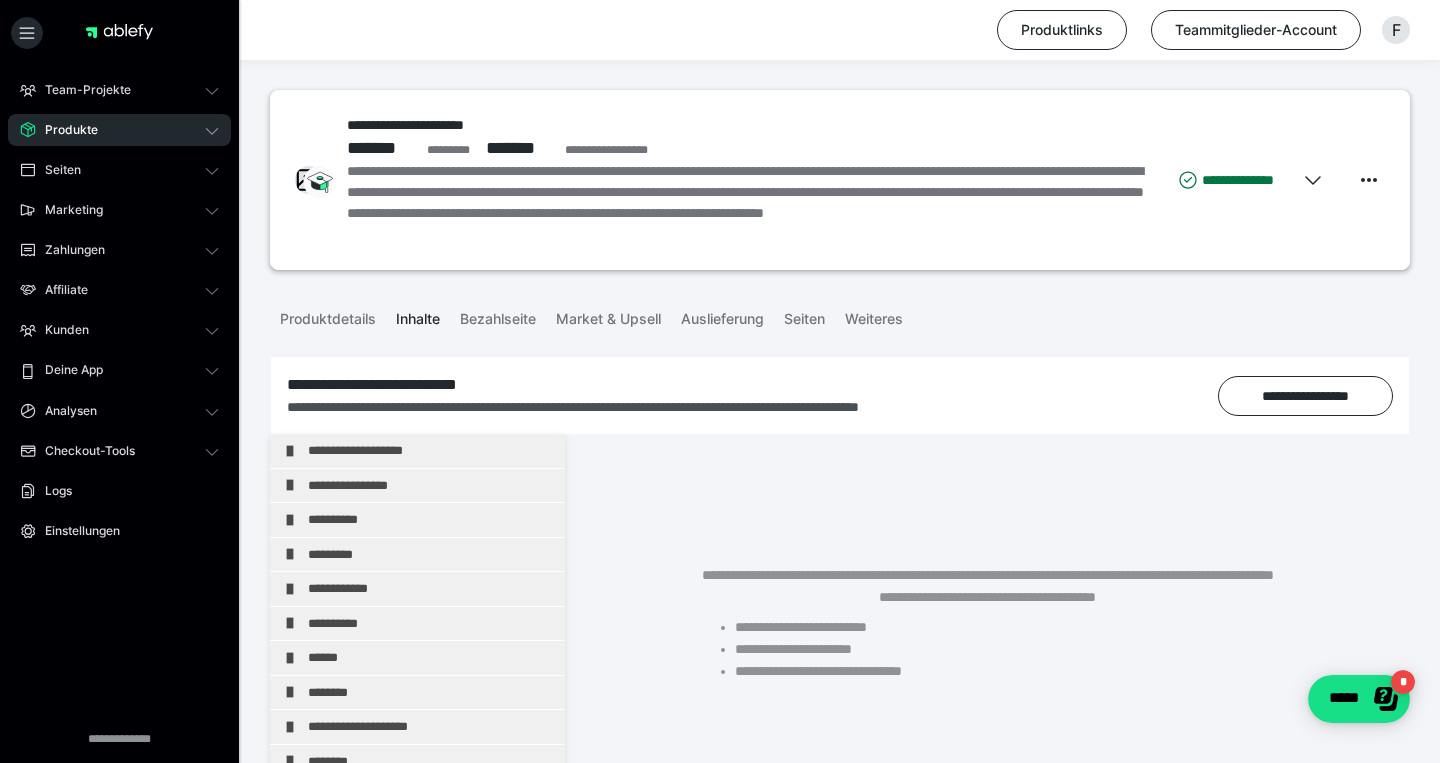 scroll, scrollTop: 374, scrollLeft: 0, axis: vertical 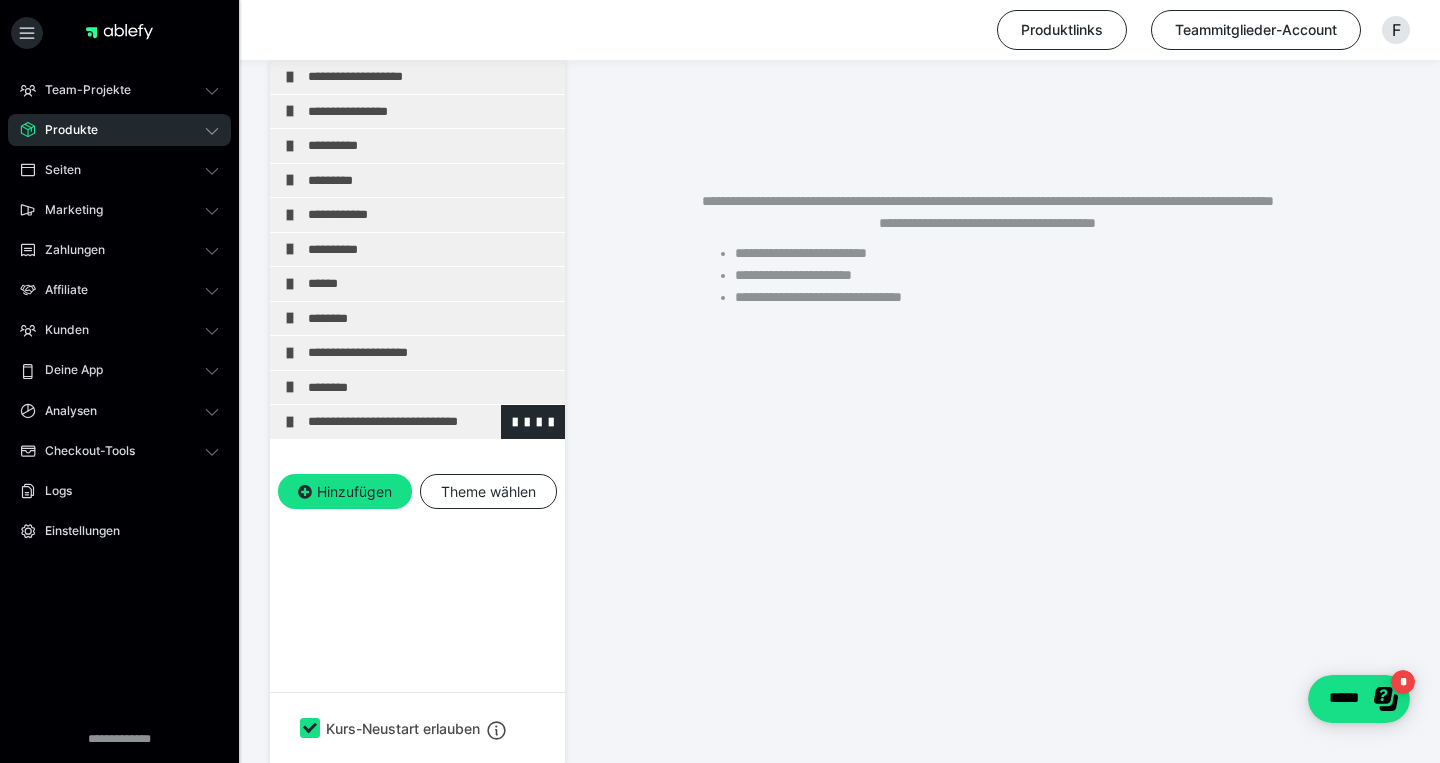 click on "**********" at bounding box center (431, 422) 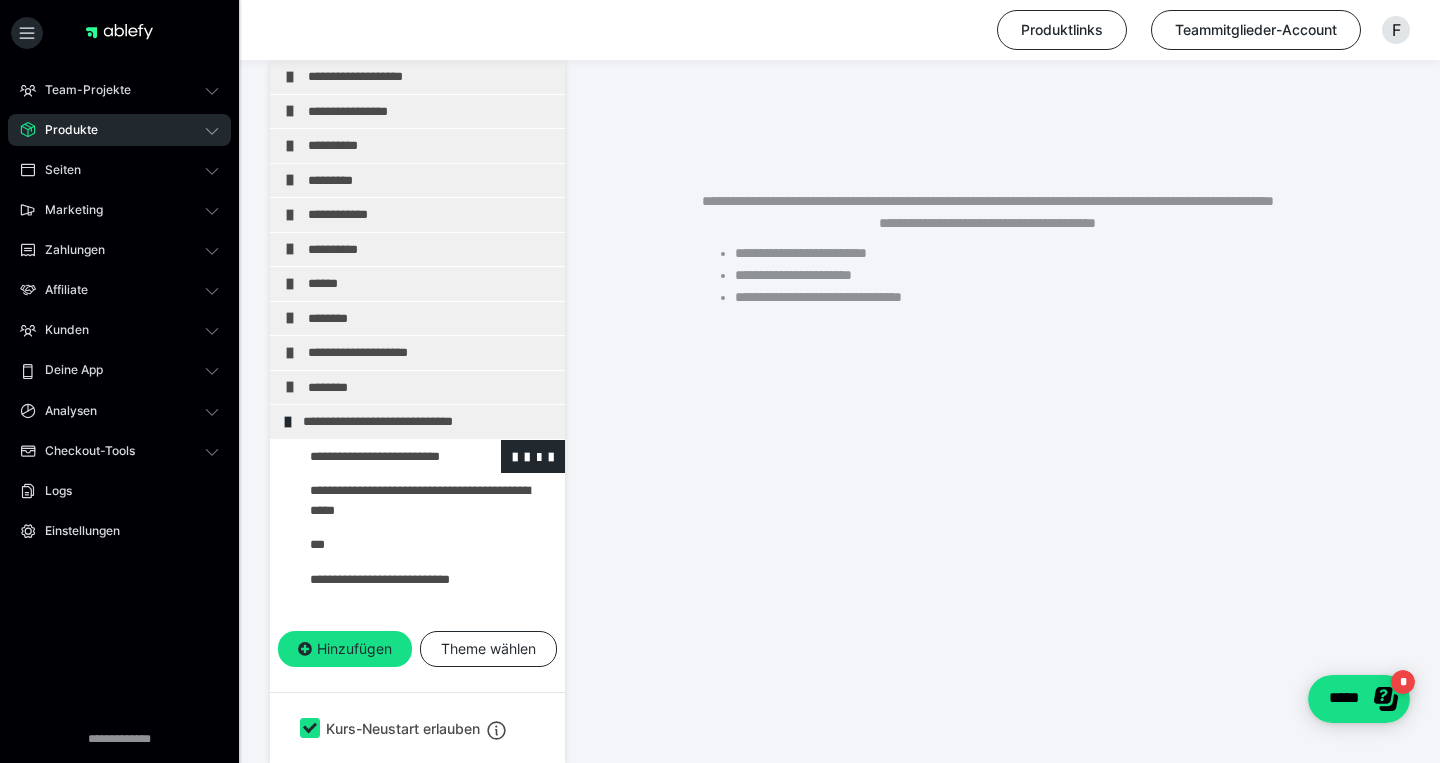 click at bounding box center (375, 457) 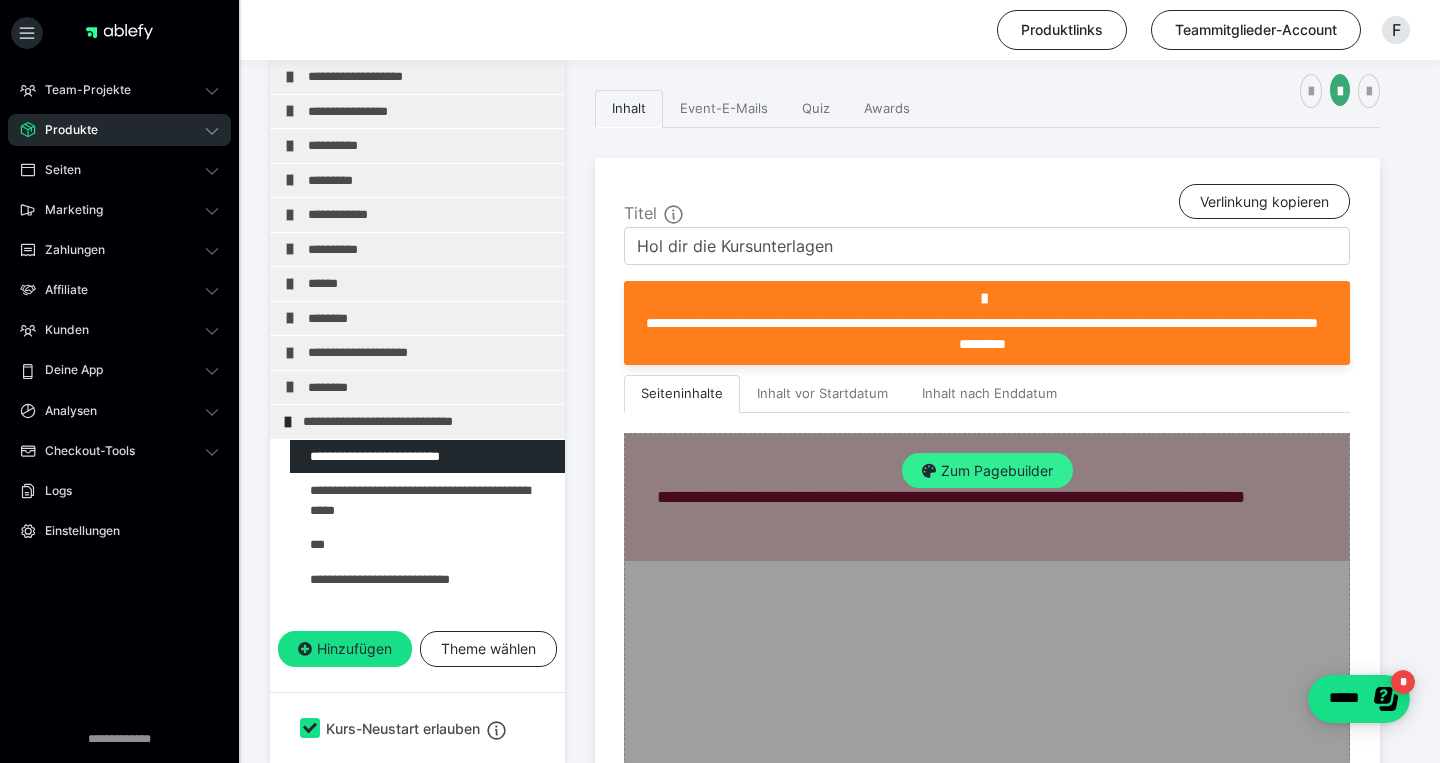 click on "Zum Pagebuilder" at bounding box center (987, 471) 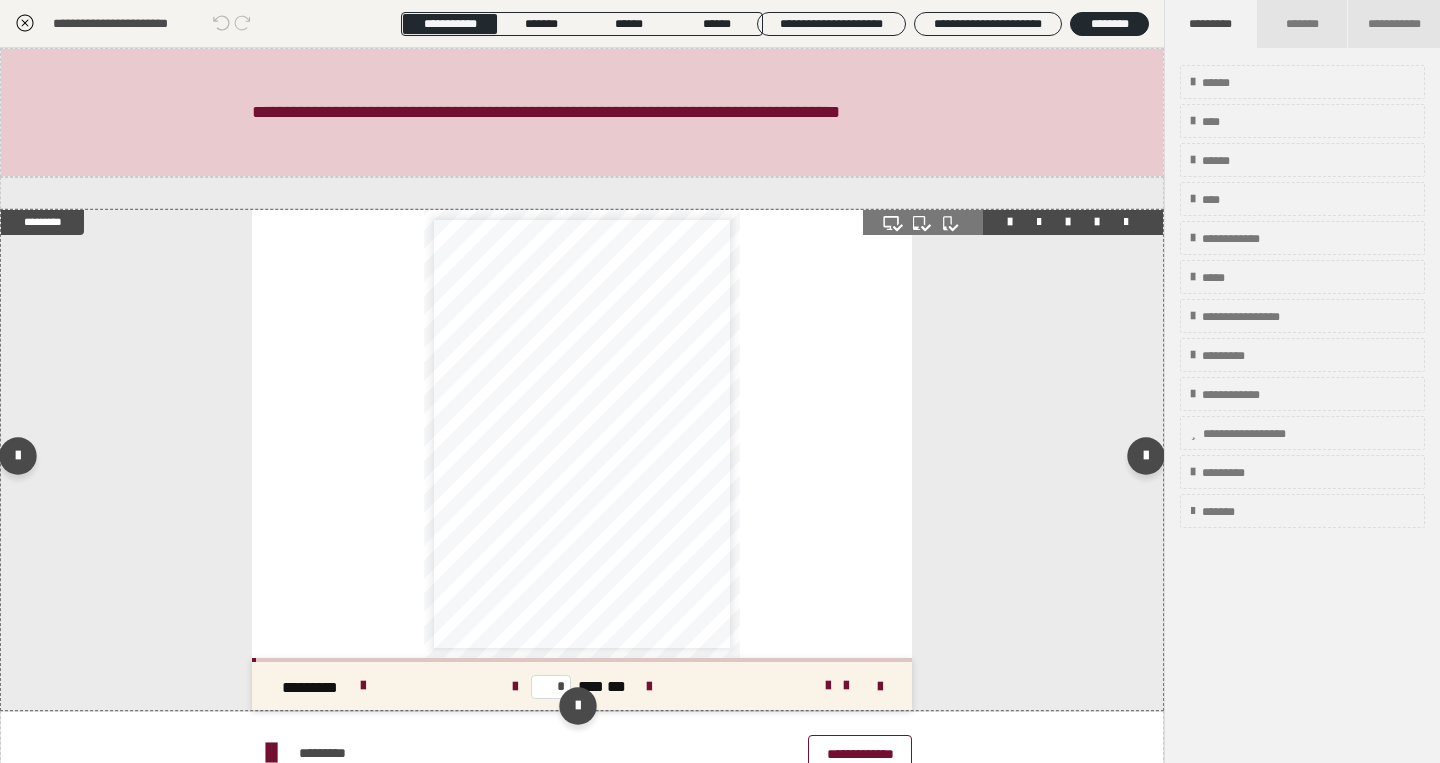 click on "**********" at bounding box center [582, 460] 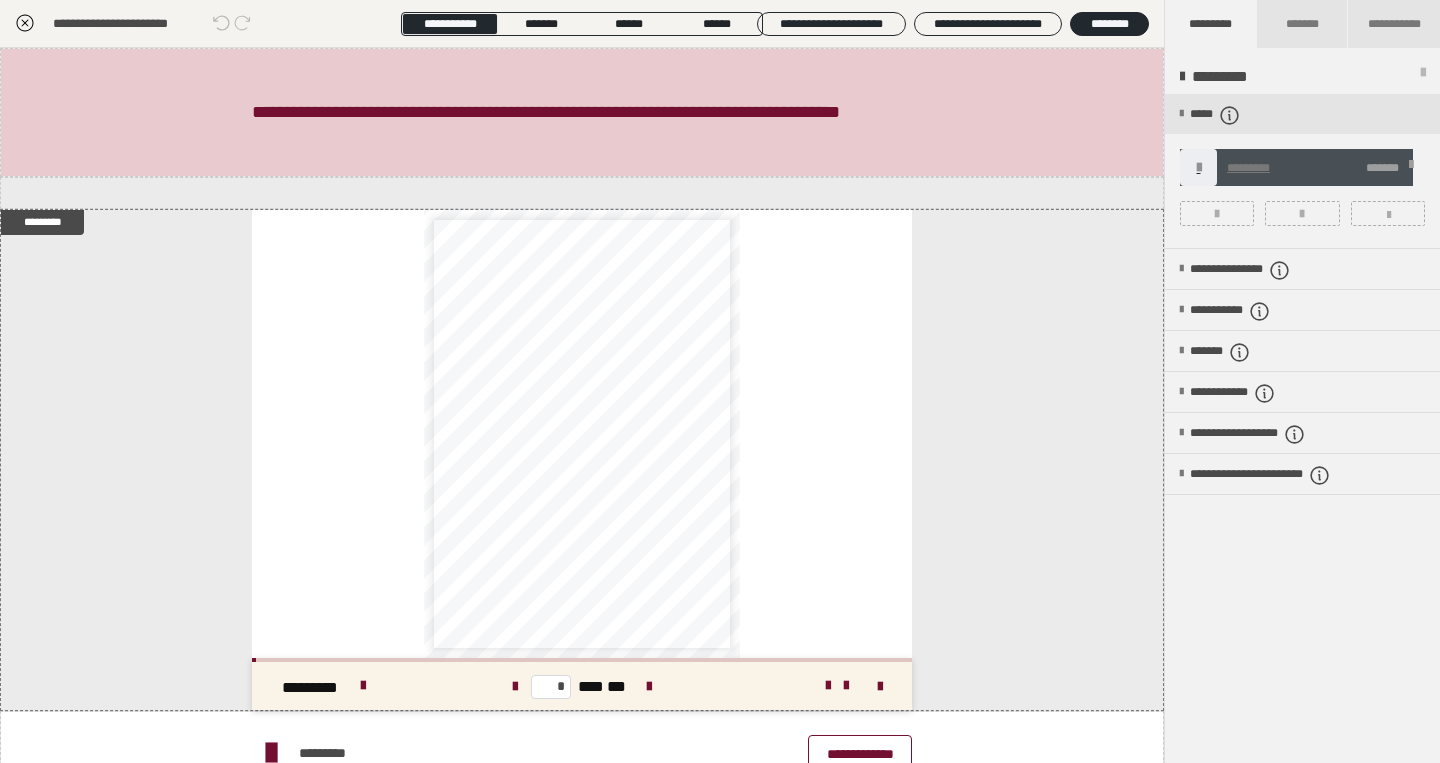 click at bounding box center [1411, 168] 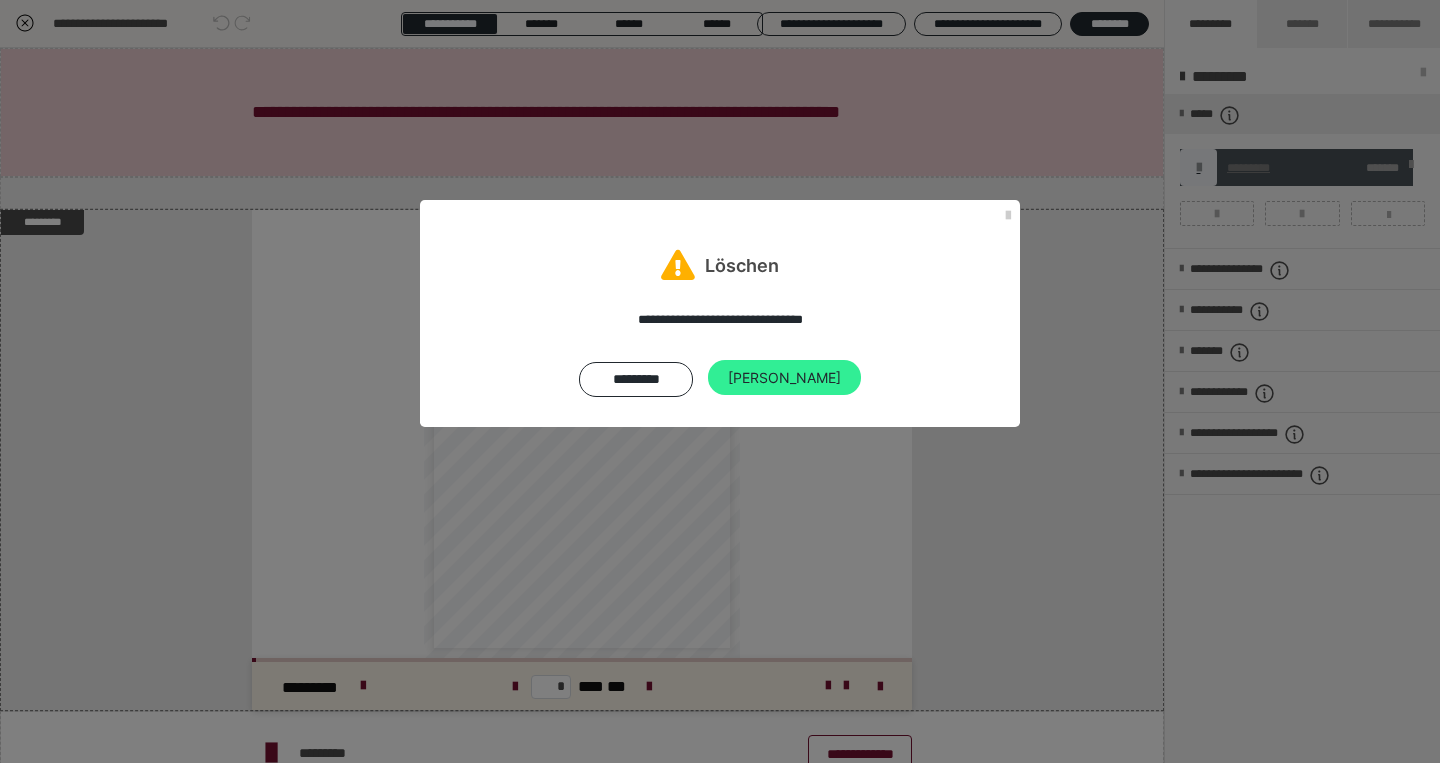 click on "[PERSON_NAME]" at bounding box center (784, 378) 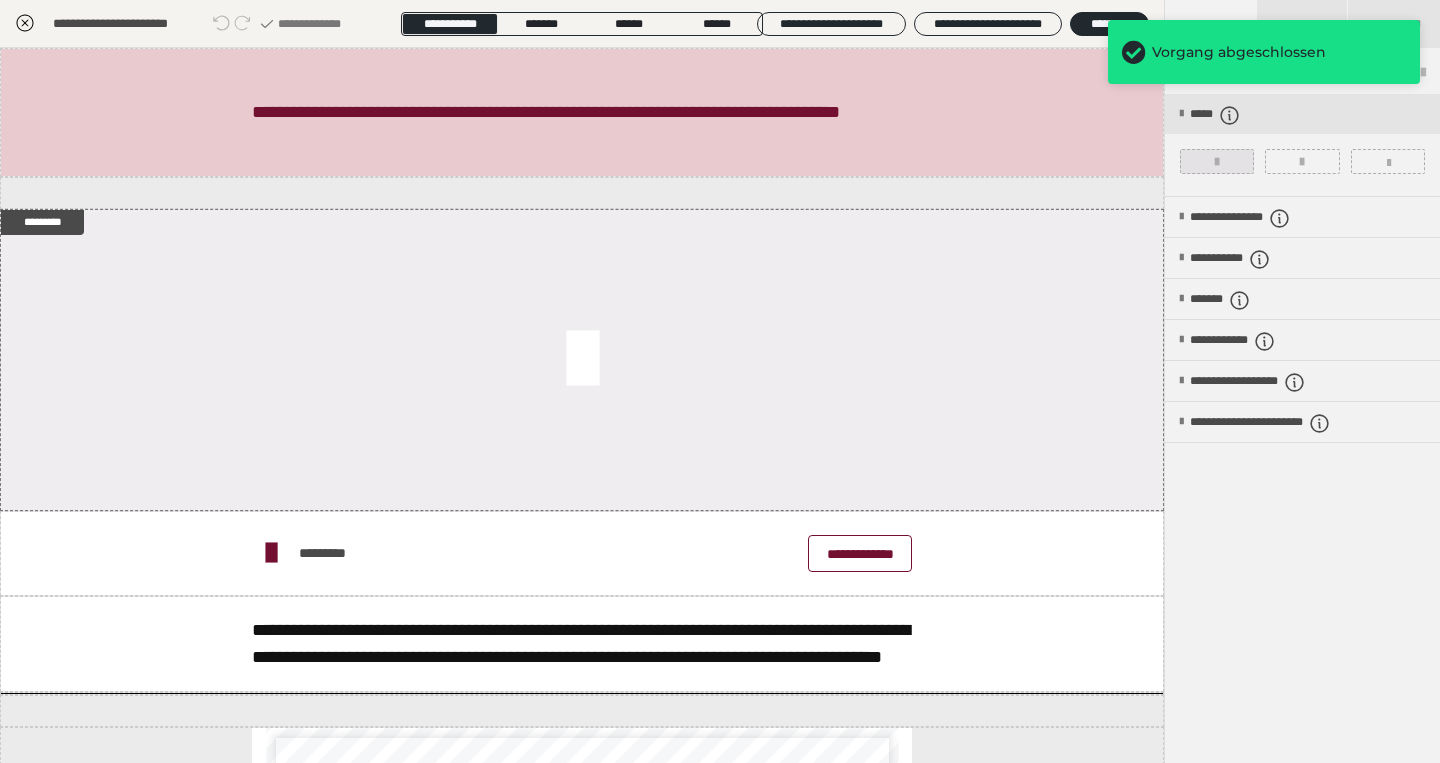 click at bounding box center [1217, 161] 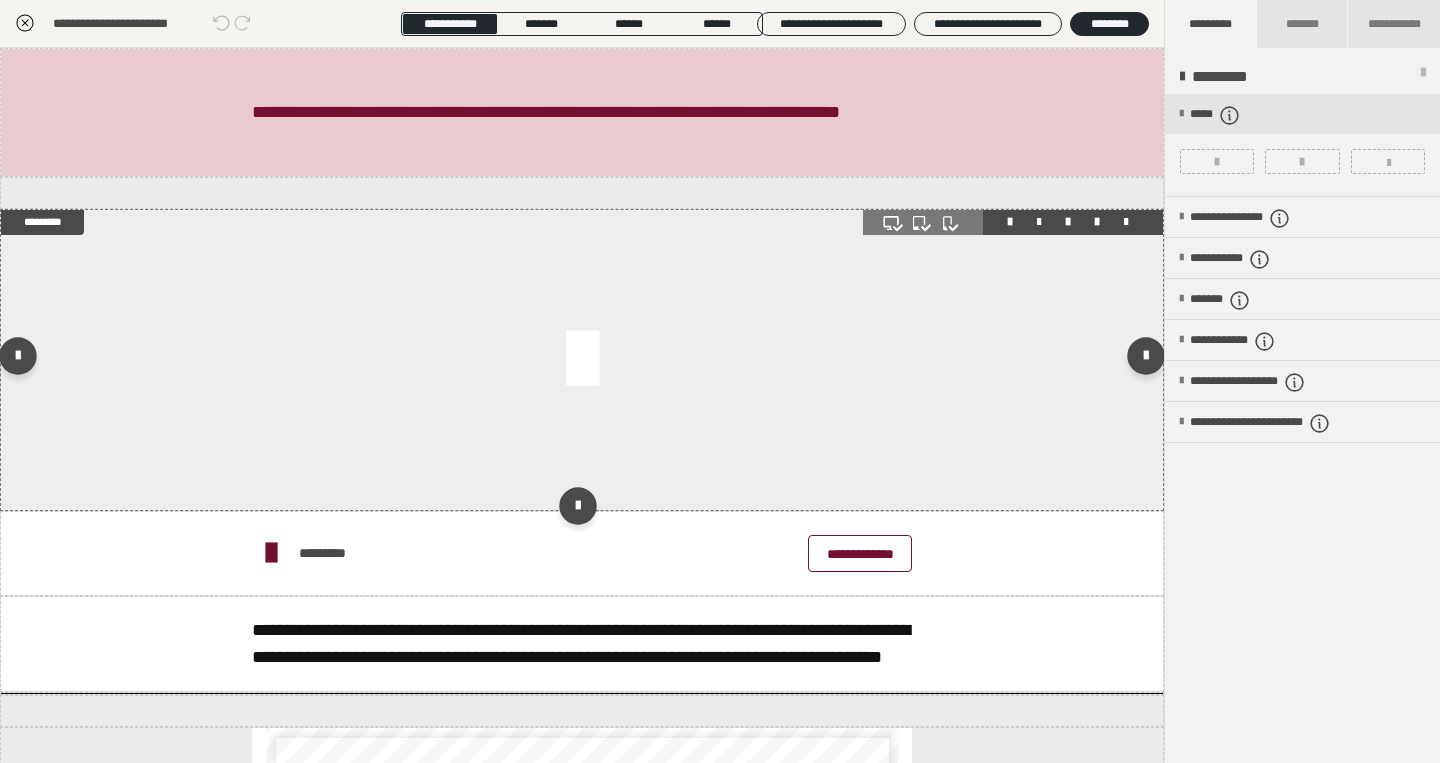click at bounding box center (582, 360) 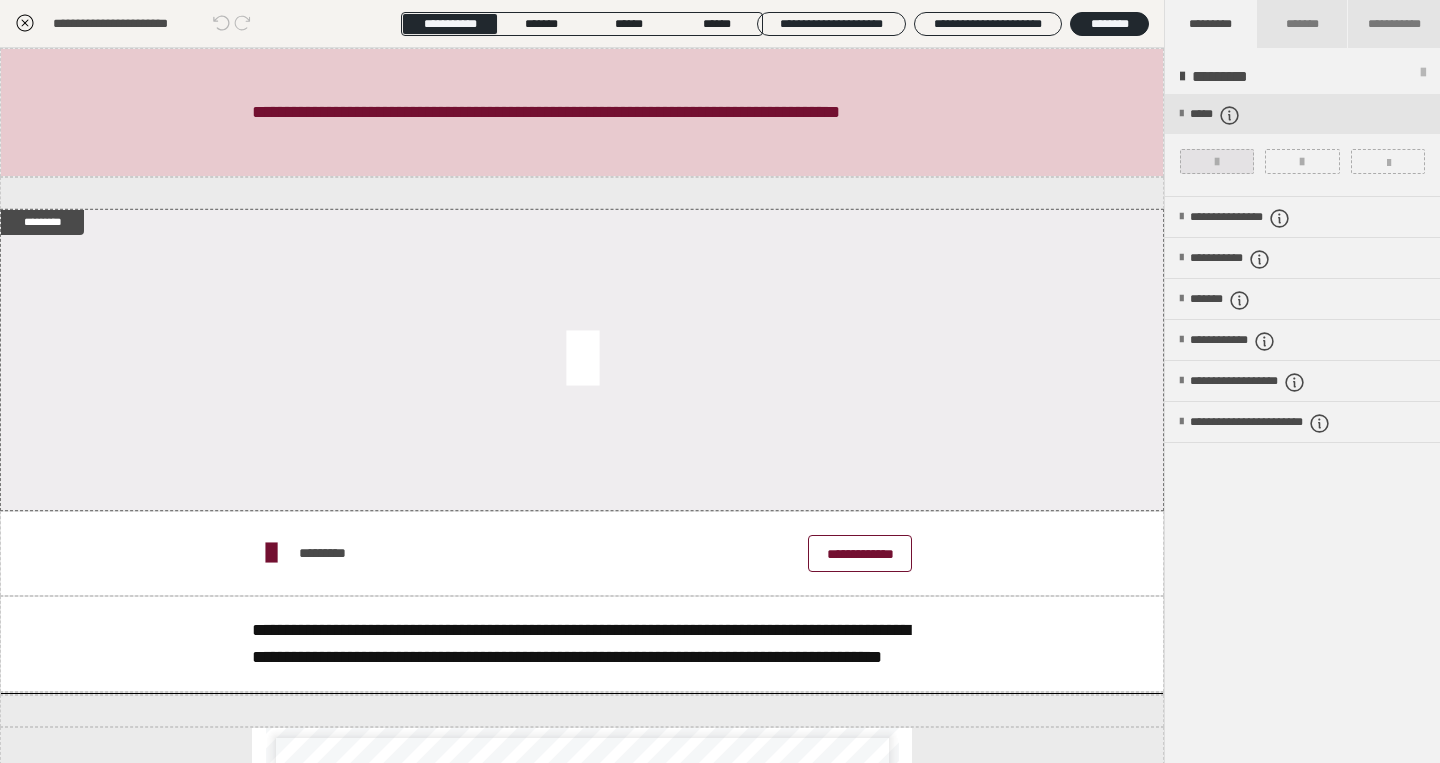 click at bounding box center (1217, 162) 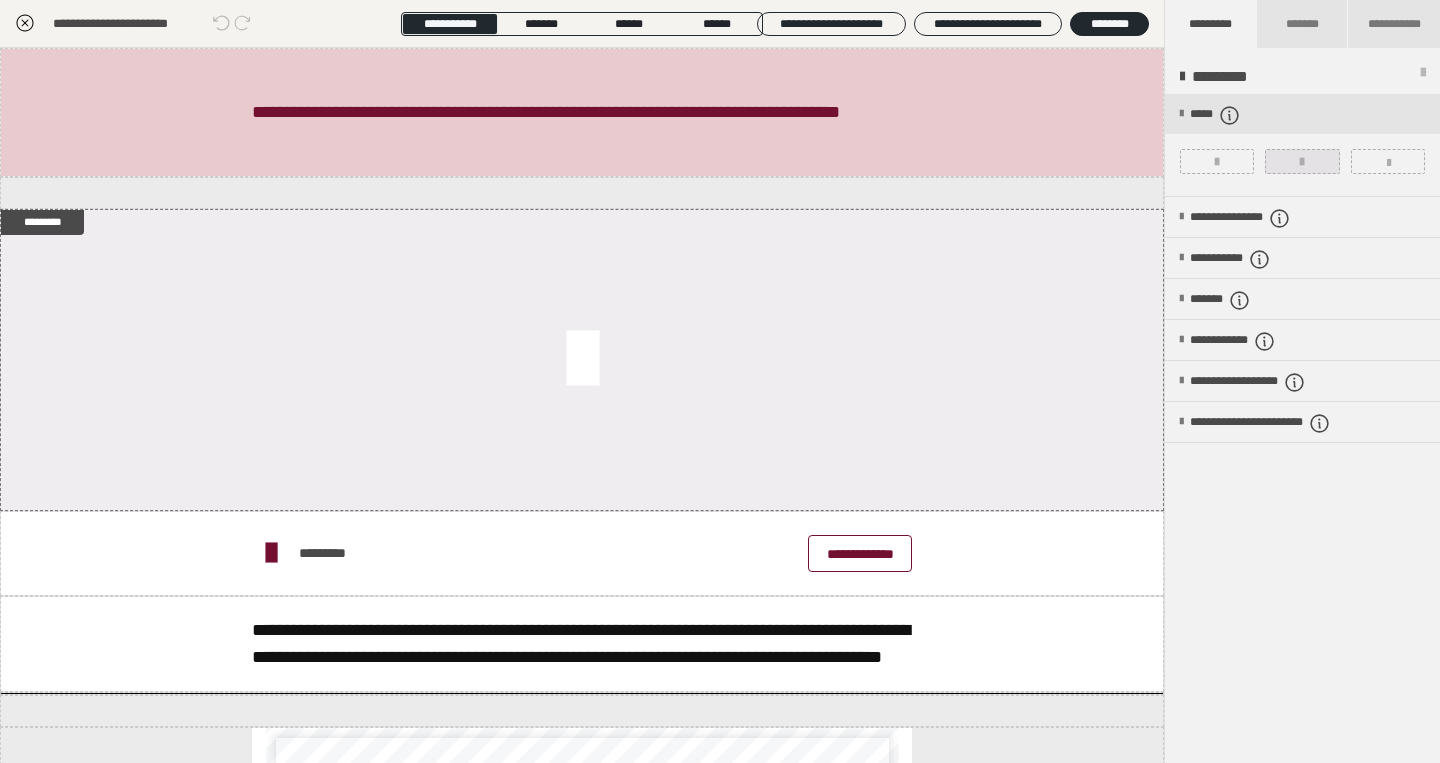 click at bounding box center [1302, 161] 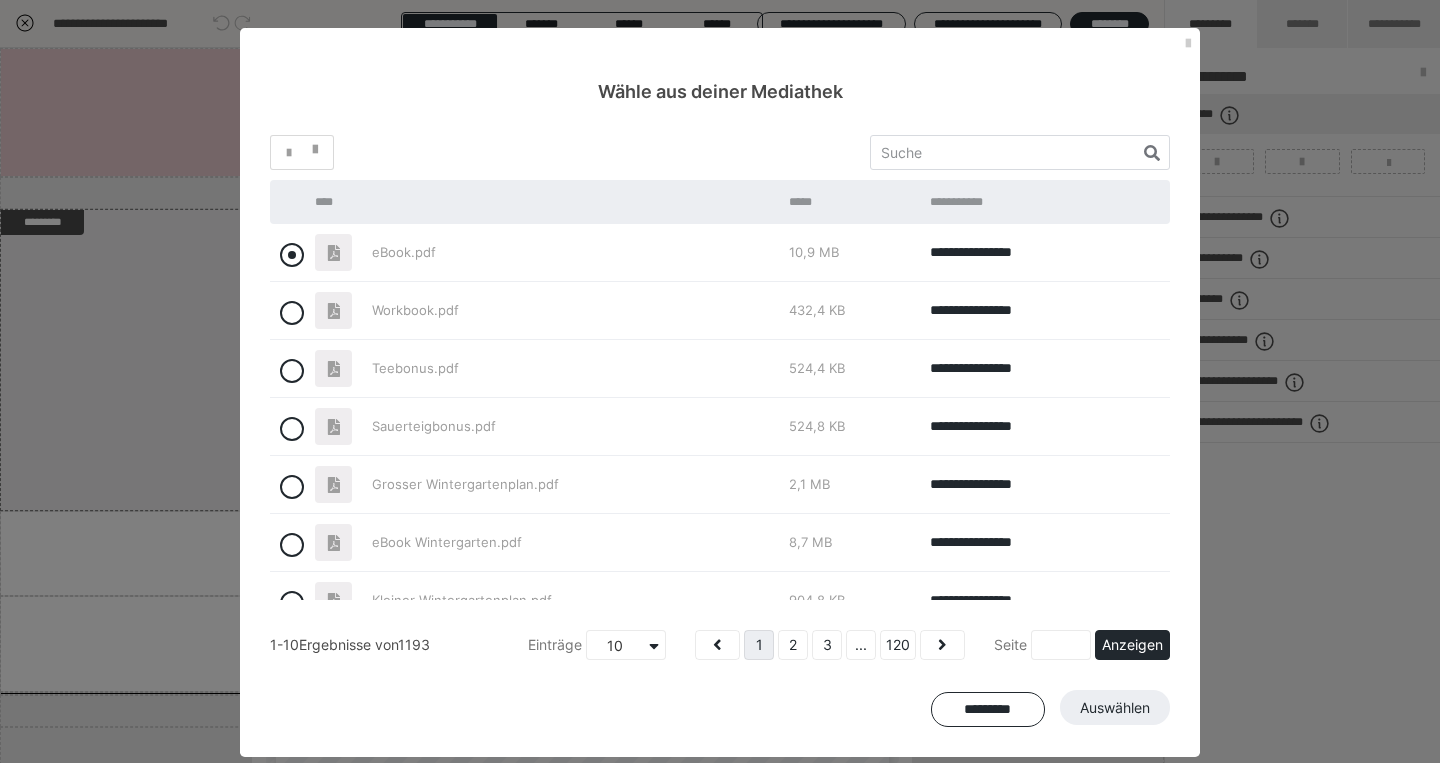 click at bounding box center (292, 255) 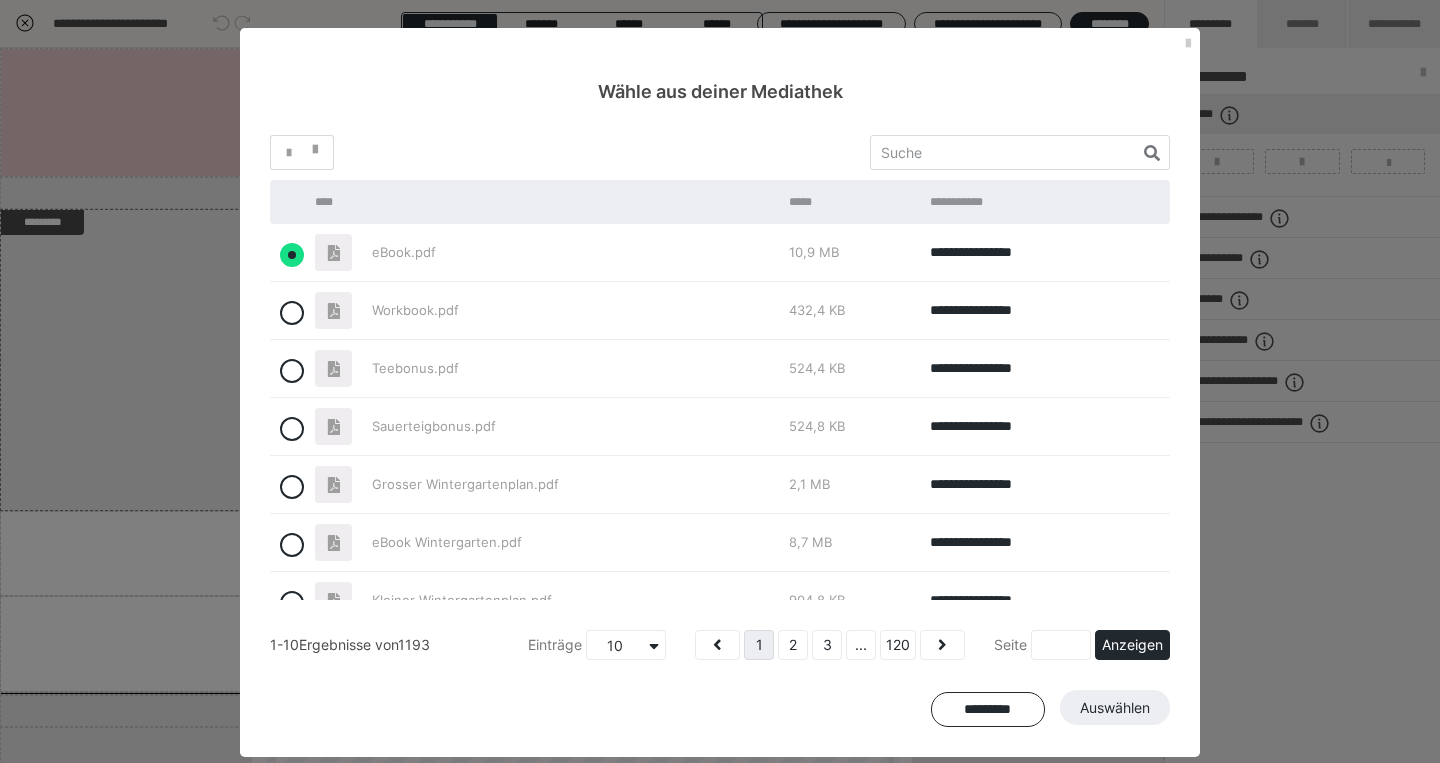 radio on "true" 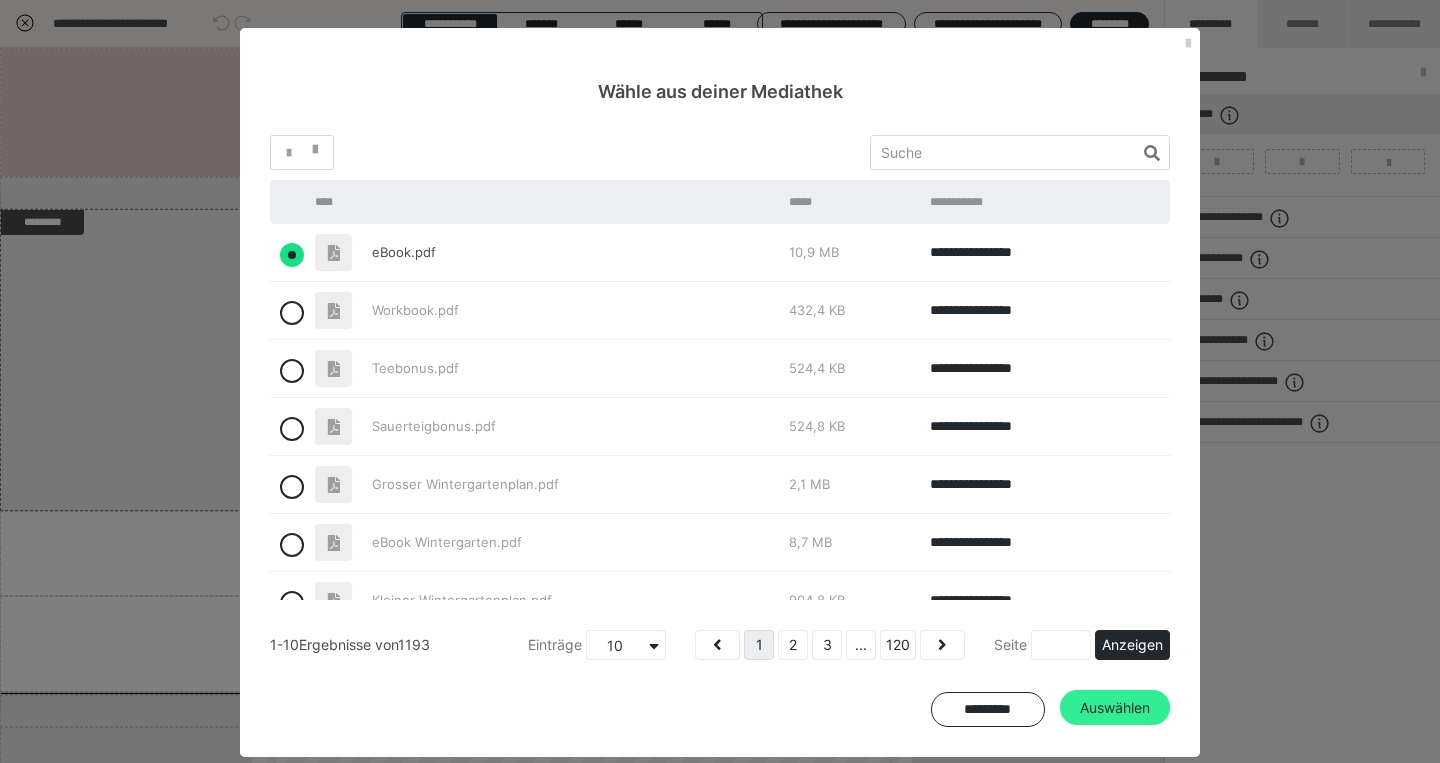 click on "Auswählen" at bounding box center (1115, 708) 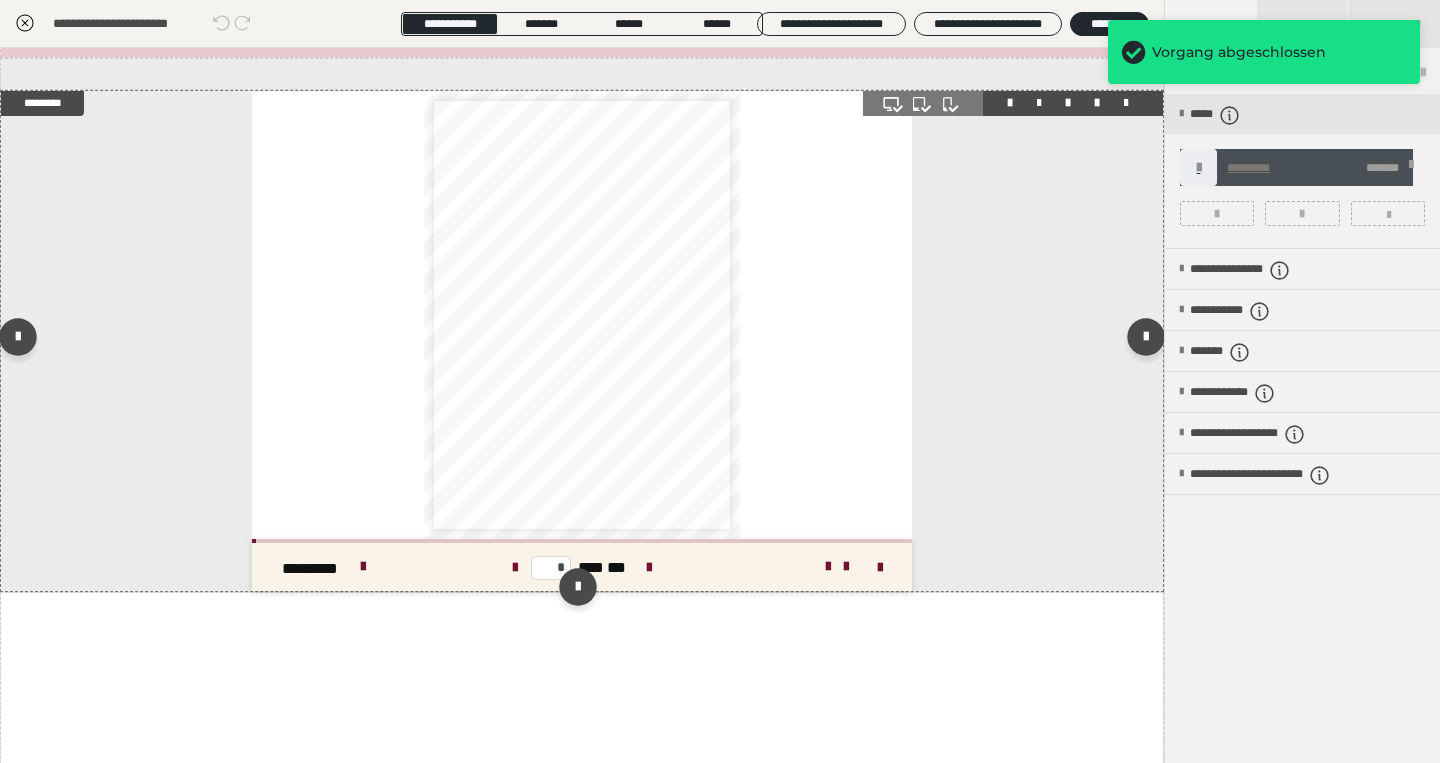 scroll, scrollTop: 123, scrollLeft: 0, axis: vertical 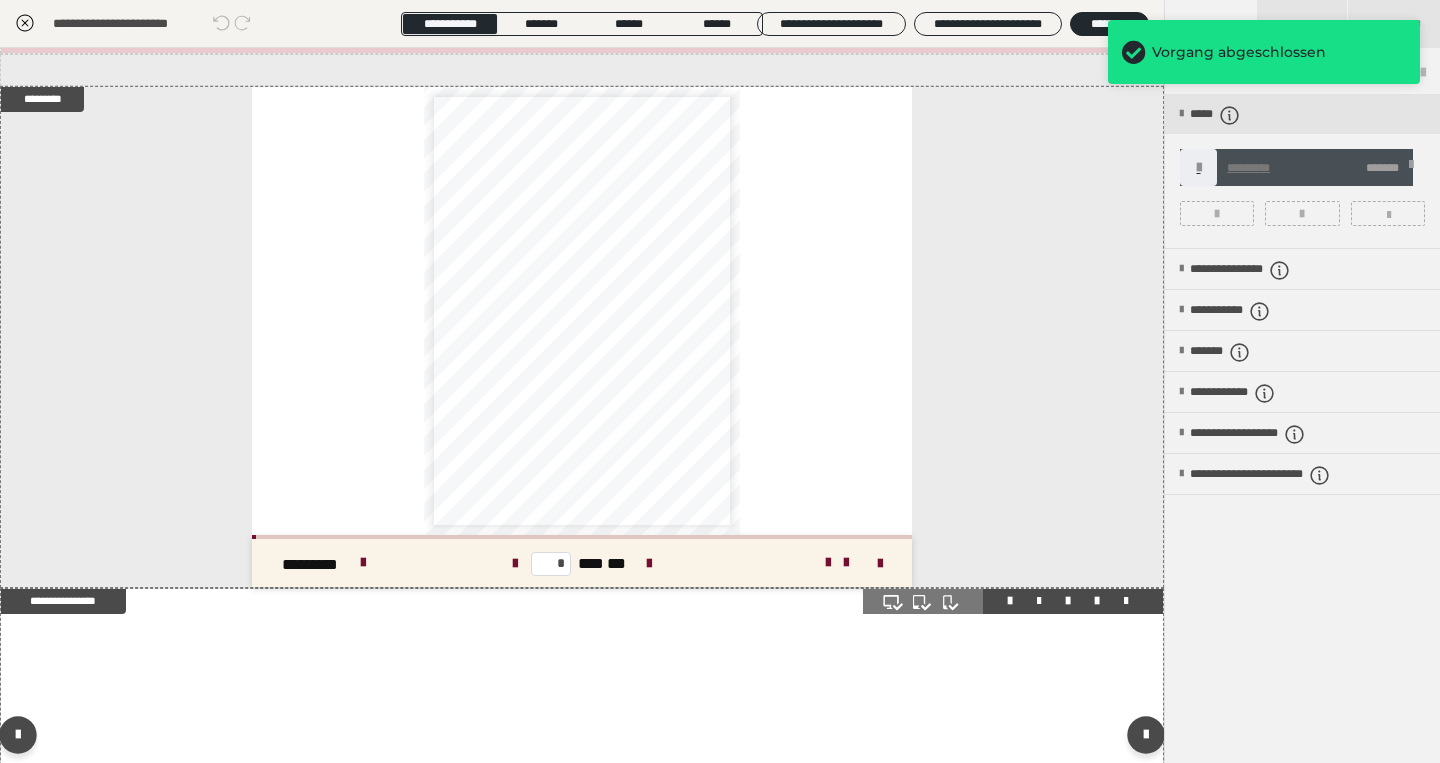 click at bounding box center [582, 739] 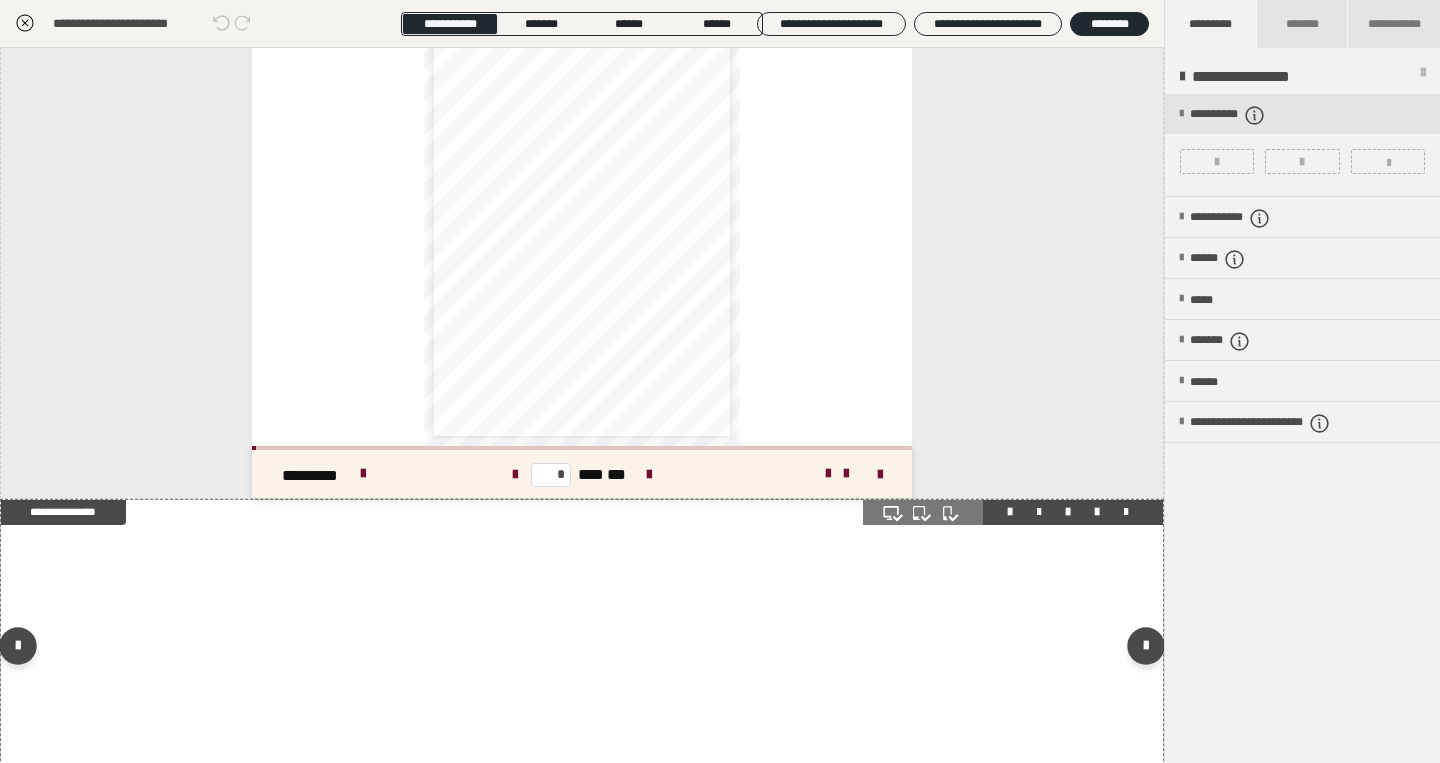 scroll, scrollTop: 217, scrollLeft: 0, axis: vertical 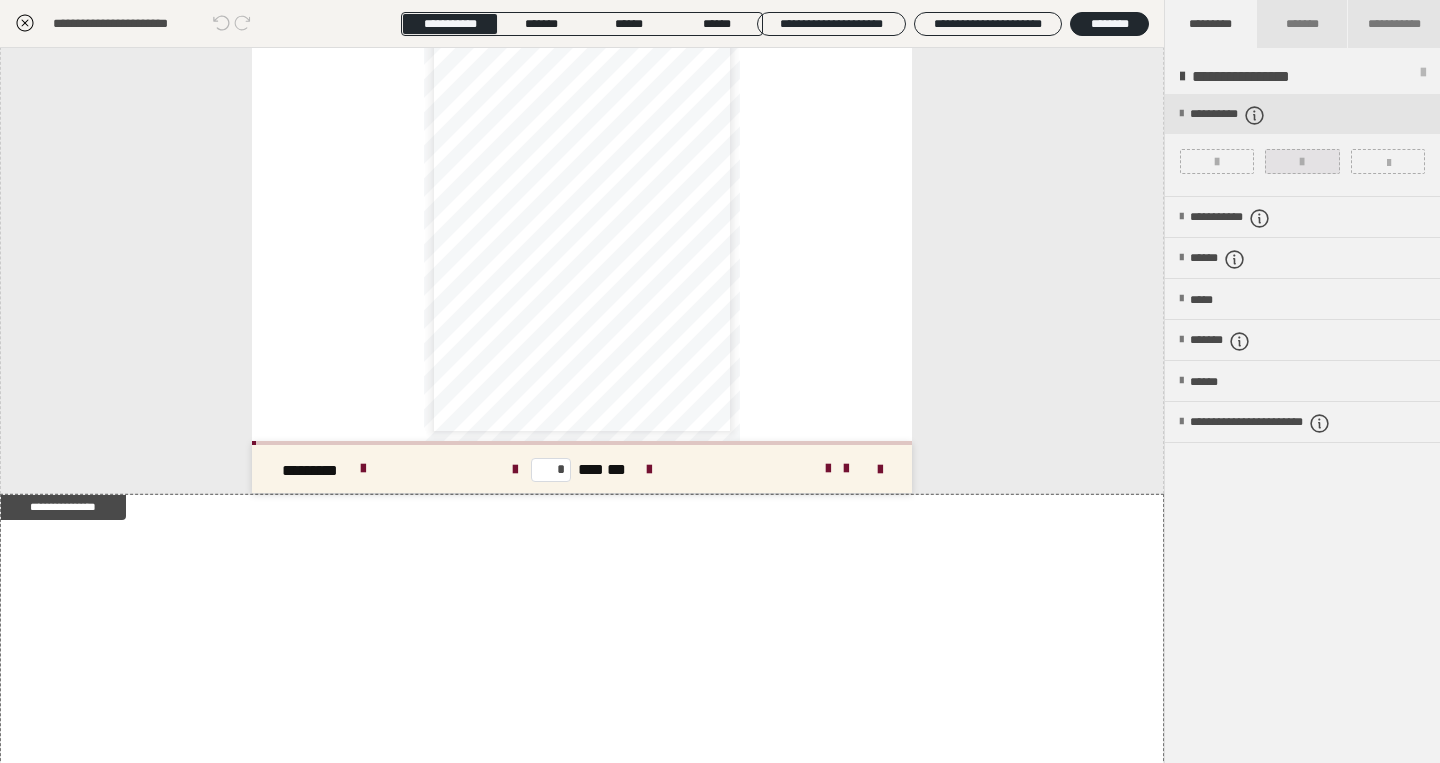 click at bounding box center [1302, 161] 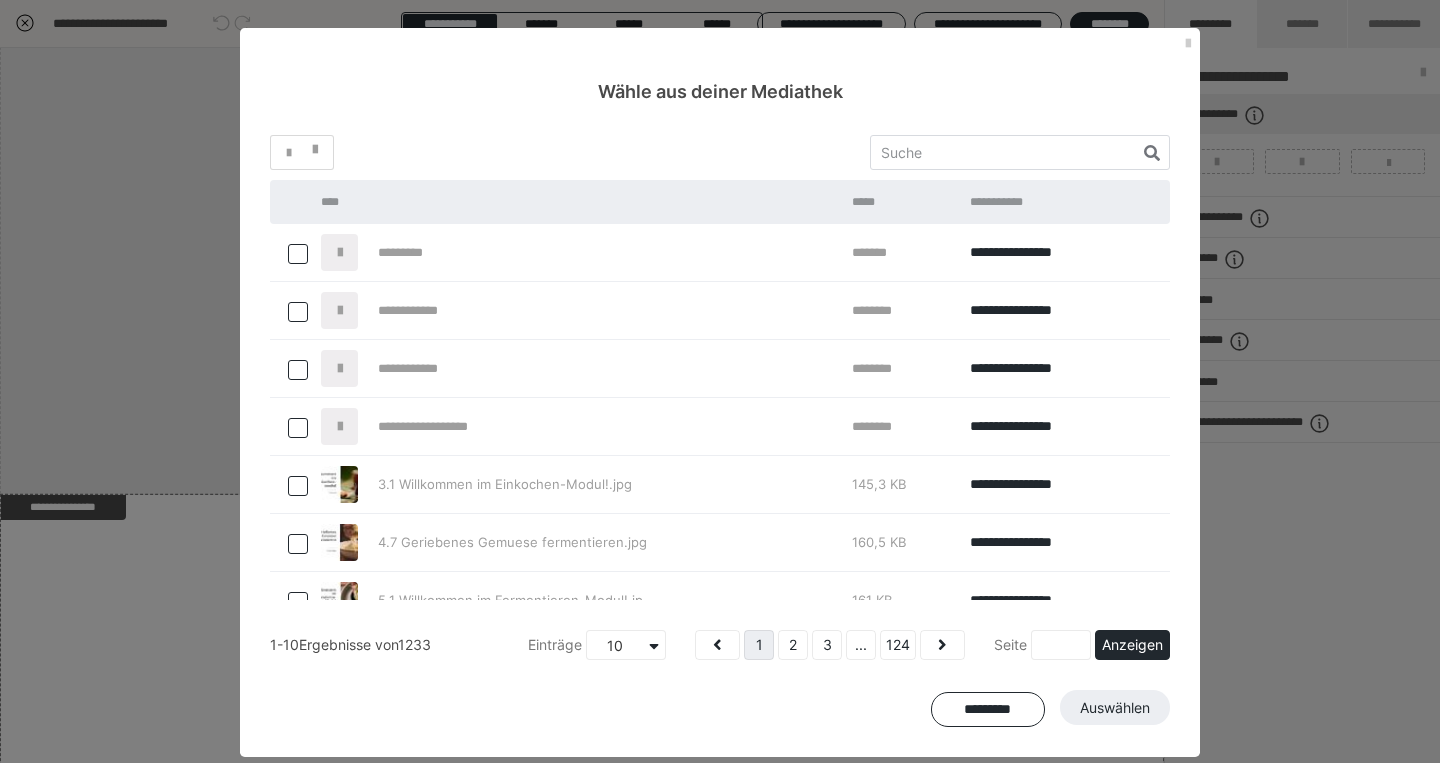 click at bounding box center [298, 254] 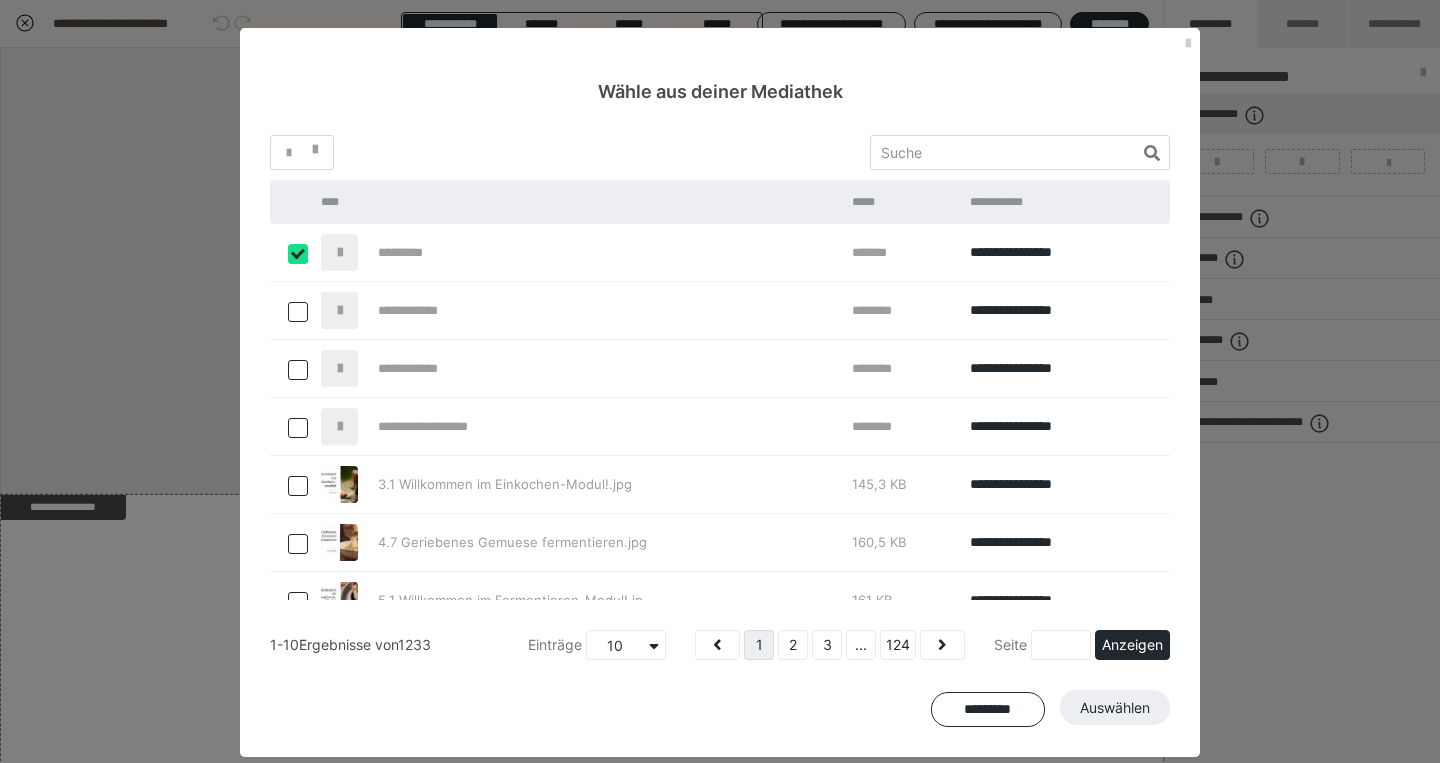 checkbox on "****" 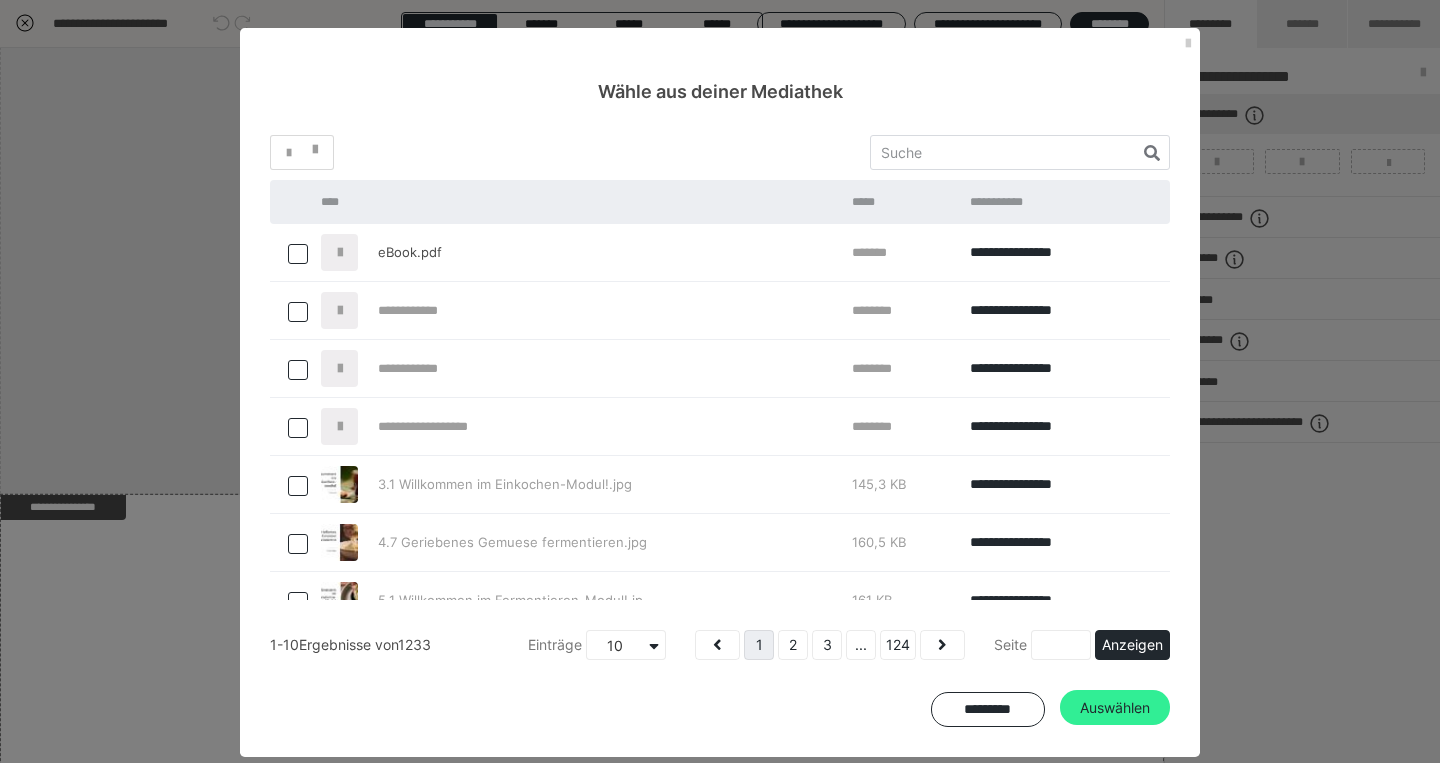 click on "Auswählen" at bounding box center [1115, 708] 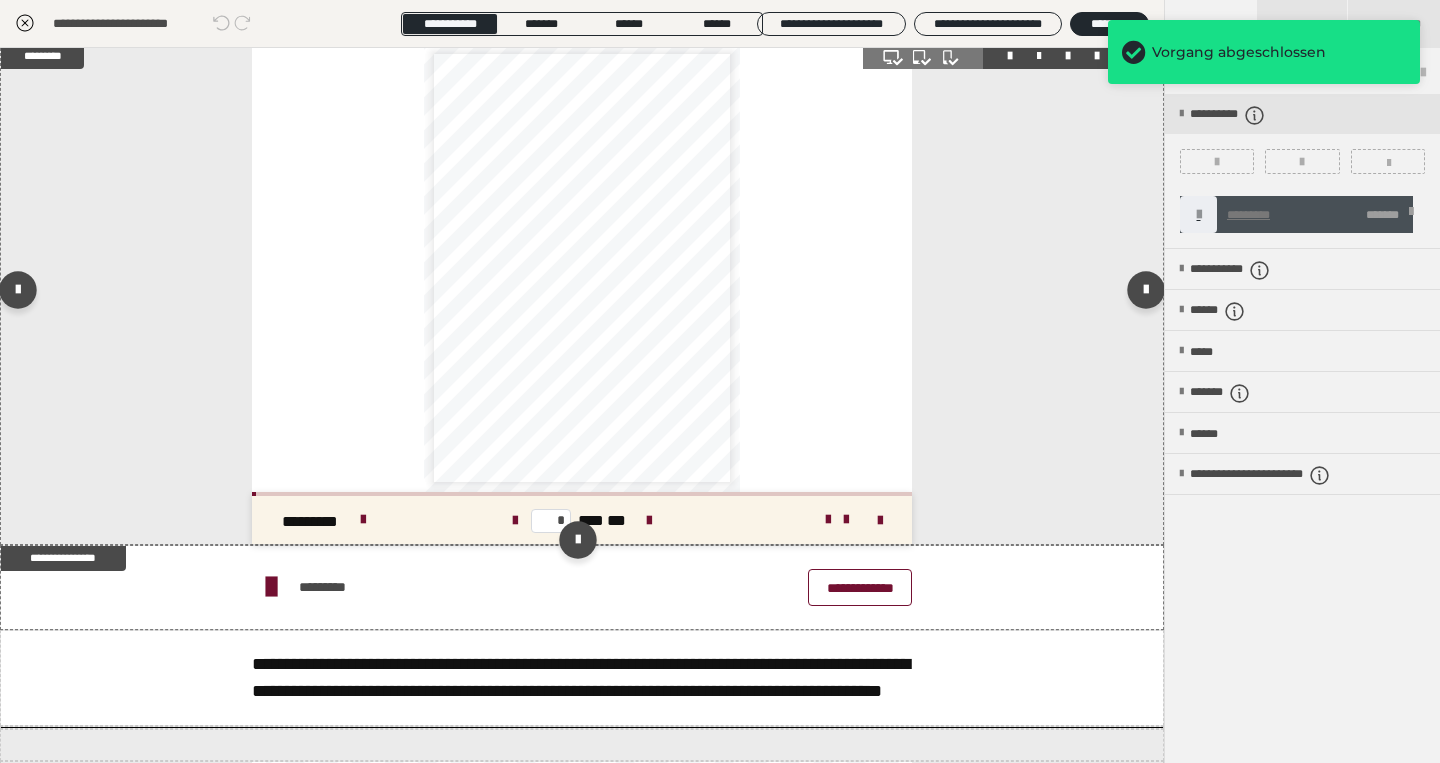scroll, scrollTop: 0, scrollLeft: 0, axis: both 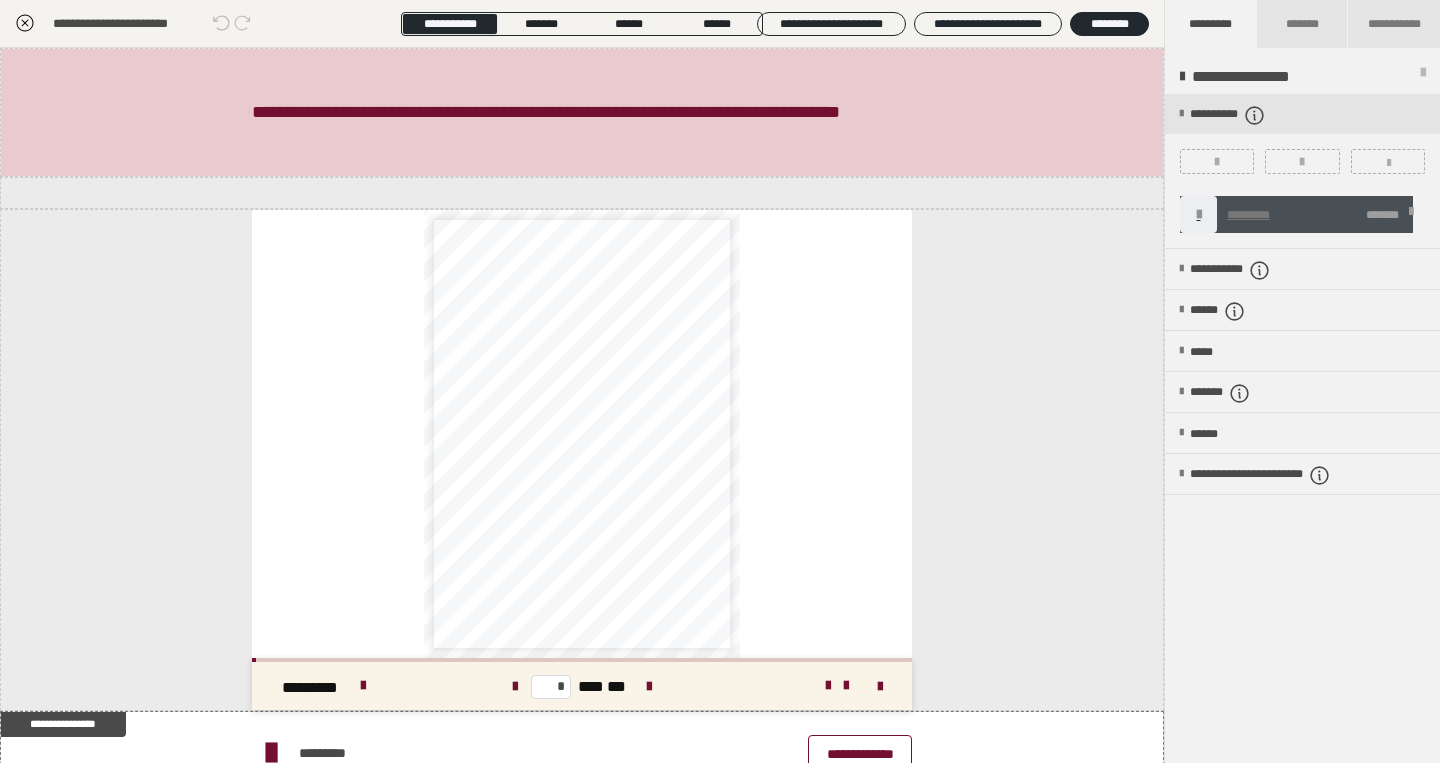 click 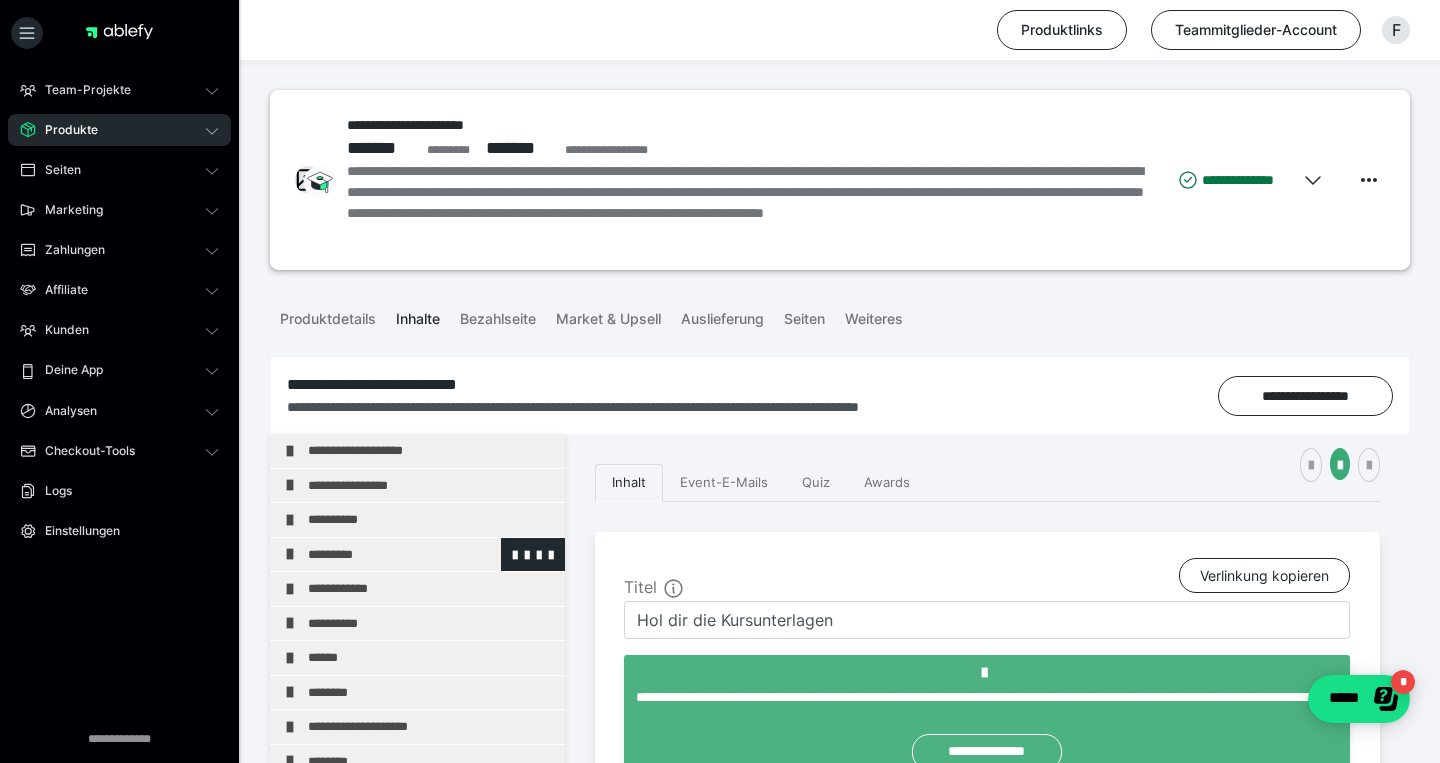 scroll, scrollTop: 10, scrollLeft: 0, axis: vertical 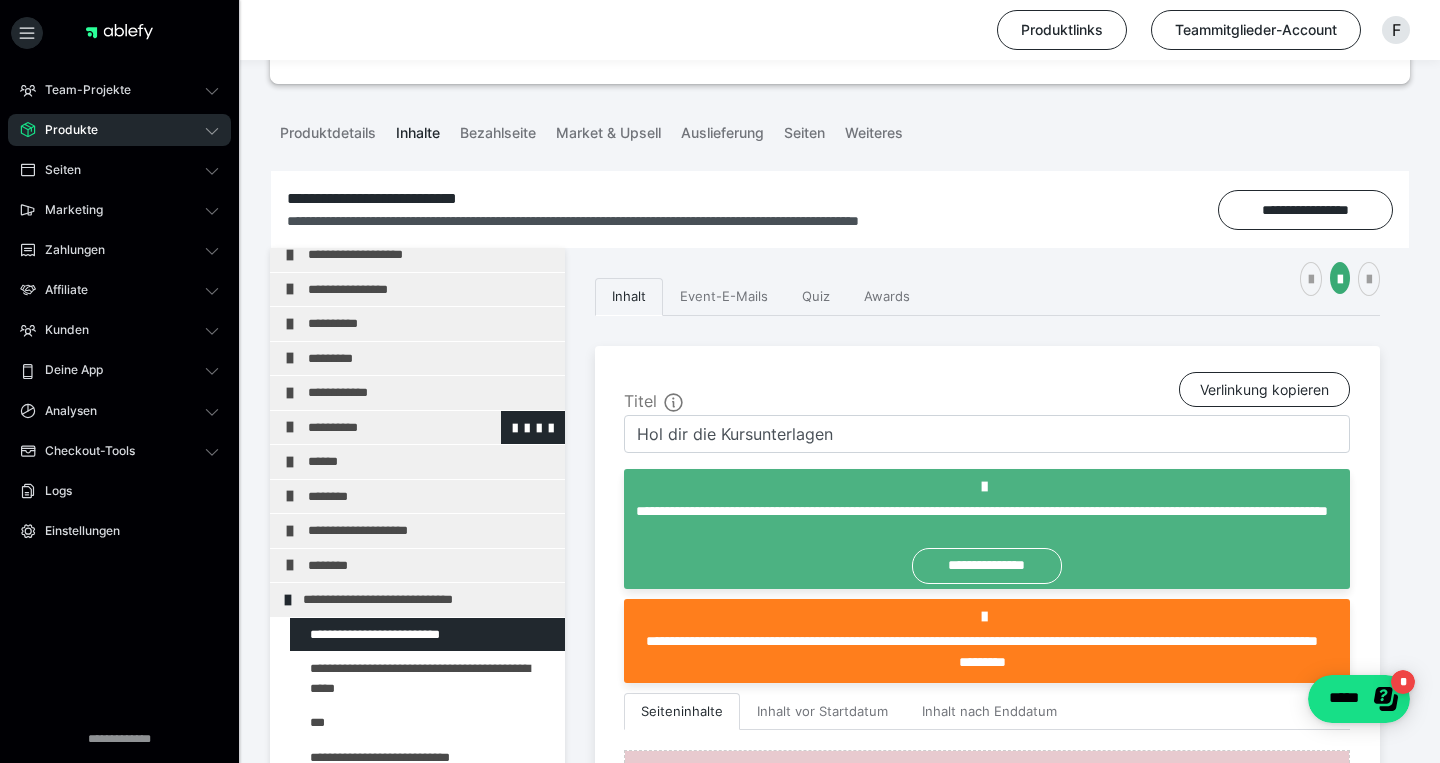 click on "**********" at bounding box center (431, 428) 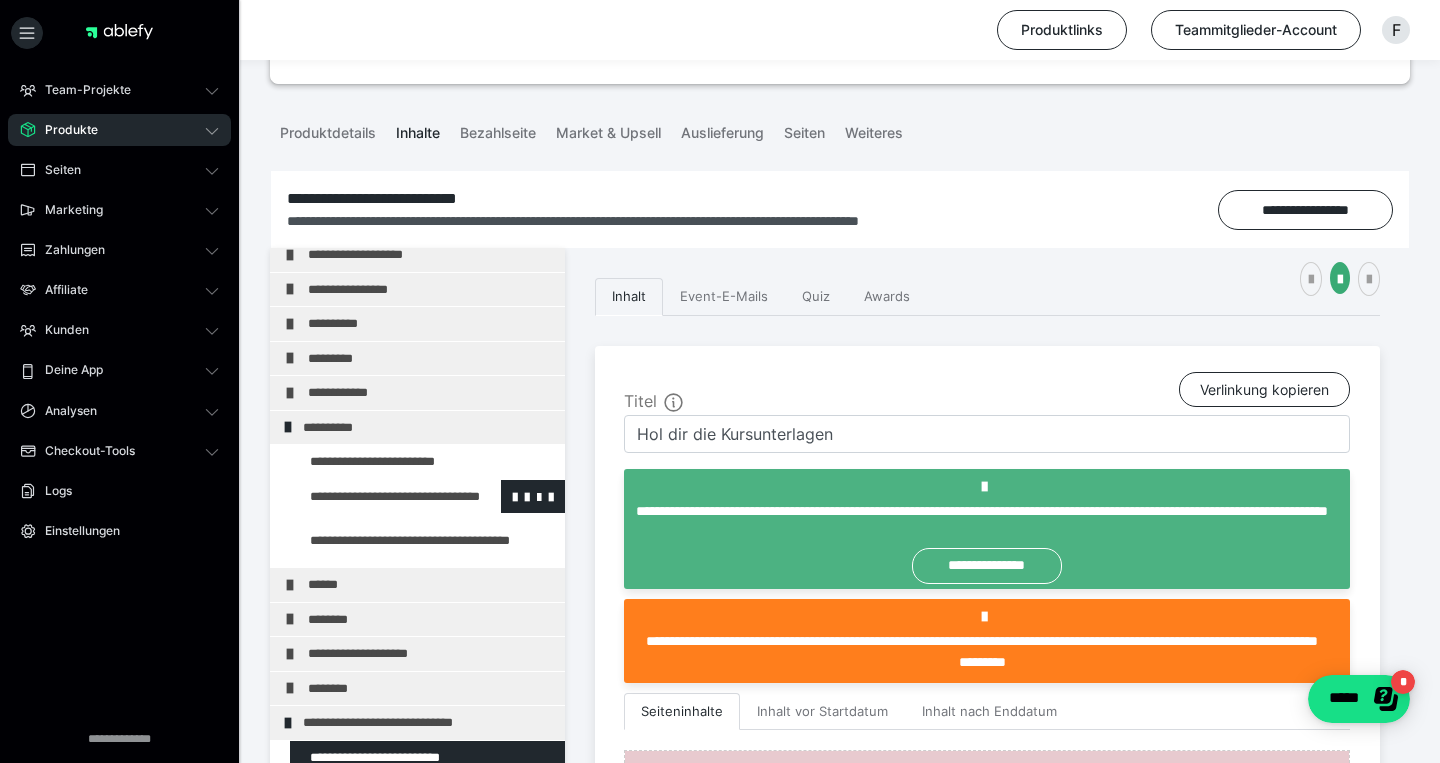 click at bounding box center (375, 497) 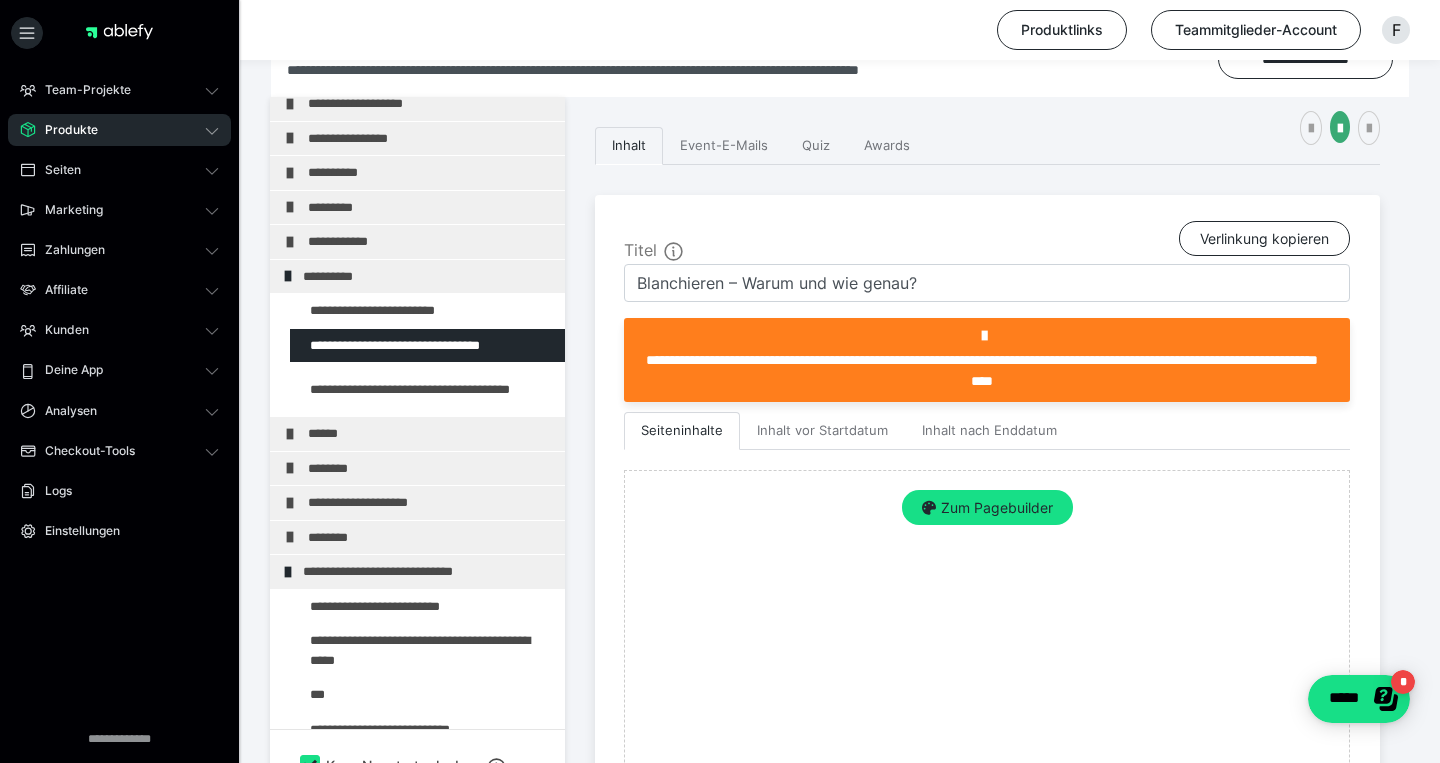 scroll, scrollTop: 388, scrollLeft: 0, axis: vertical 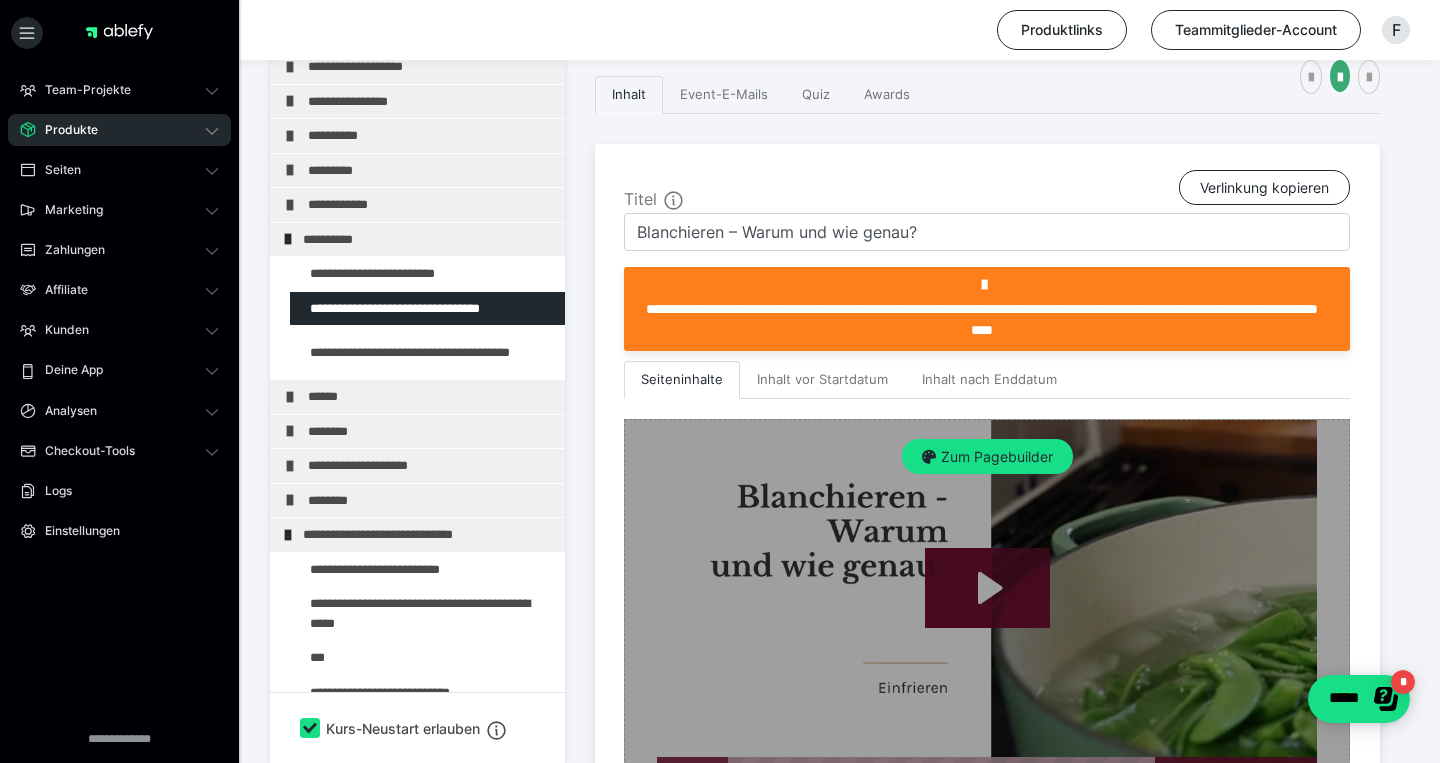 click on "Zum Pagebuilder" at bounding box center (987, 682) 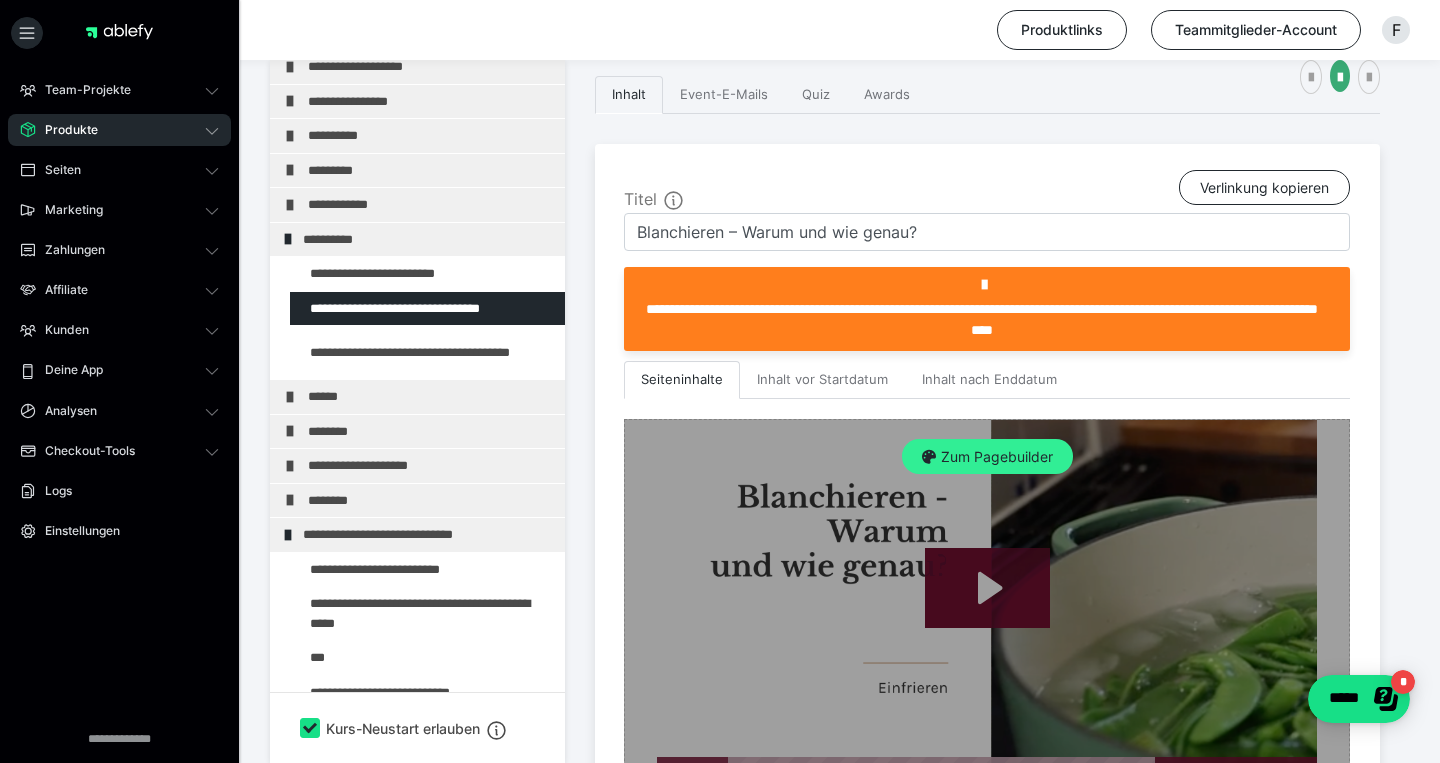 click on "Zum Pagebuilder" at bounding box center [987, 457] 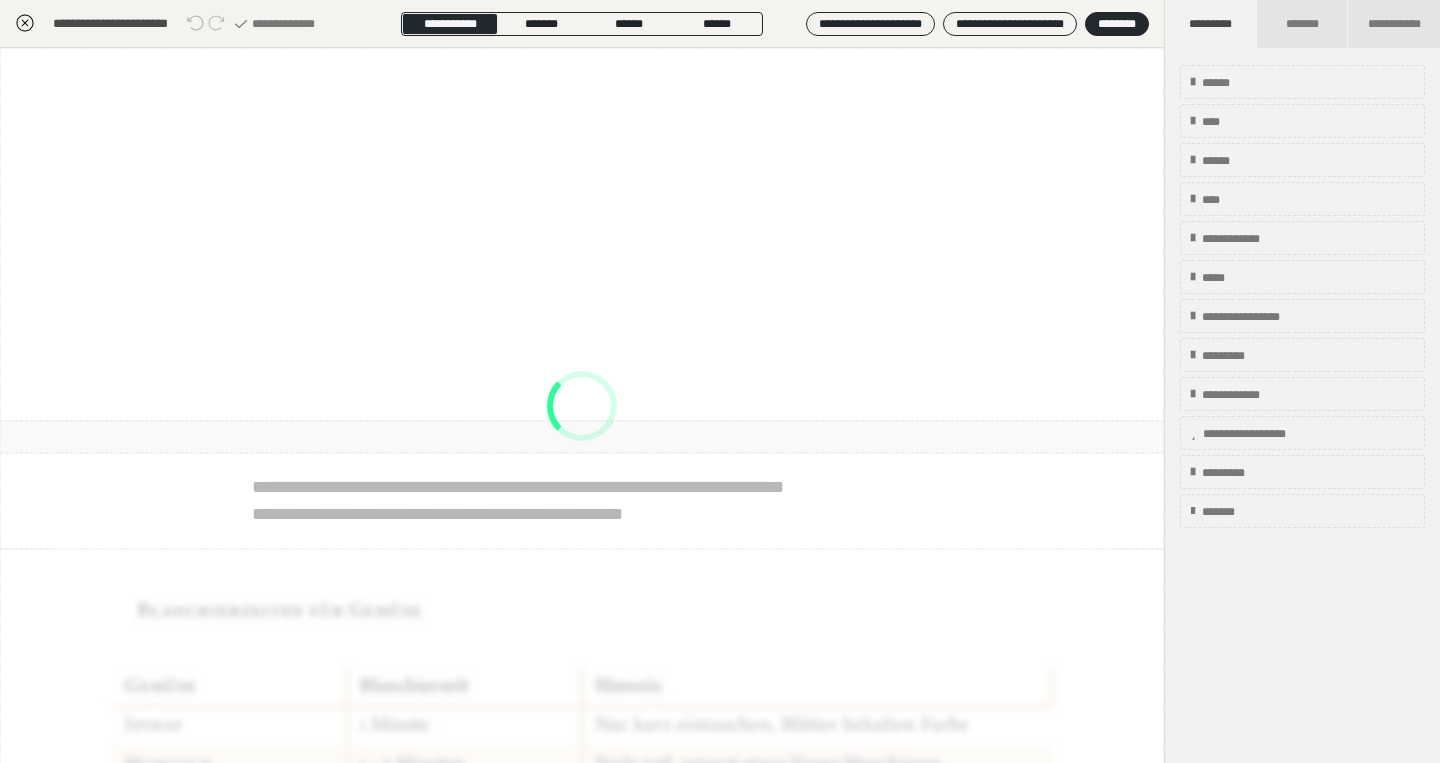 scroll, scrollTop: 374, scrollLeft: 0, axis: vertical 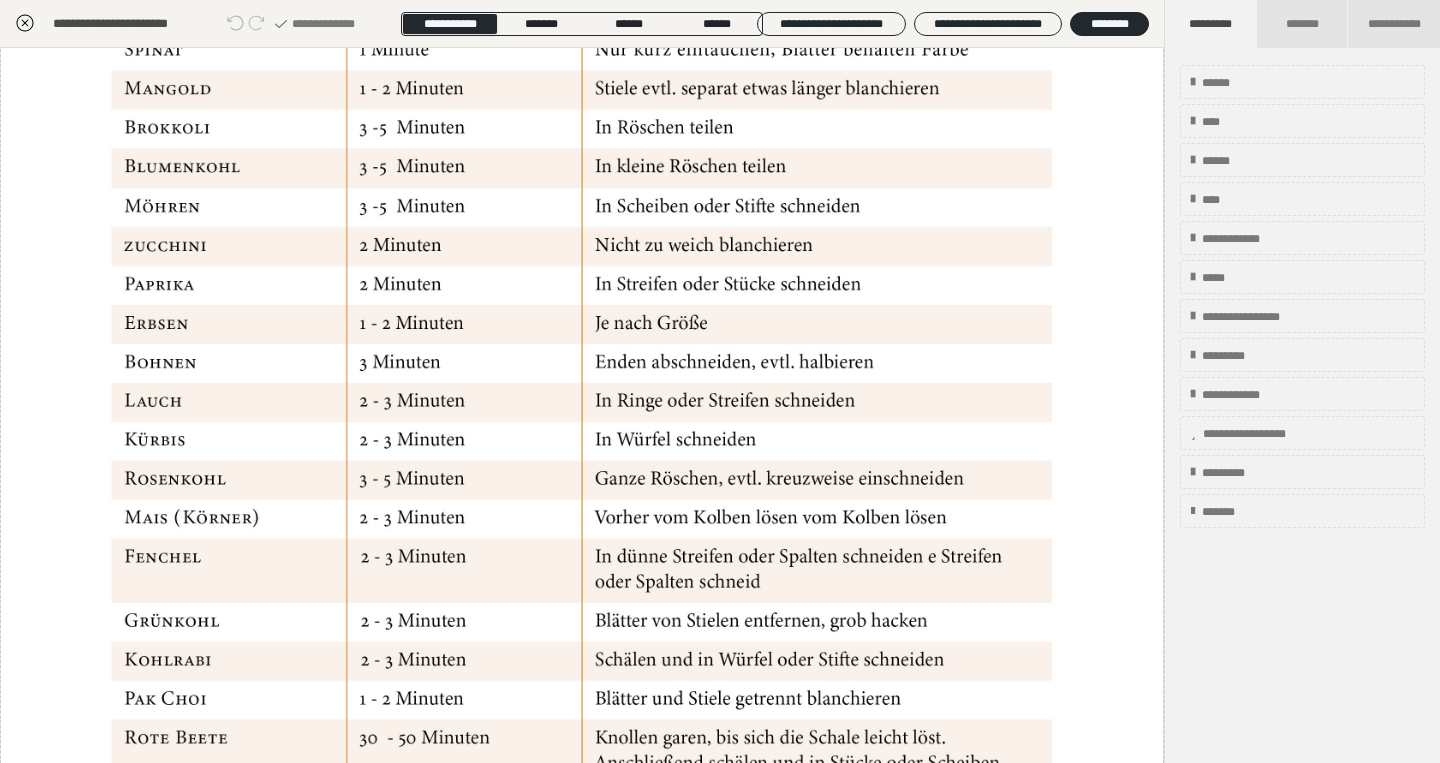 click at bounding box center [582, 471] 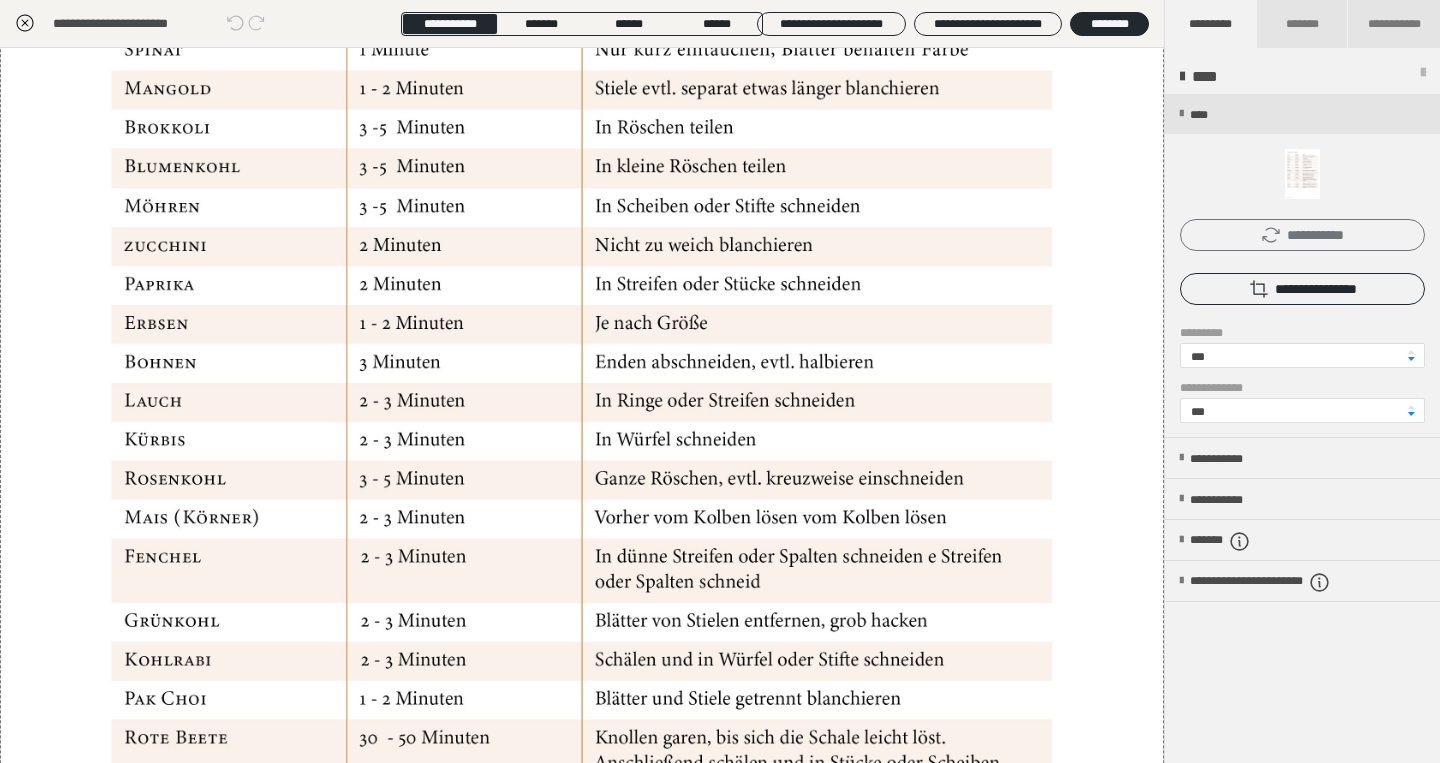 click on "**********" at bounding box center [1302, 235] 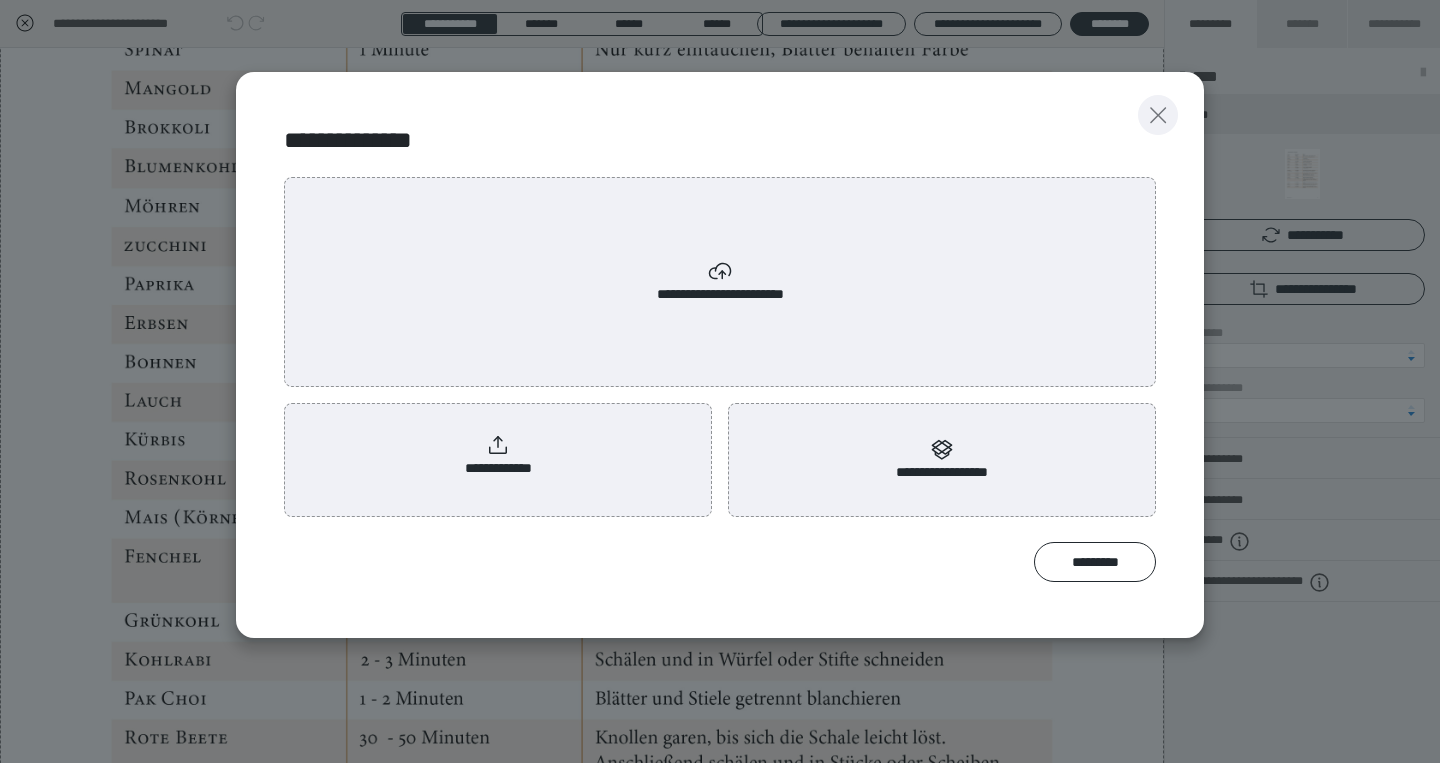 click at bounding box center [1158, 115] 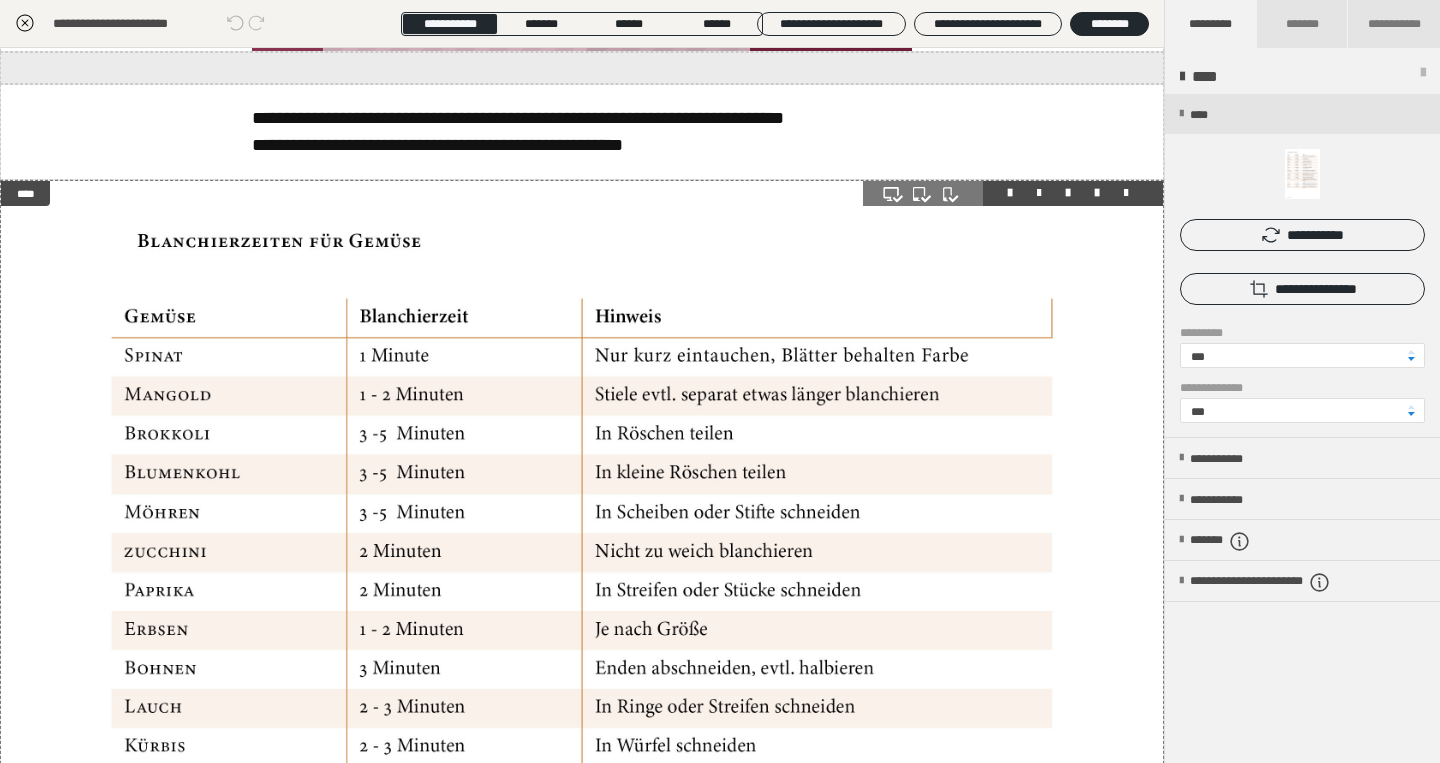 scroll, scrollTop: 362, scrollLeft: 0, axis: vertical 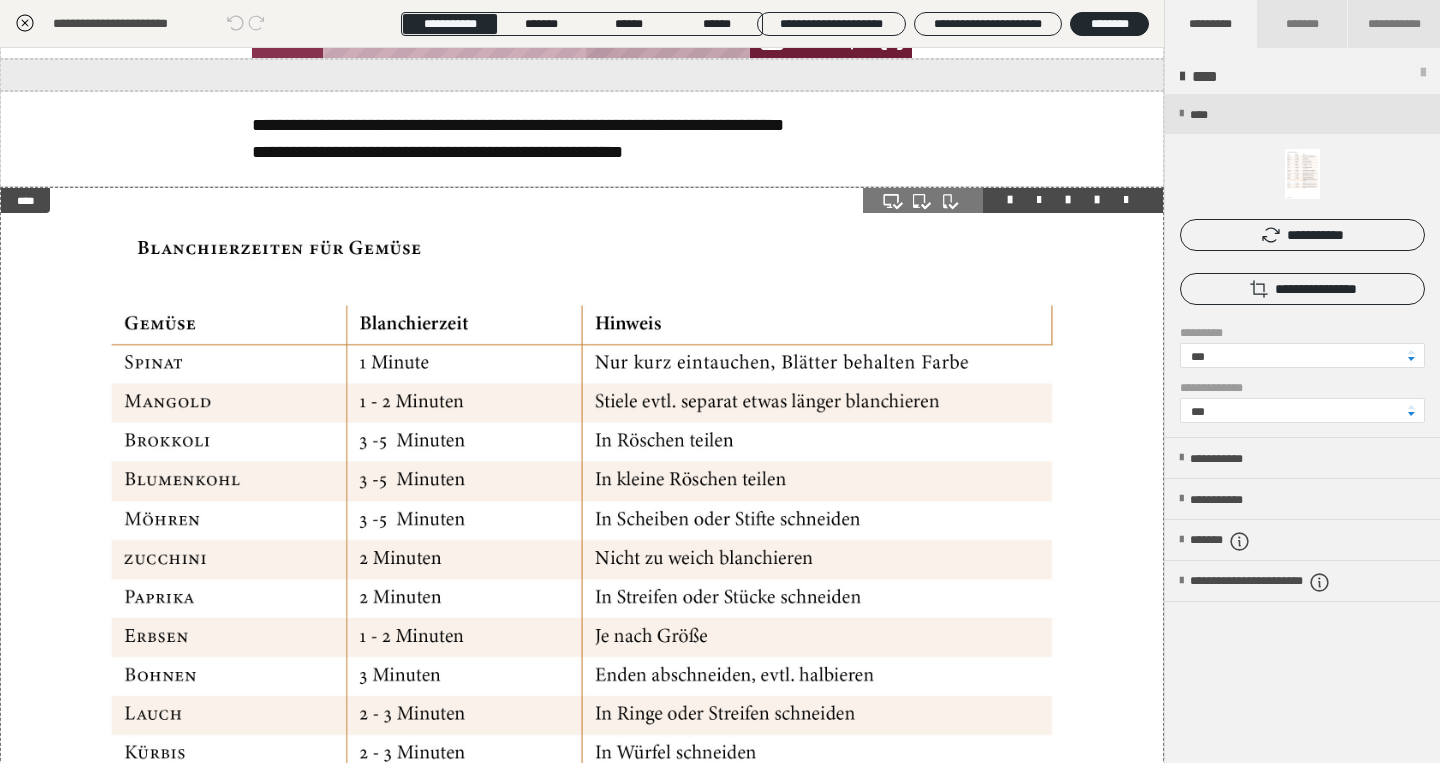 click at bounding box center [582, 784] 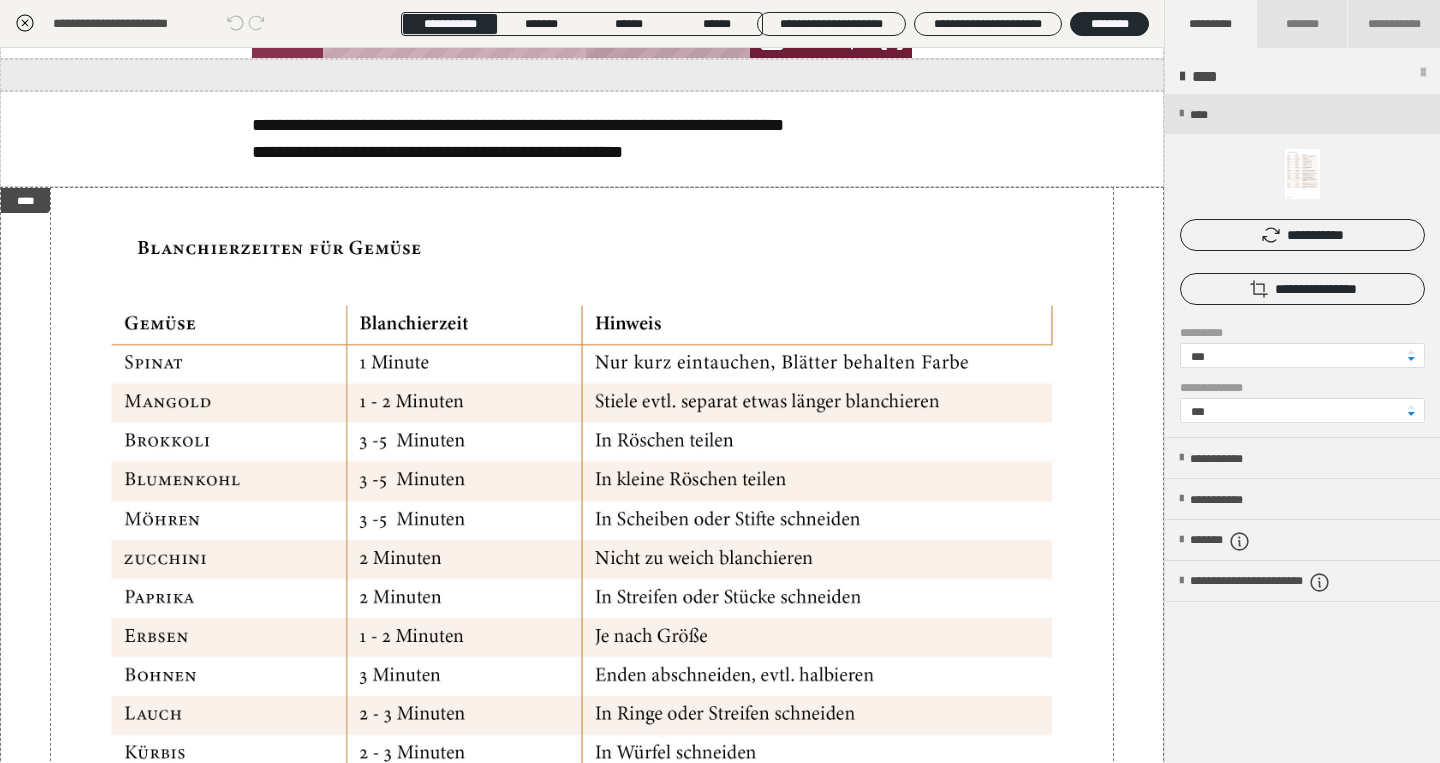 click on "**********" at bounding box center (1302, 235) 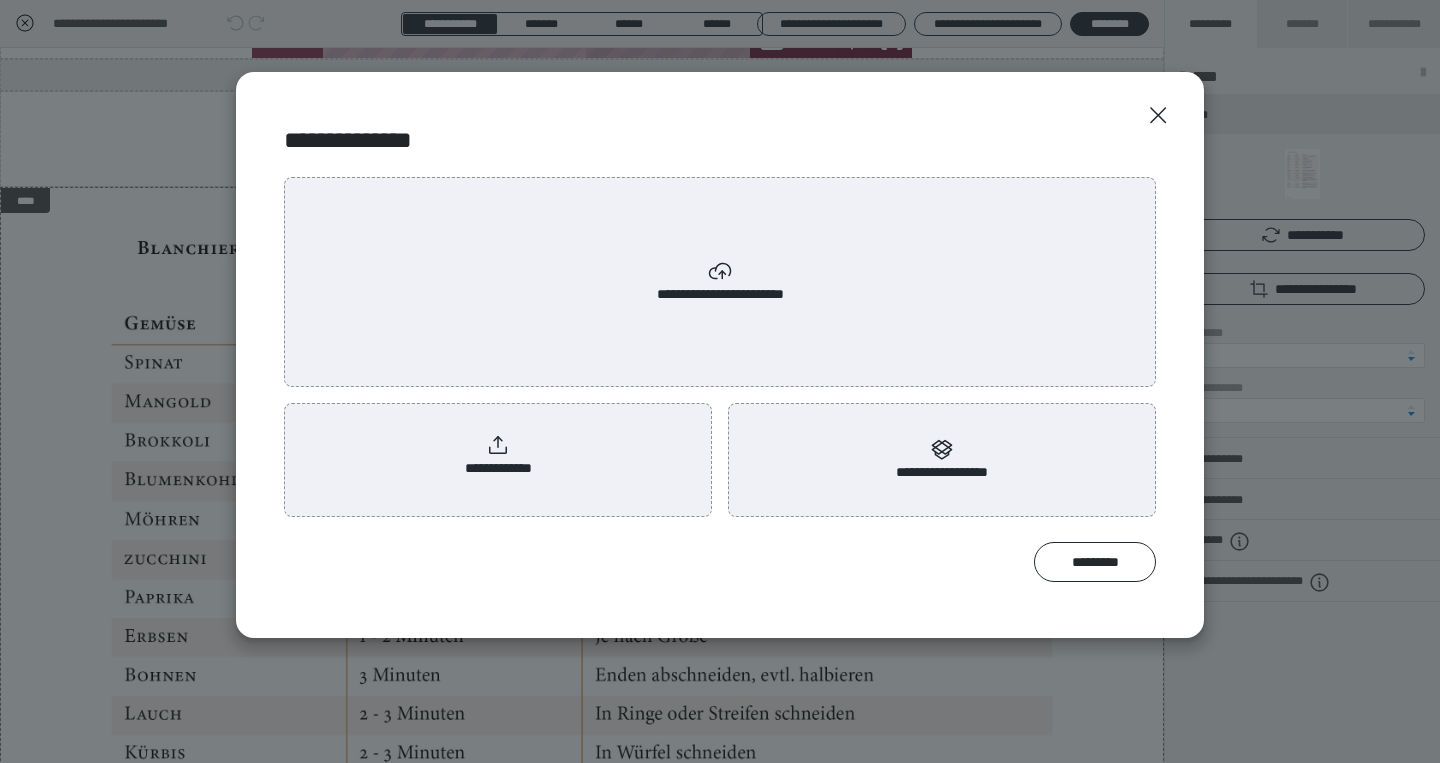 click on "**********" at bounding box center (498, 456) 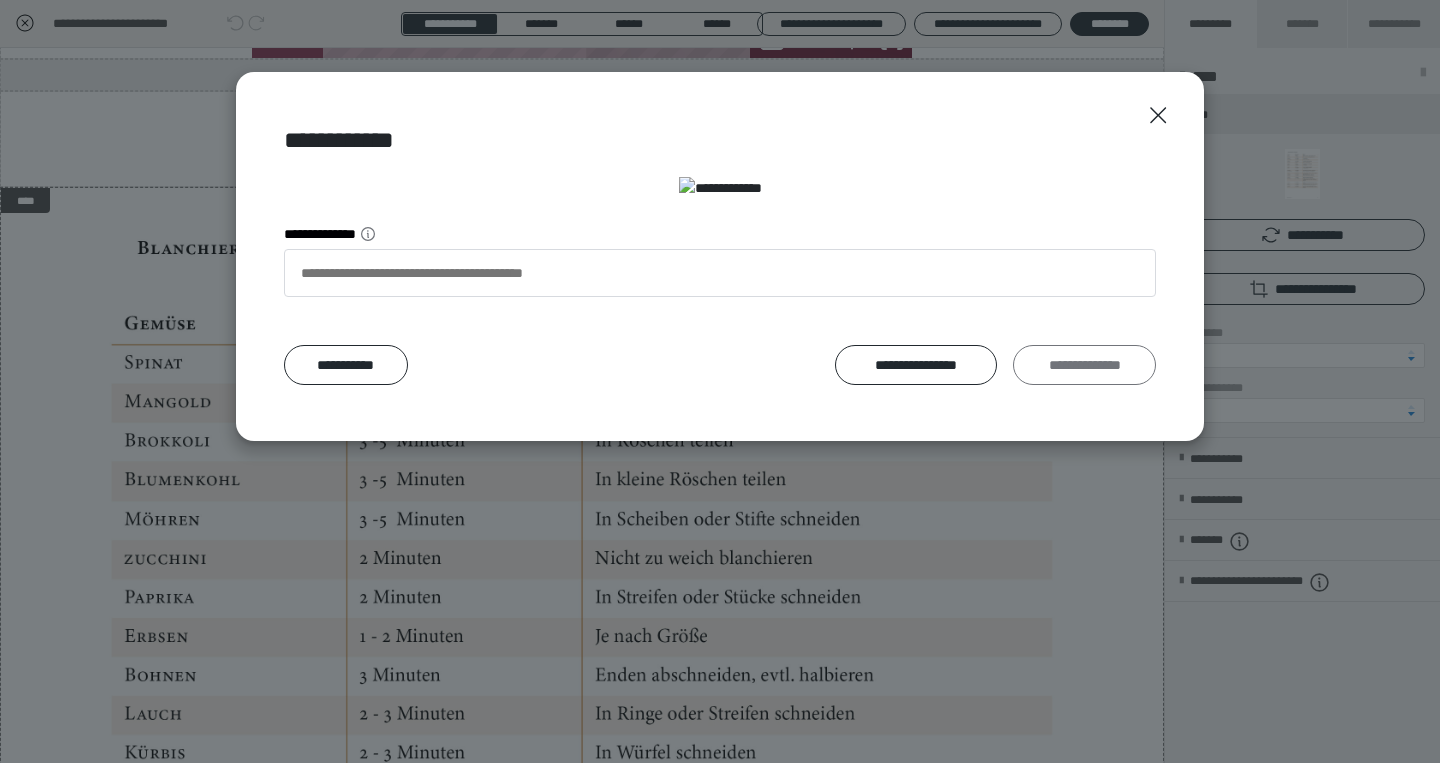 click on "**********" at bounding box center (1084, 365) 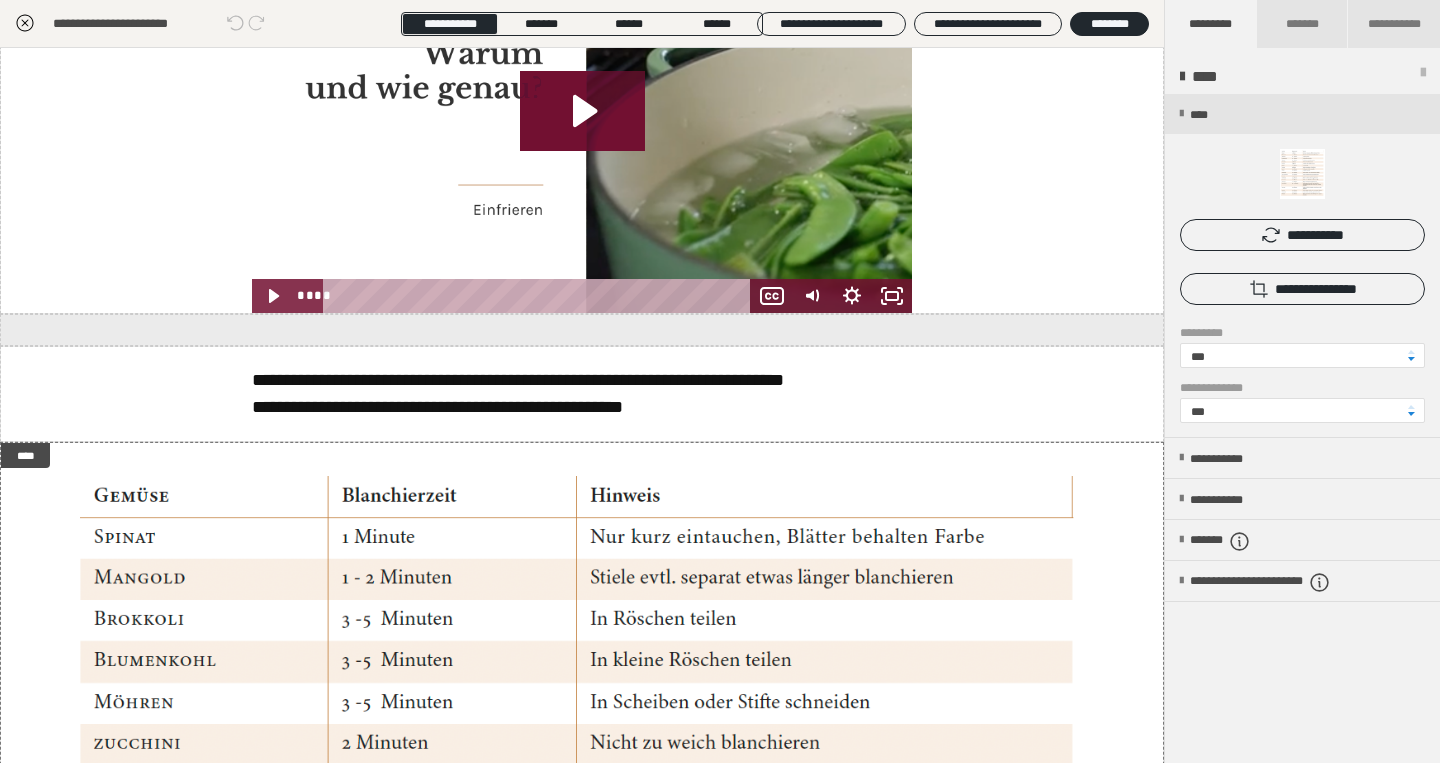 scroll, scrollTop: 0, scrollLeft: 0, axis: both 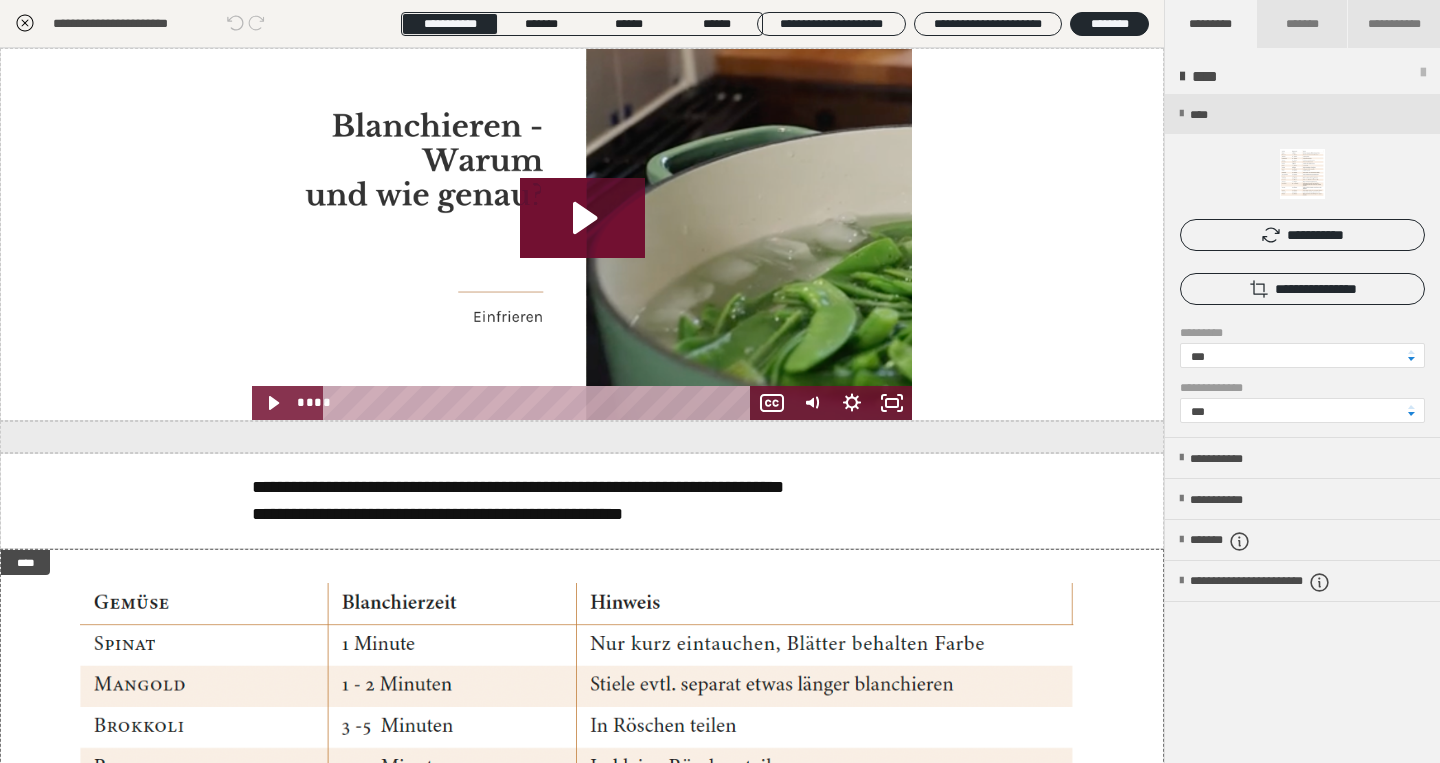 click 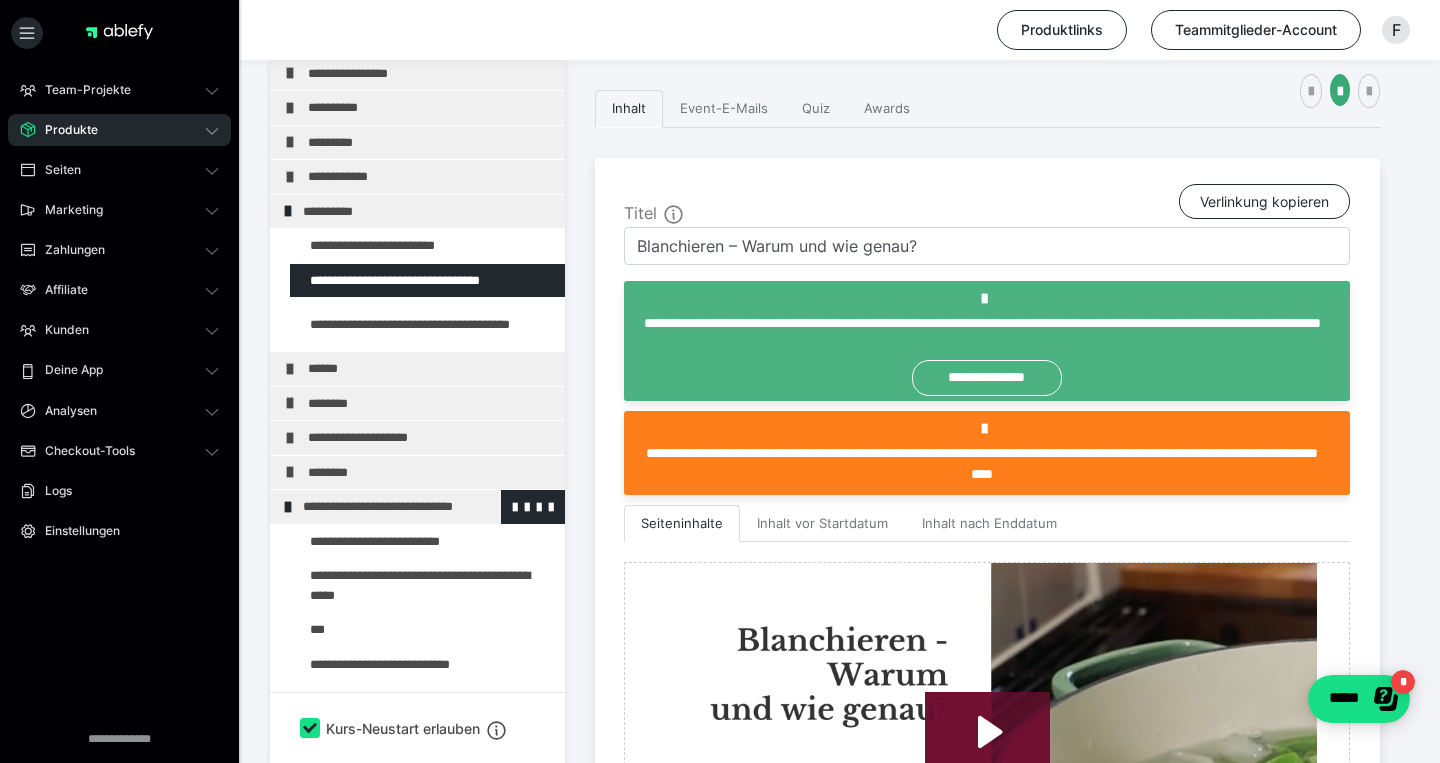 scroll, scrollTop: 60, scrollLeft: 0, axis: vertical 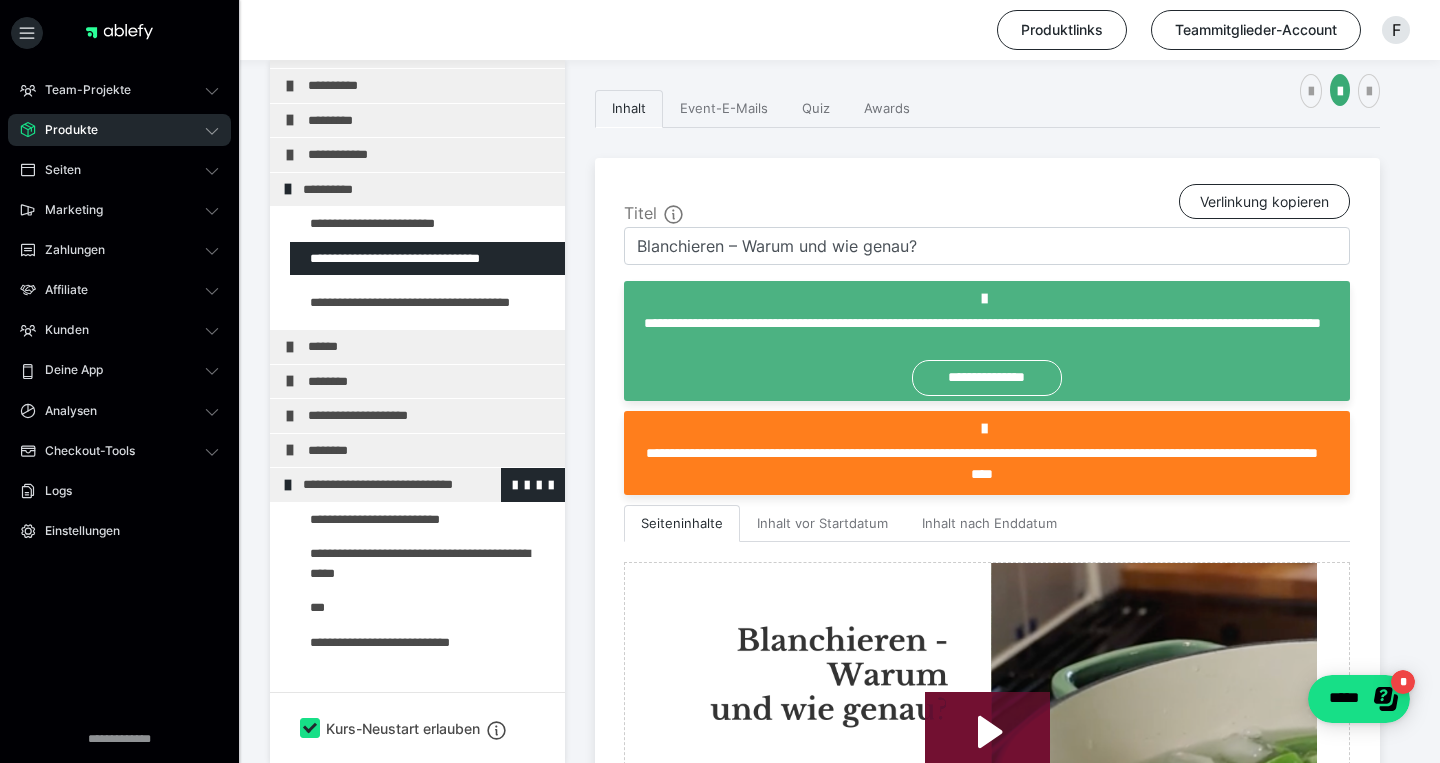 click at bounding box center [375, 520] 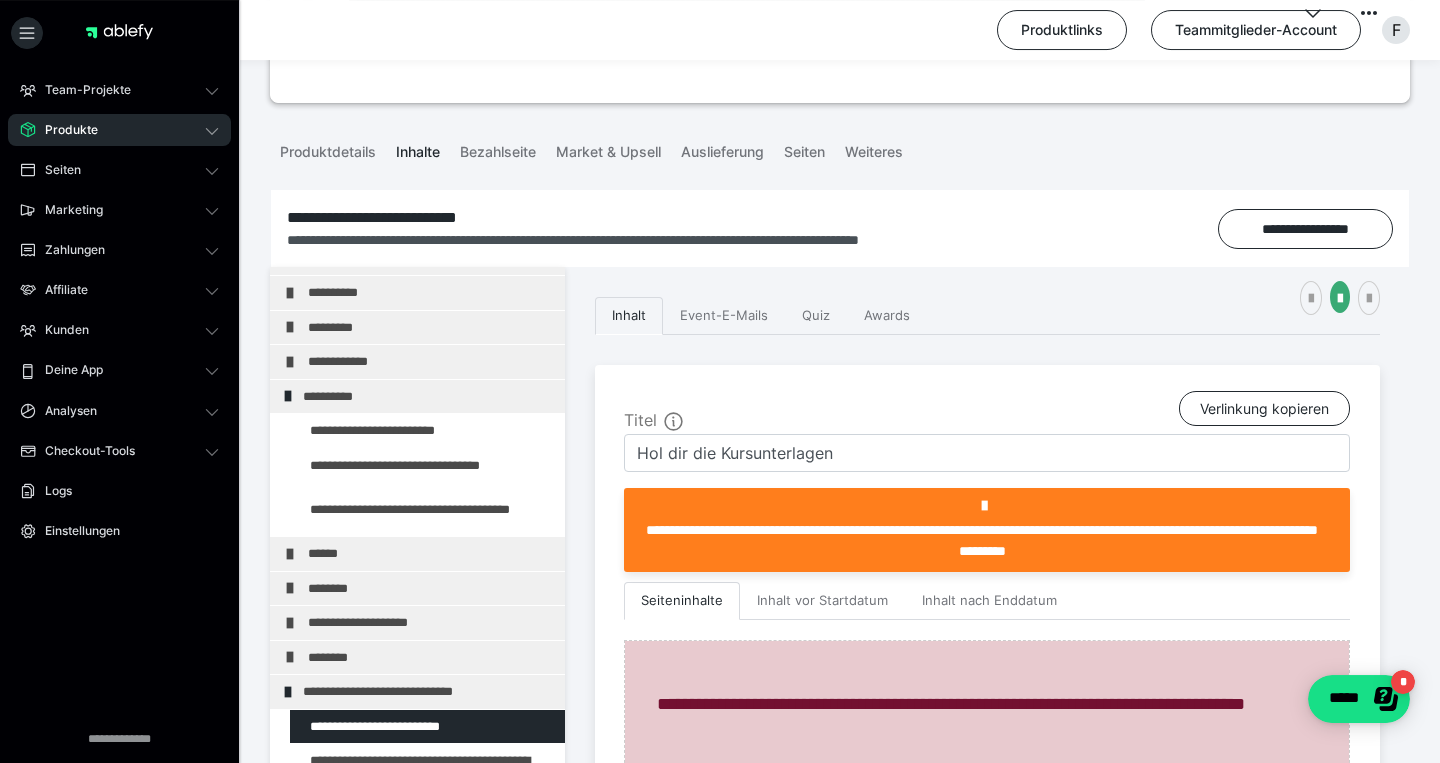 scroll, scrollTop: 143, scrollLeft: 0, axis: vertical 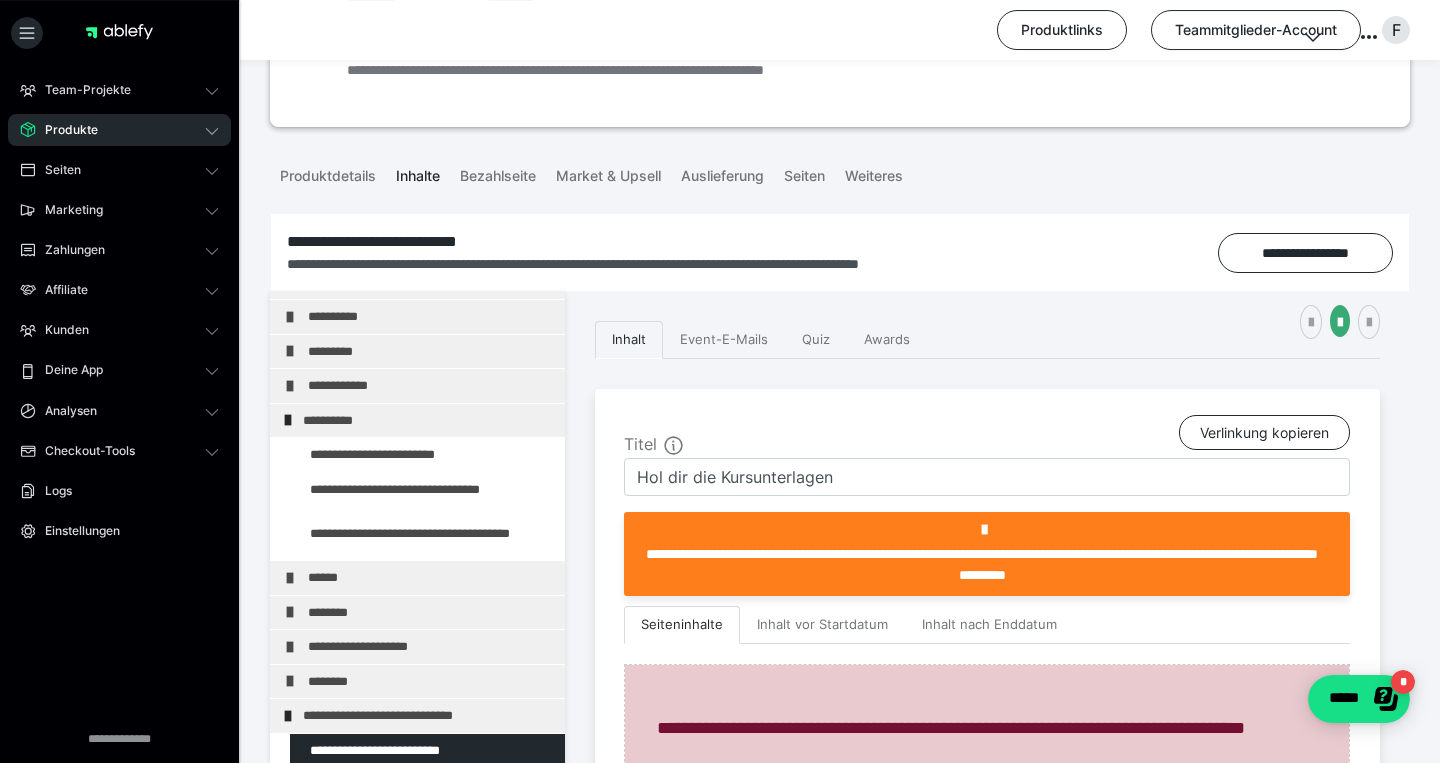 click on "Produkte" at bounding box center (119, 130) 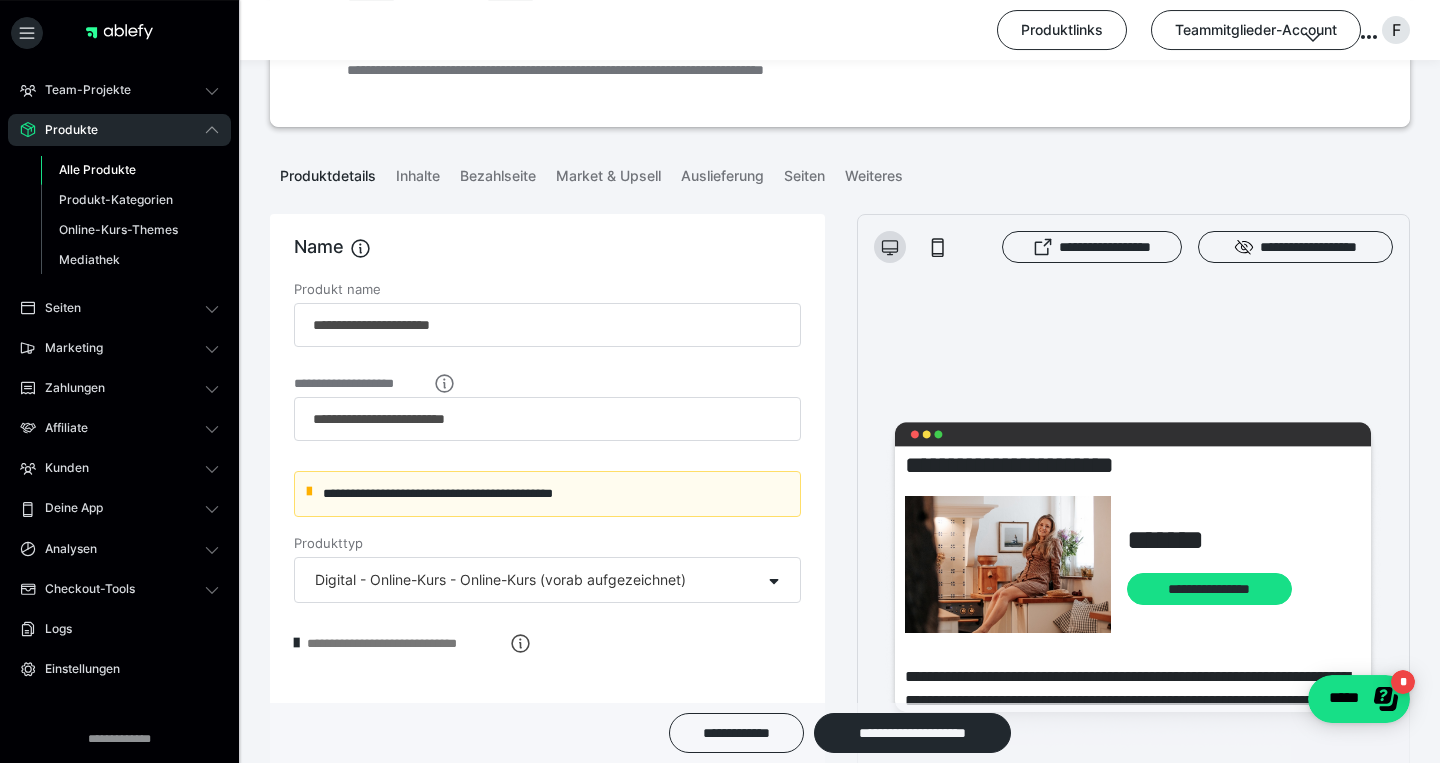 click on "Alle Produkte" at bounding box center [97, 169] 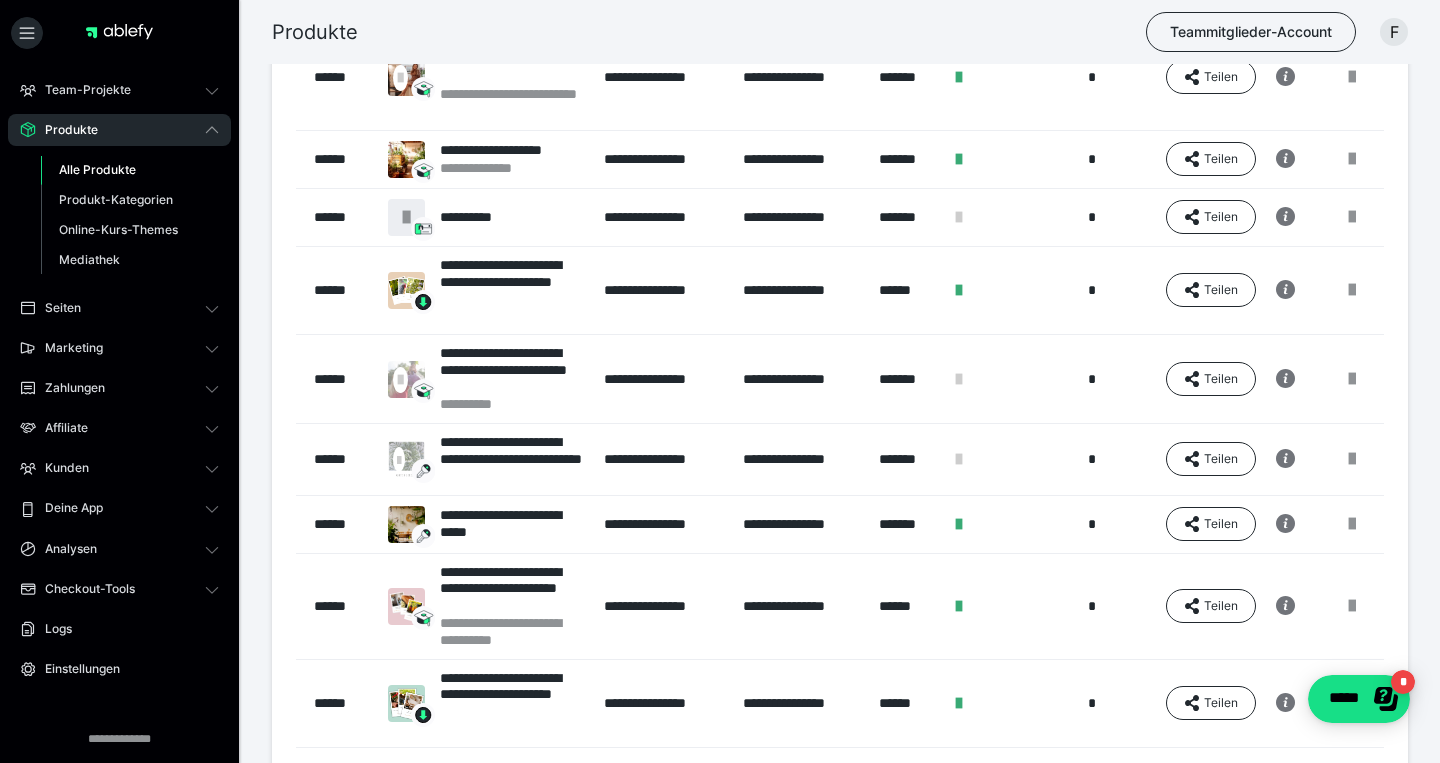 scroll, scrollTop: 485, scrollLeft: 0, axis: vertical 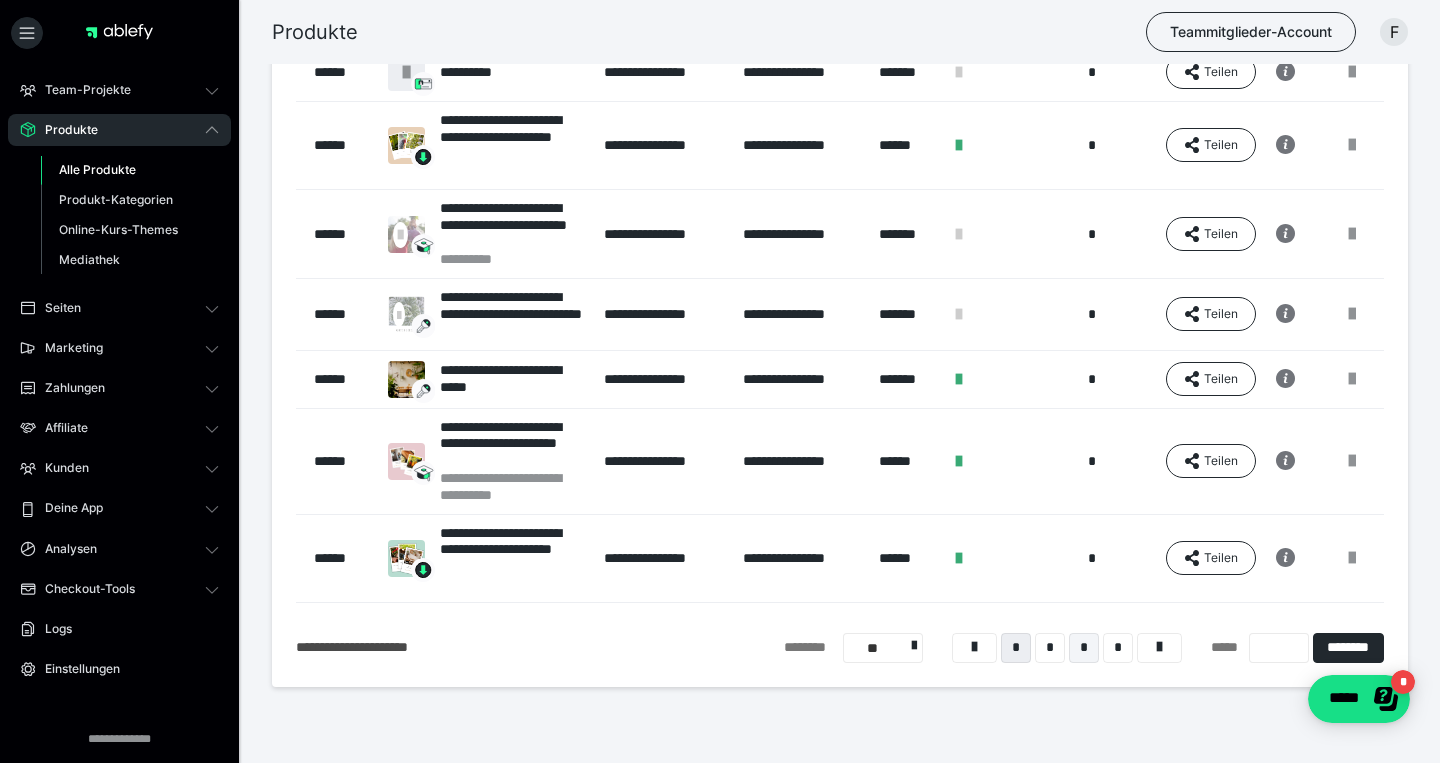 click on "*" at bounding box center [1084, 648] 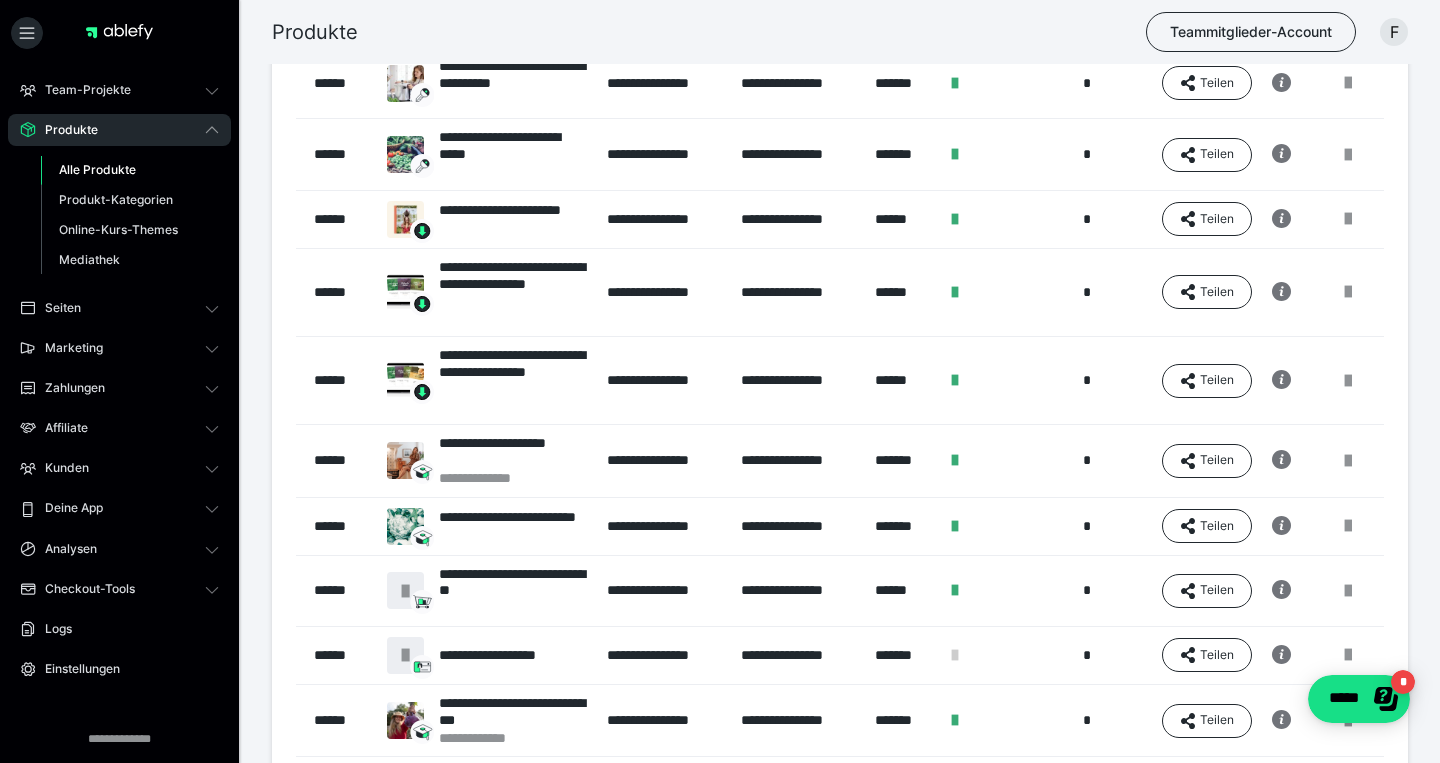 scroll, scrollTop: 200, scrollLeft: 0, axis: vertical 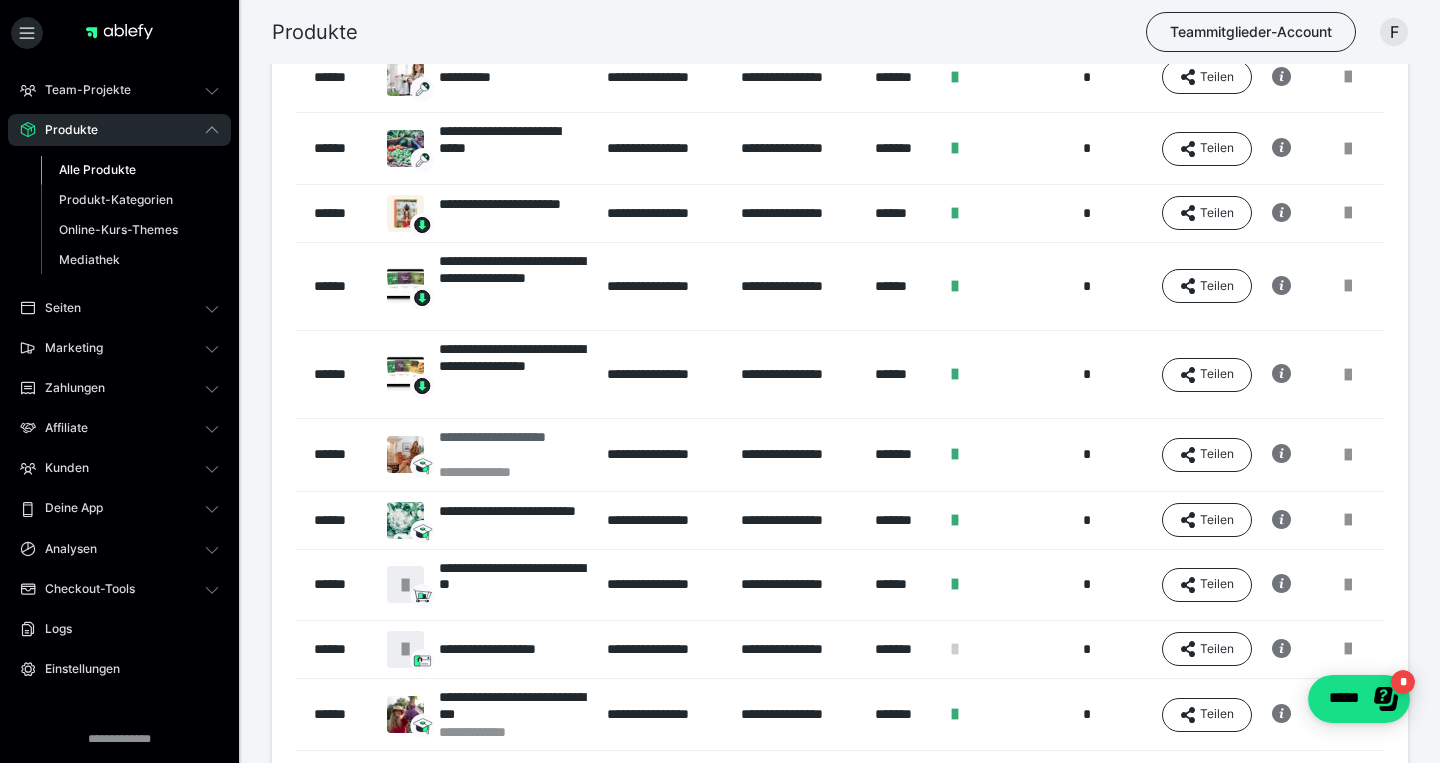 click on "**********" at bounding box center [513, 446] 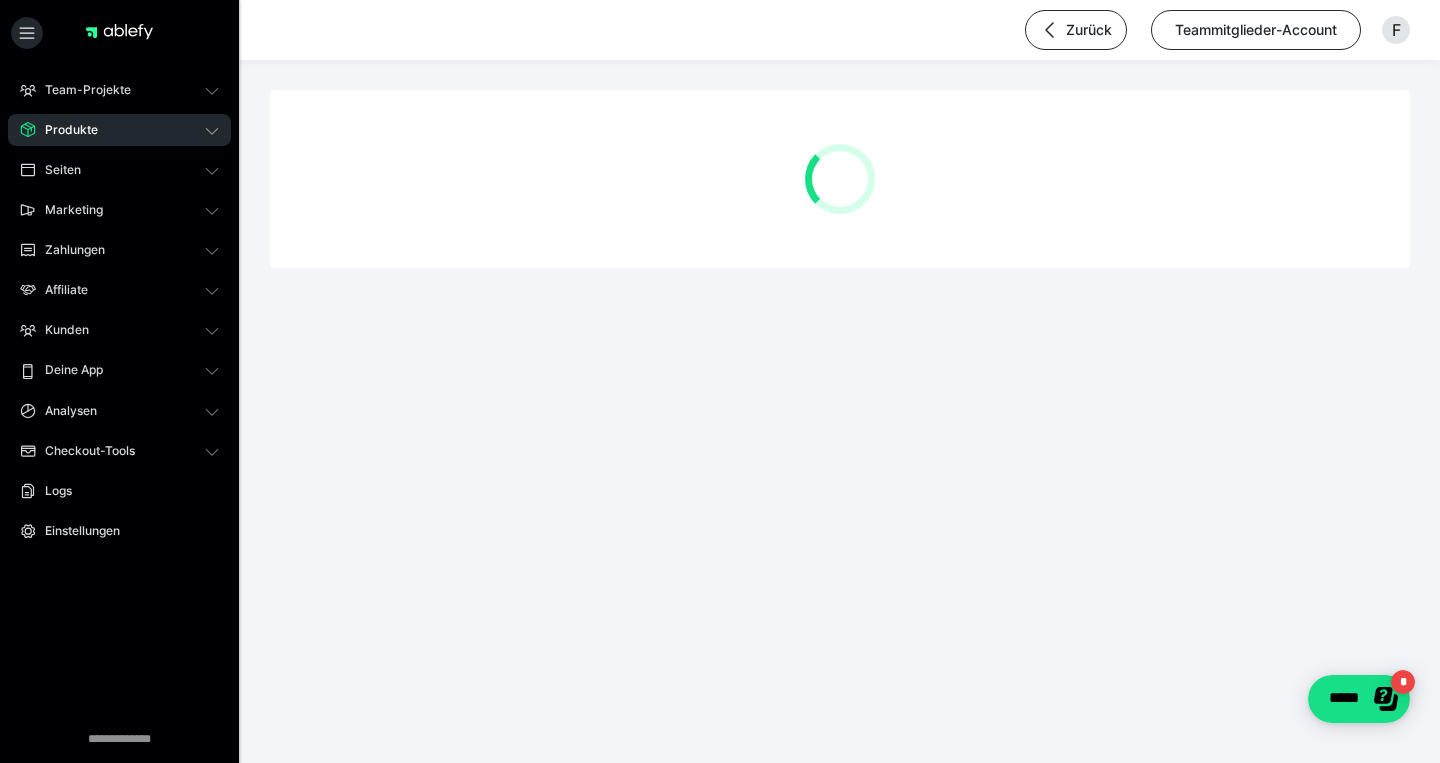 scroll, scrollTop: 0, scrollLeft: 0, axis: both 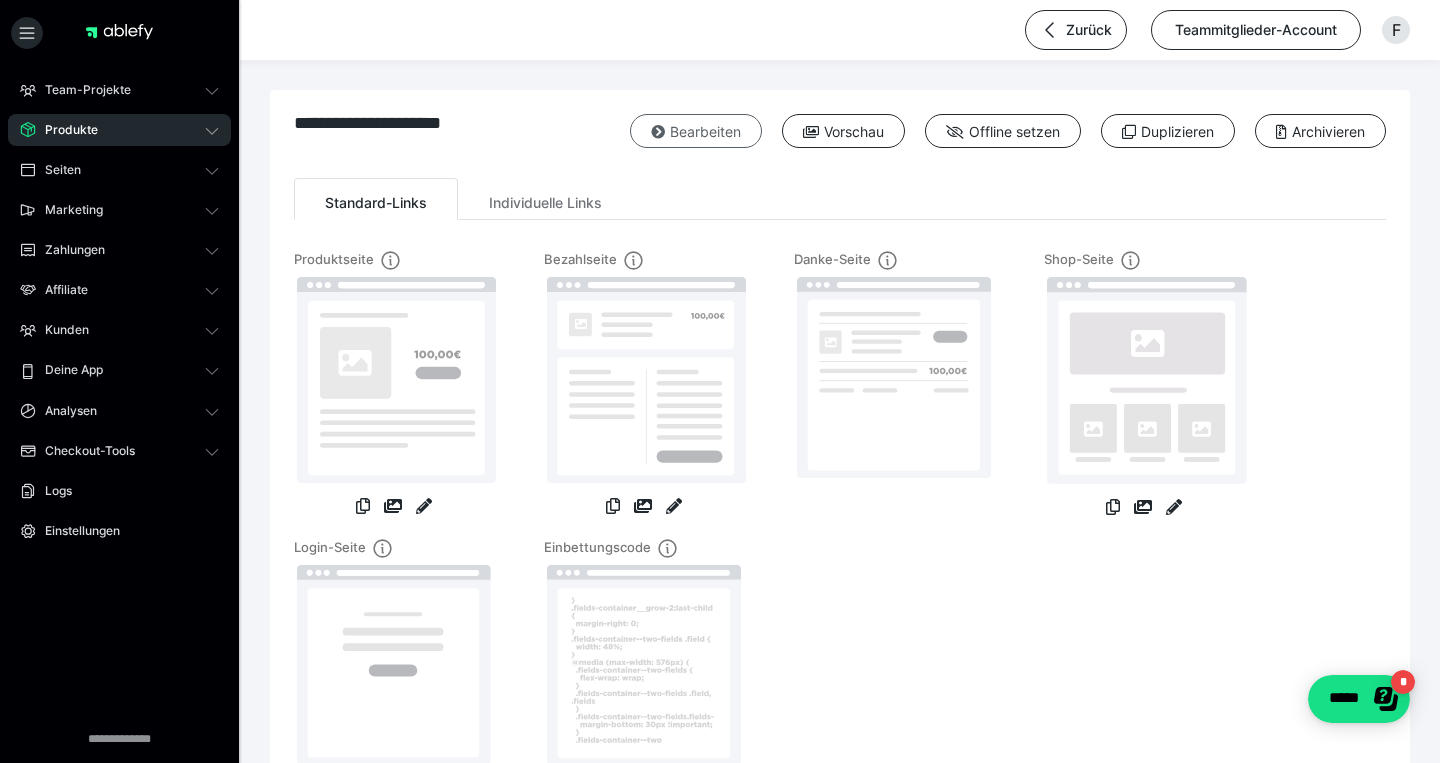 click on "Bearbeiten" at bounding box center [696, 131] 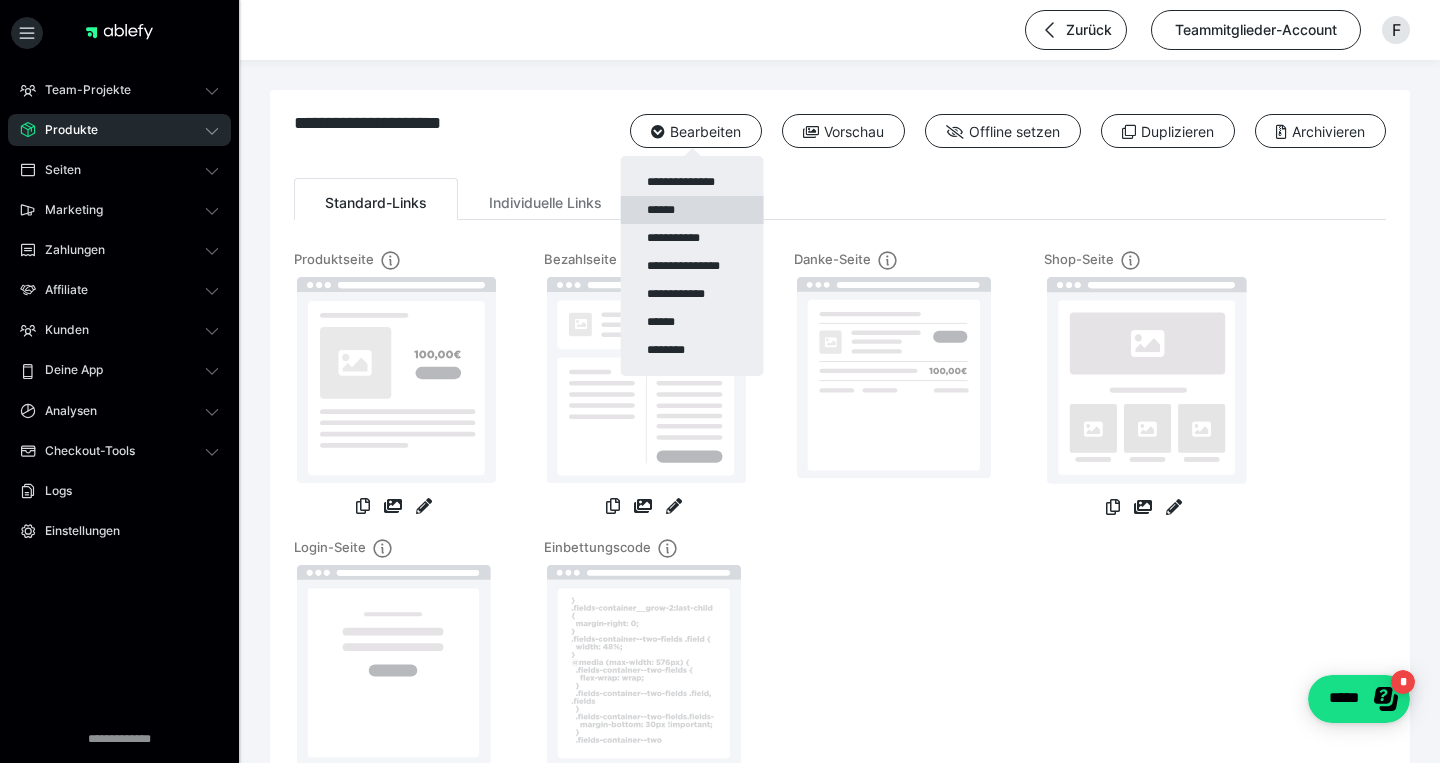 click on "******" at bounding box center (691, 210) 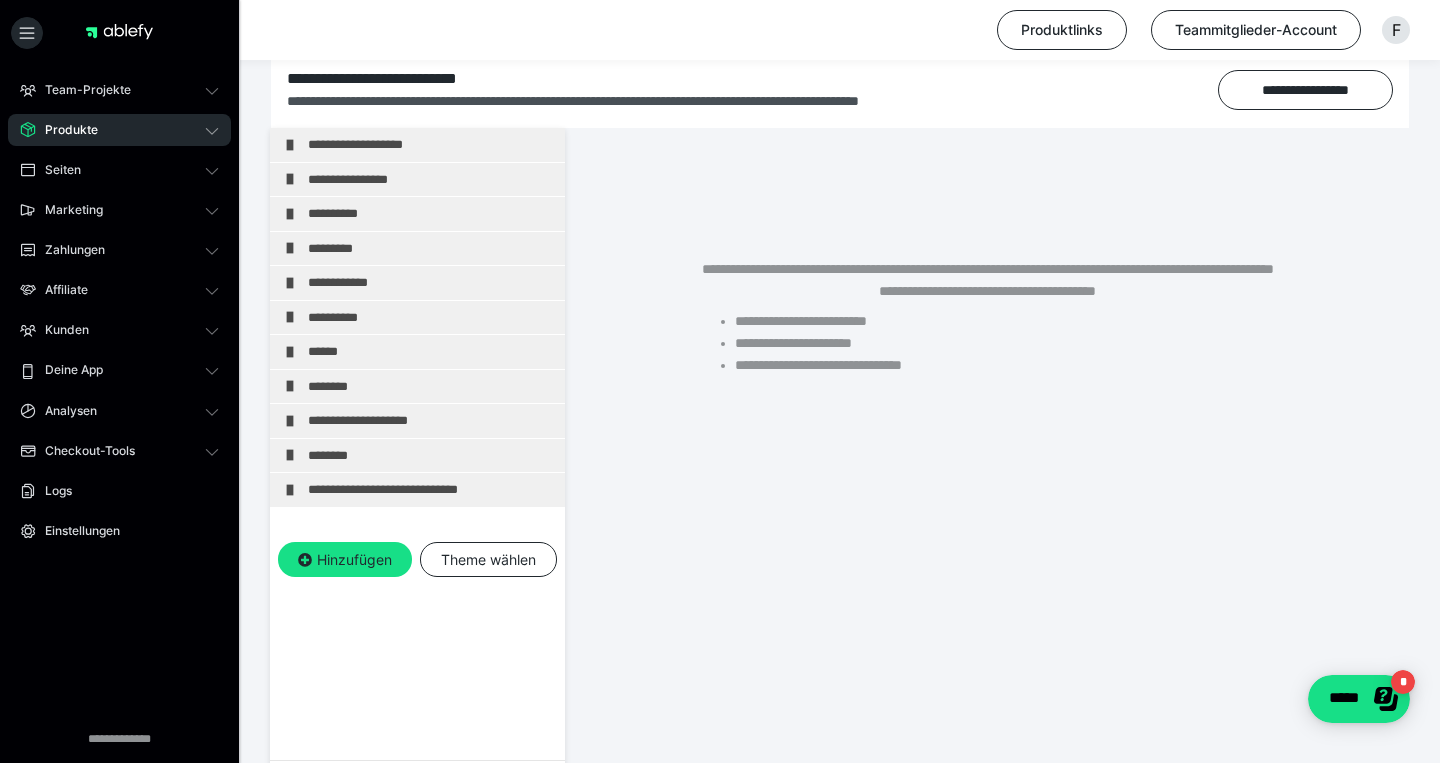 scroll, scrollTop: 374, scrollLeft: 0, axis: vertical 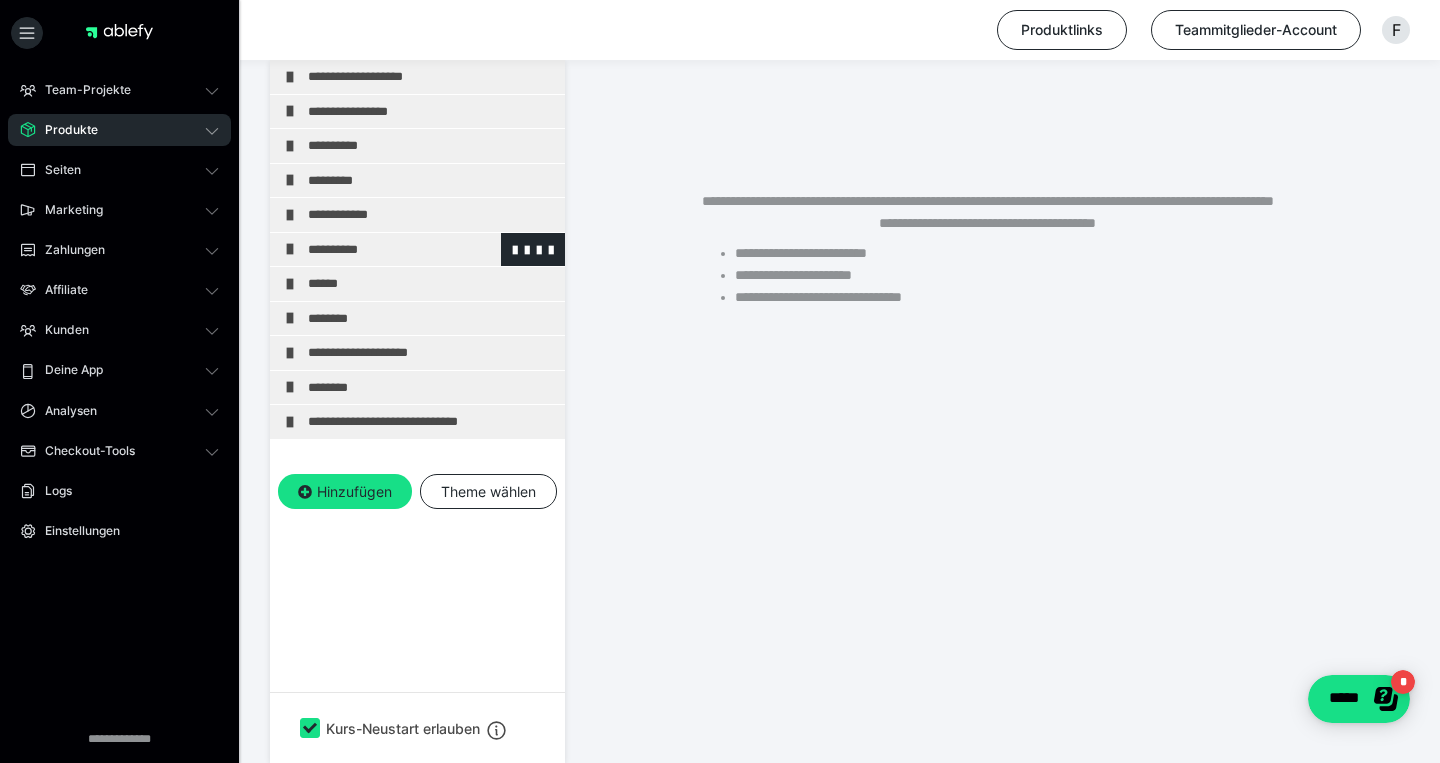 click on "**********" at bounding box center (431, 250) 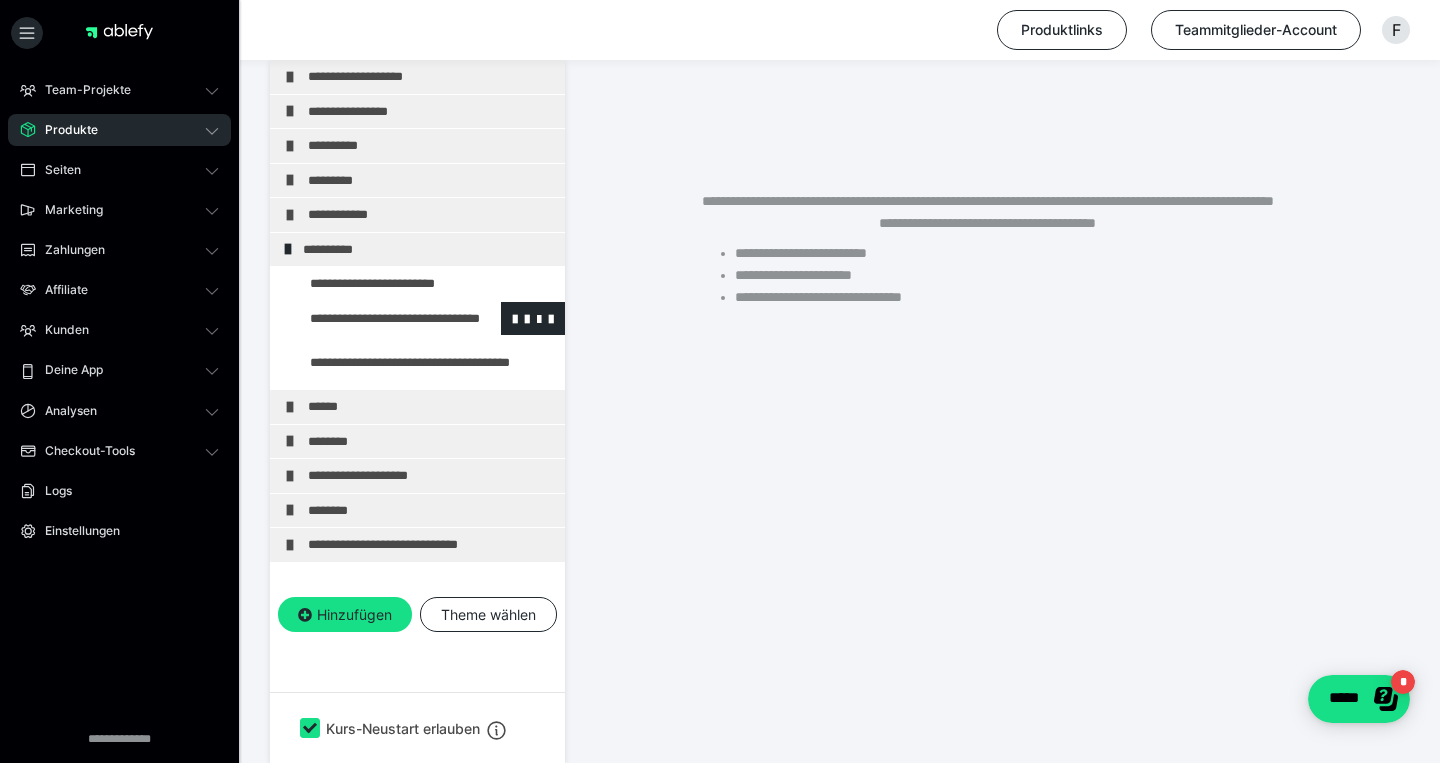 click at bounding box center [375, 319] 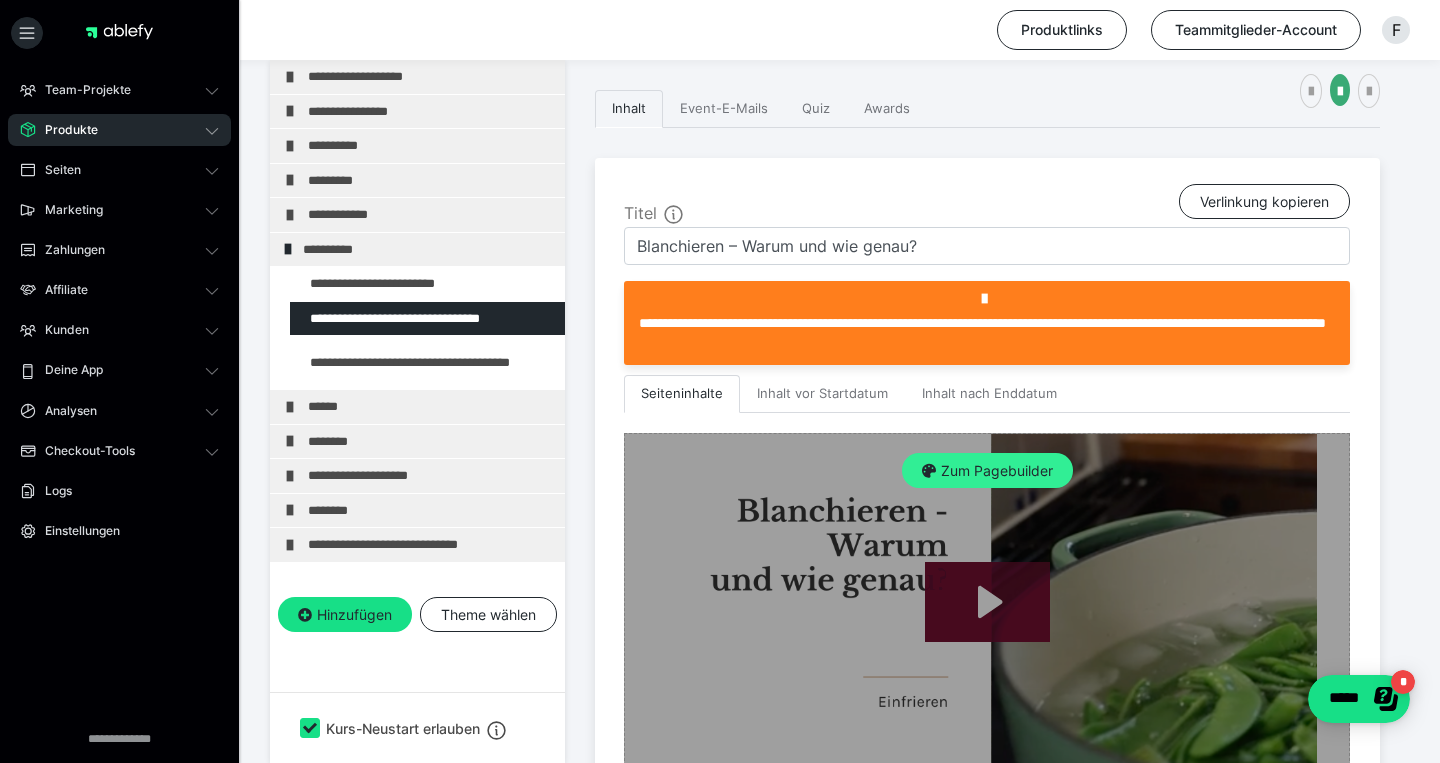 click on "Zum Pagebuilder" at bounding box center [987, 471] 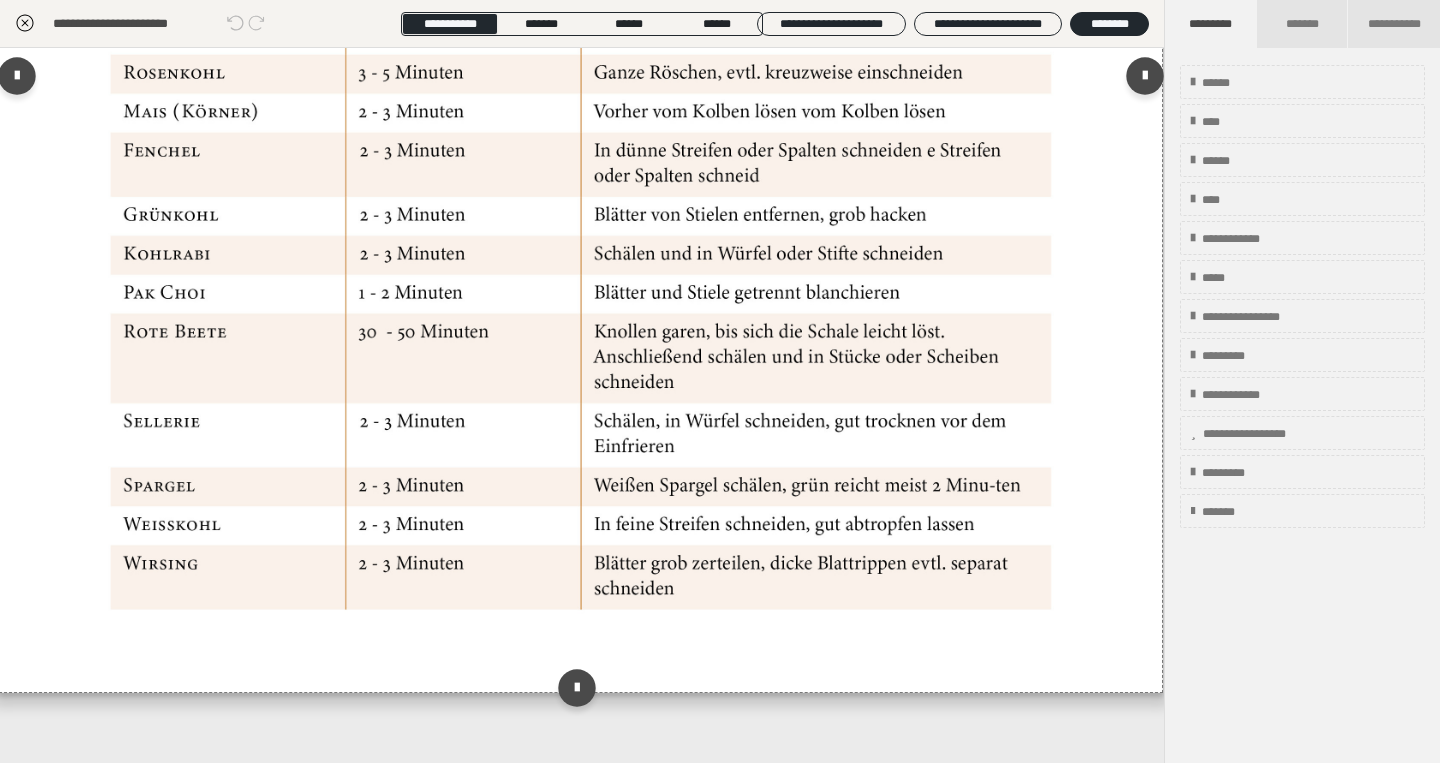 scroll, scrollTop: 1030, scrollLeft: 1, axis: both 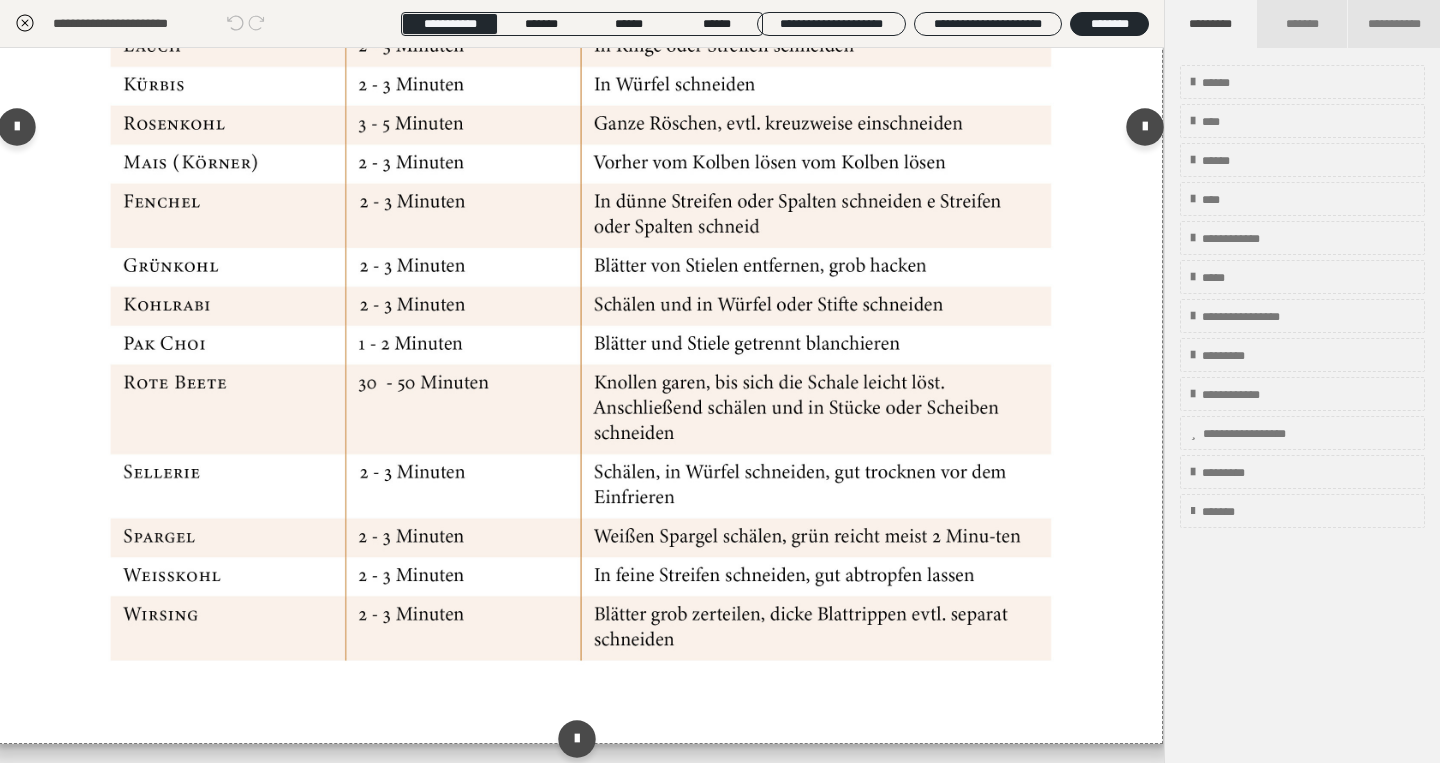 click at bounding box center (581, 116) 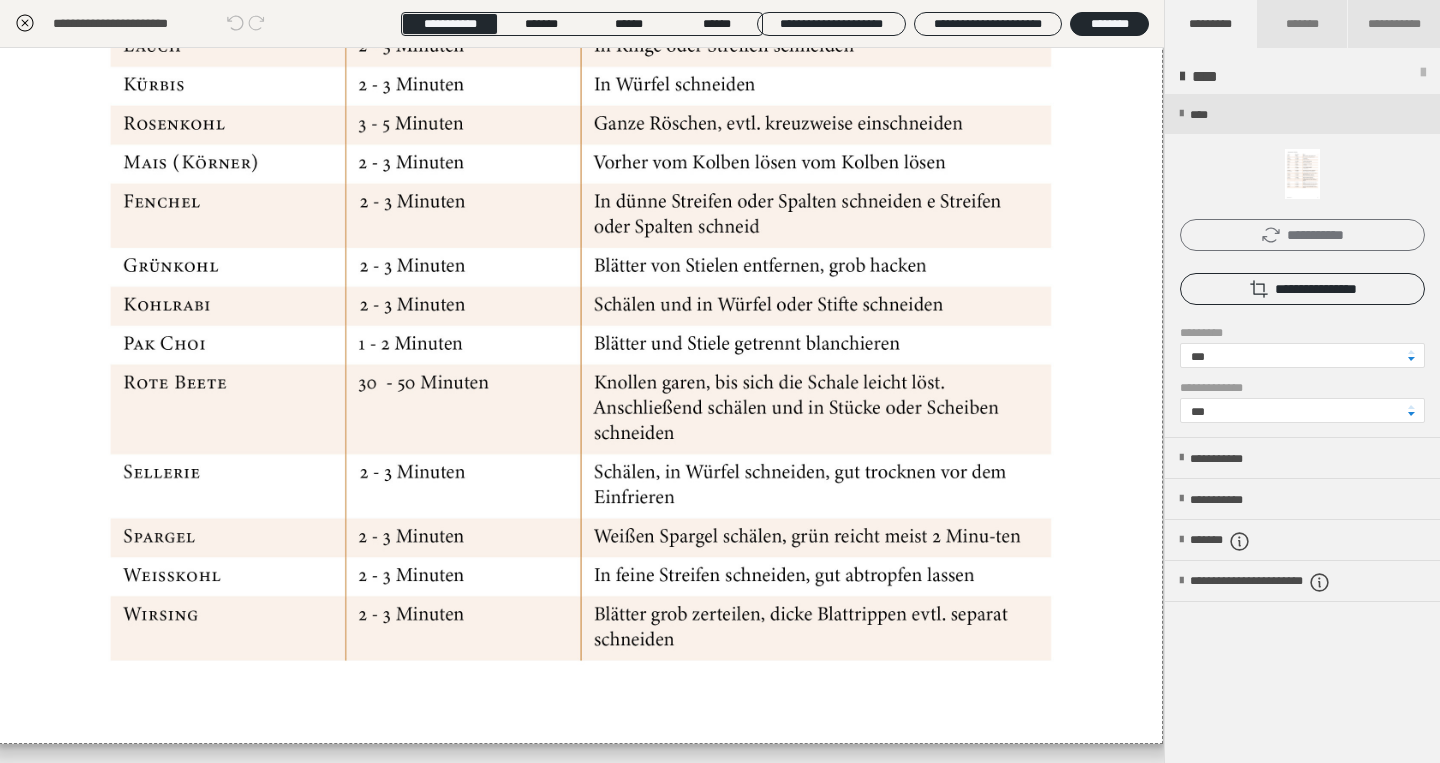 click on "**********" at bounding box center [1302, 235] 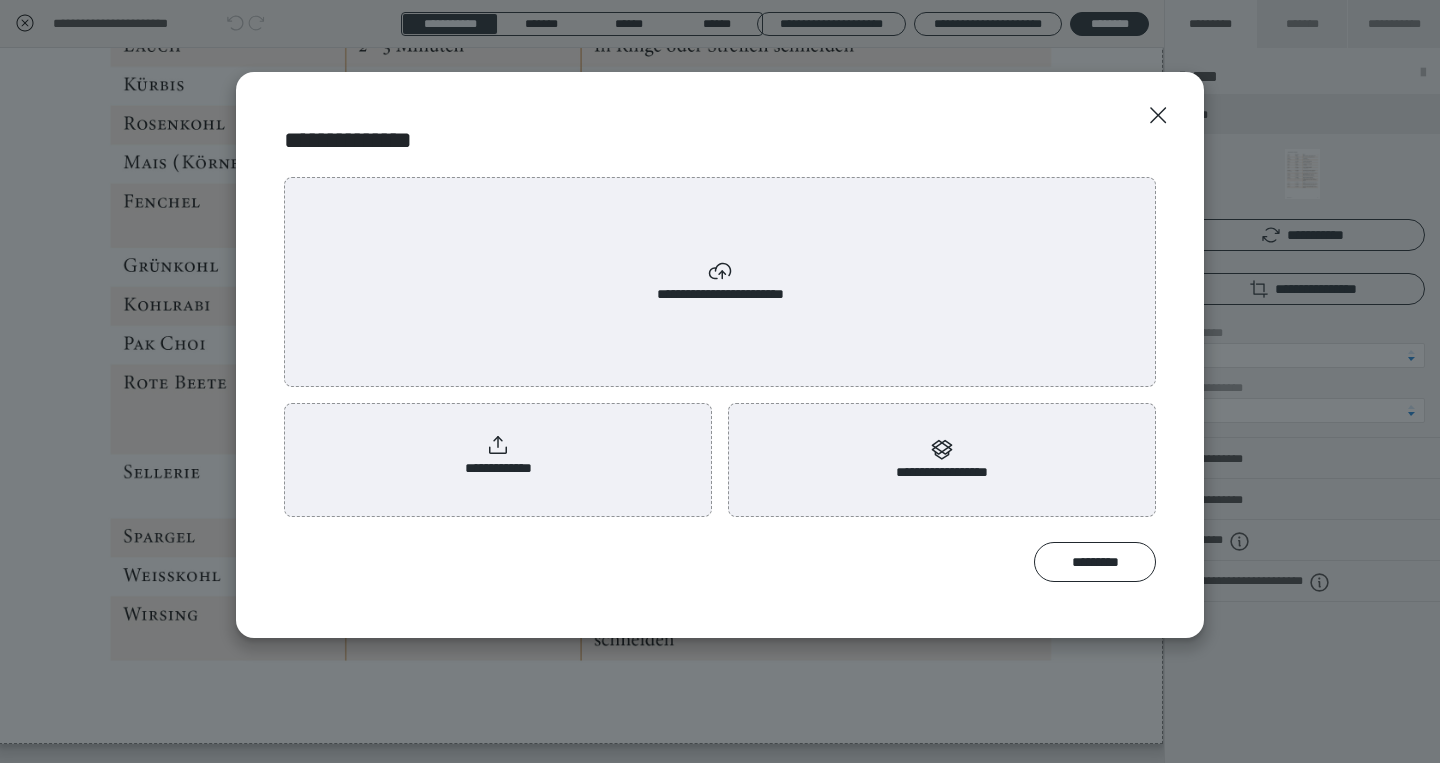 click on "**********" at bounding box center (720, 282) 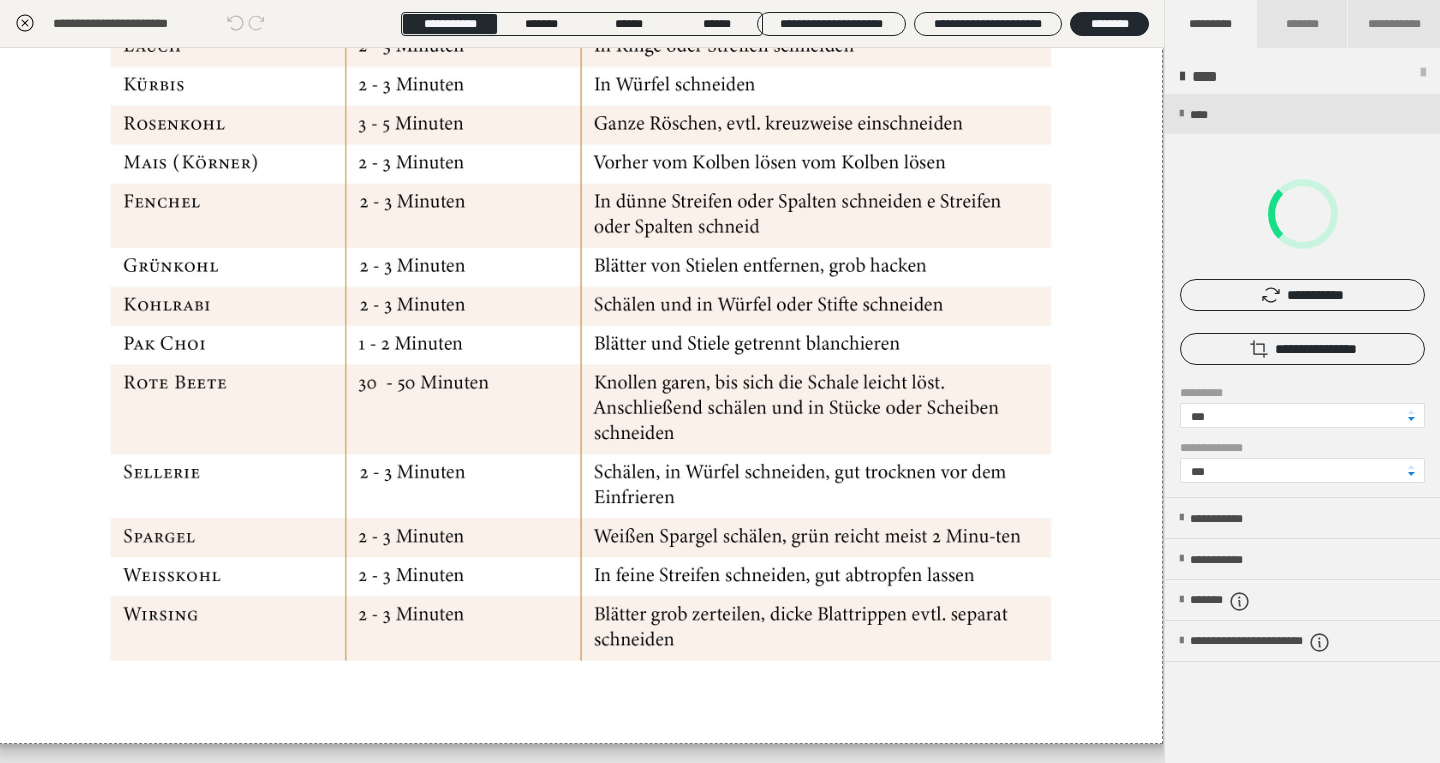 scroll, scrollTop: 0, scrollLeft: 0, axis: both 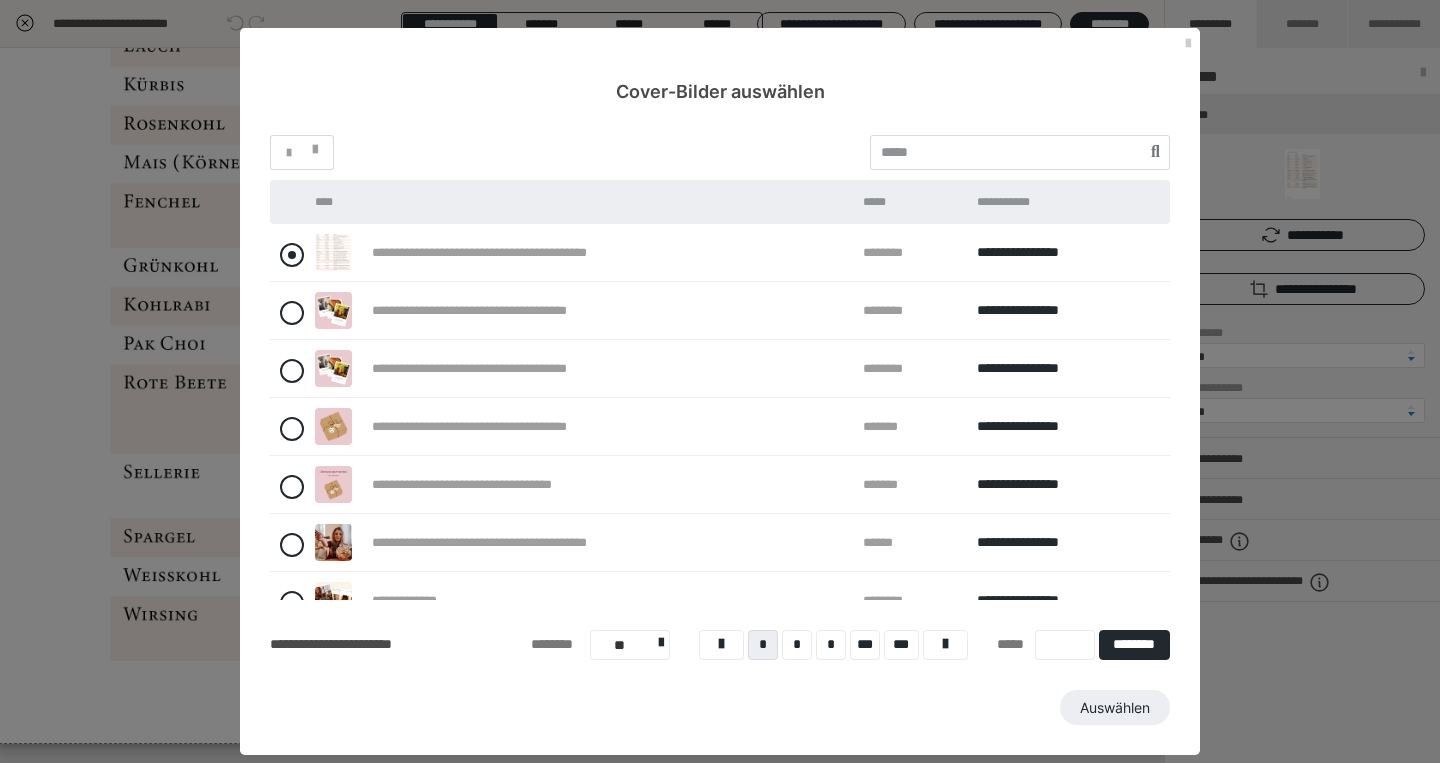 click at bounding box center (292, 255) 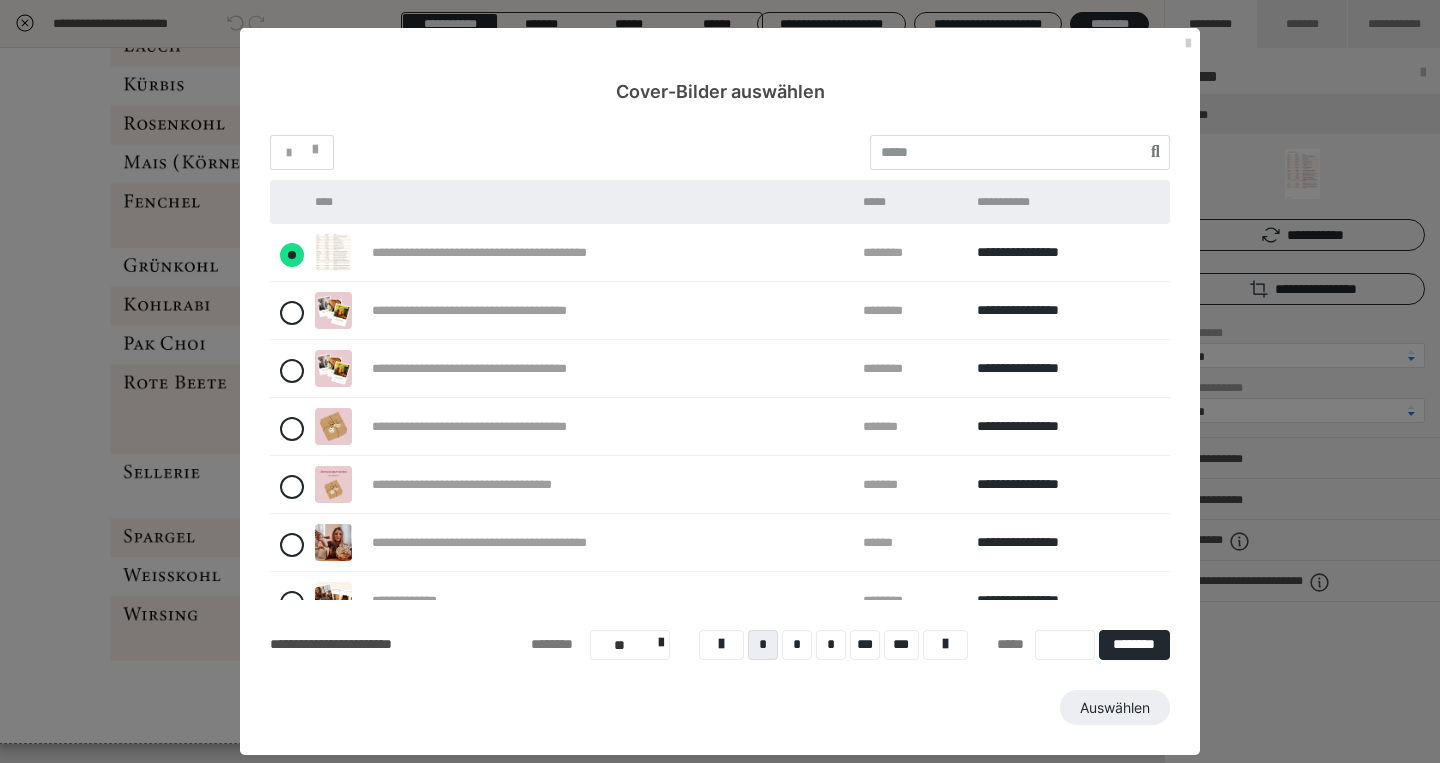 radio on "****" 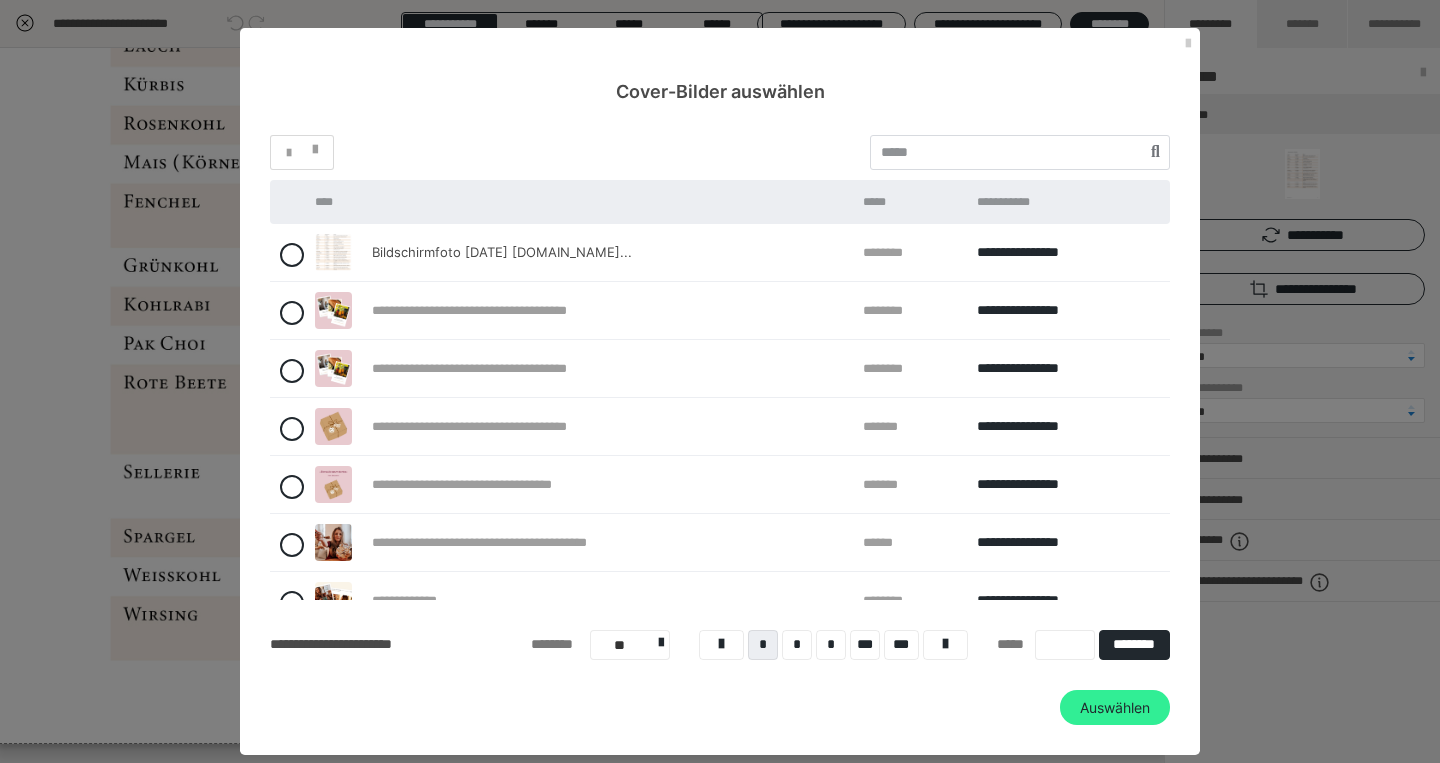 click on "Auswählen" at bounding box center (1115, 708) 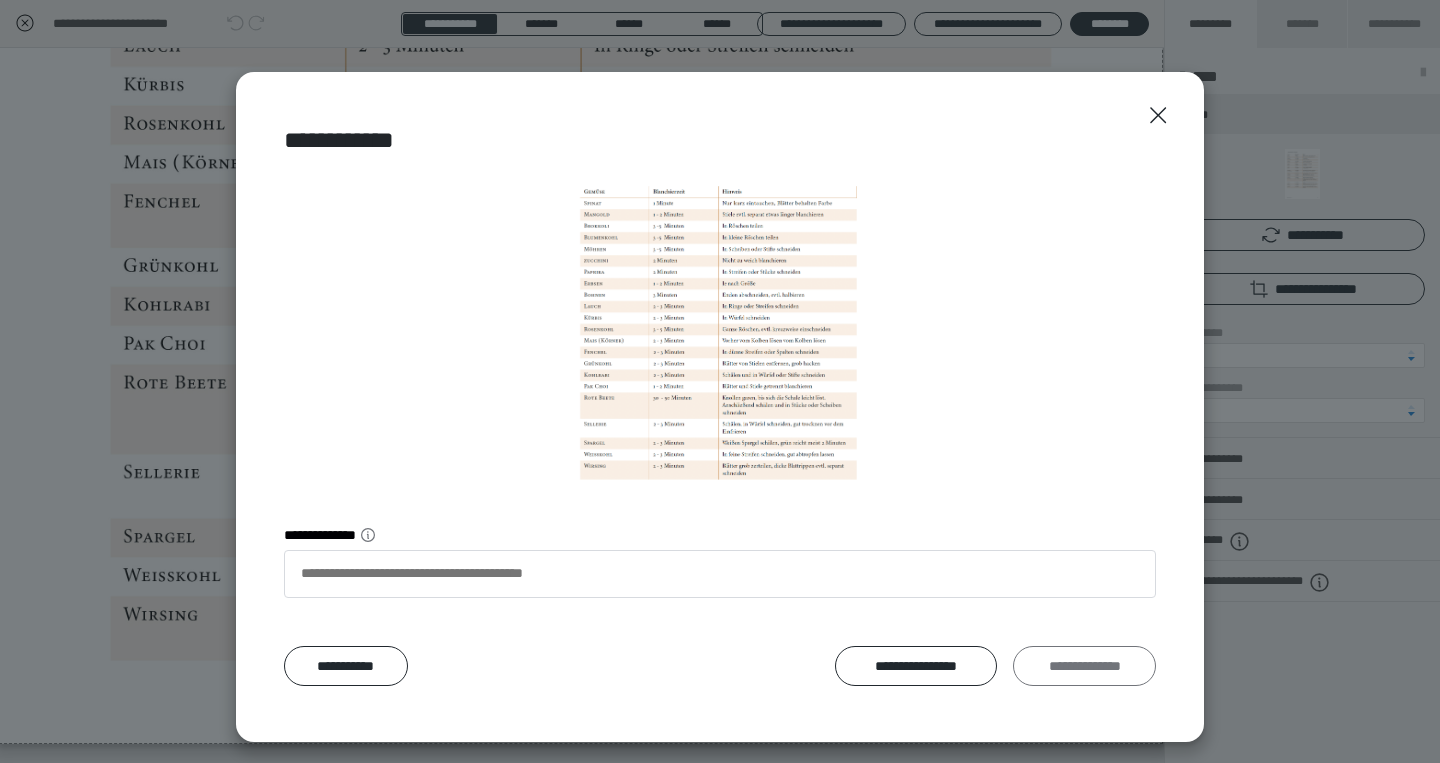 click on "**********" at bounding box center [1084, 666] 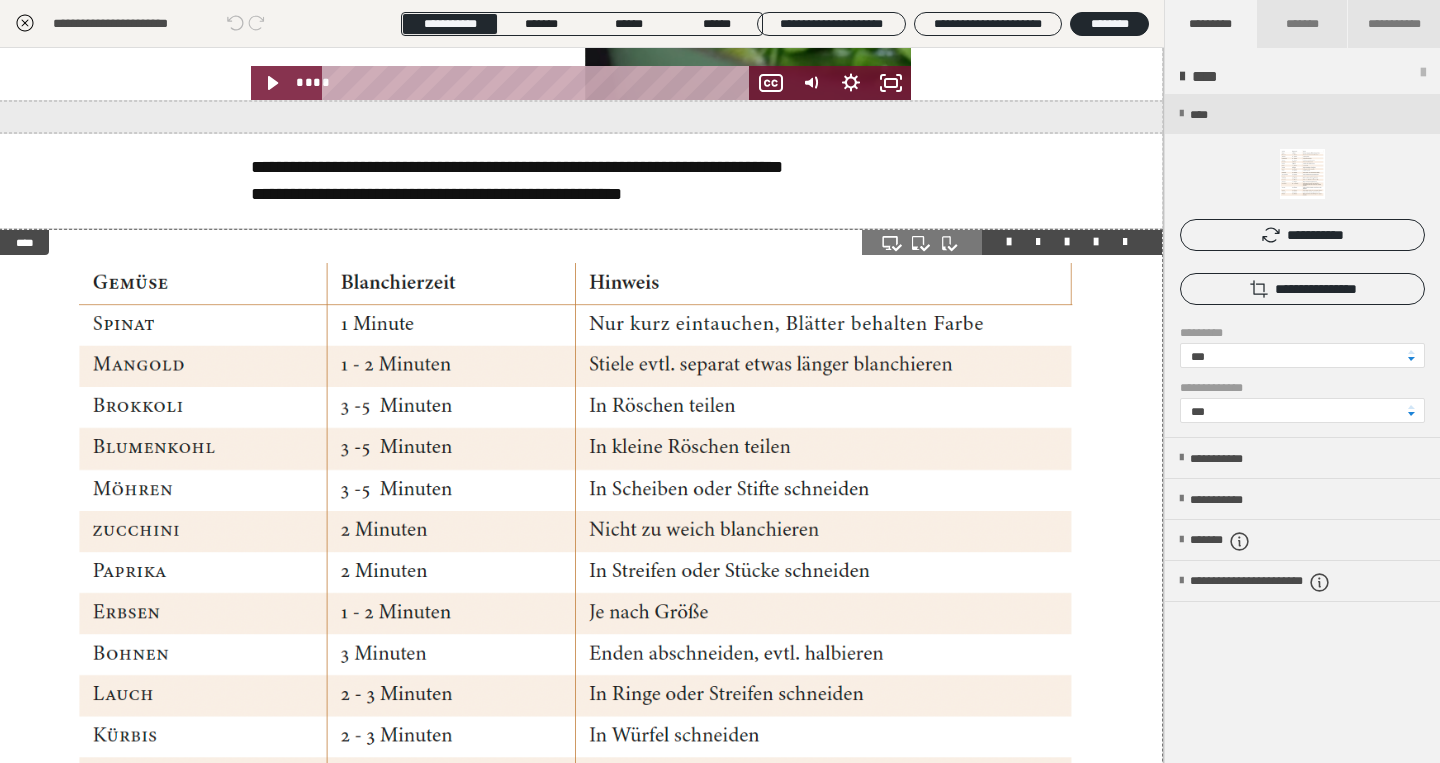 scroll, scrollTop: 319, scrollLeft: 1, axis: both 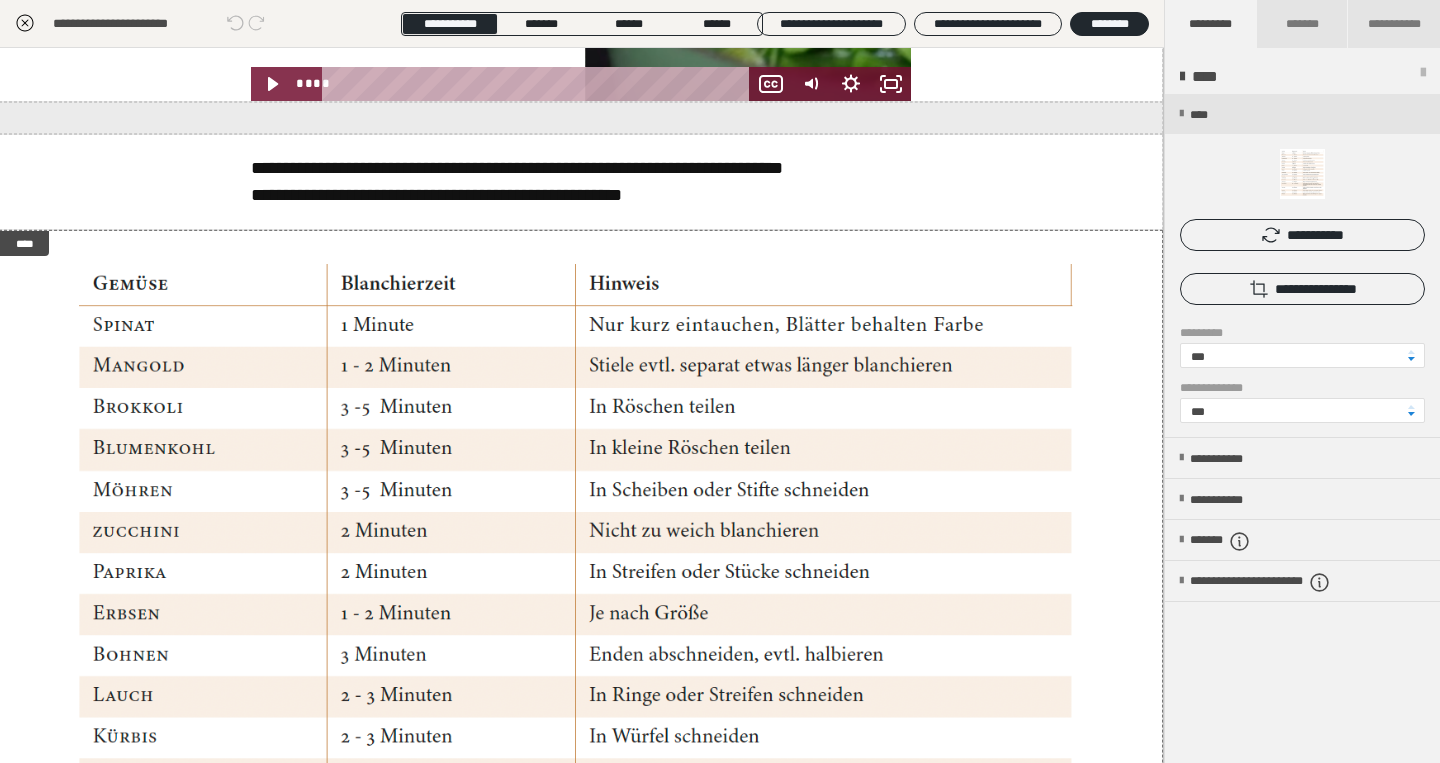 click 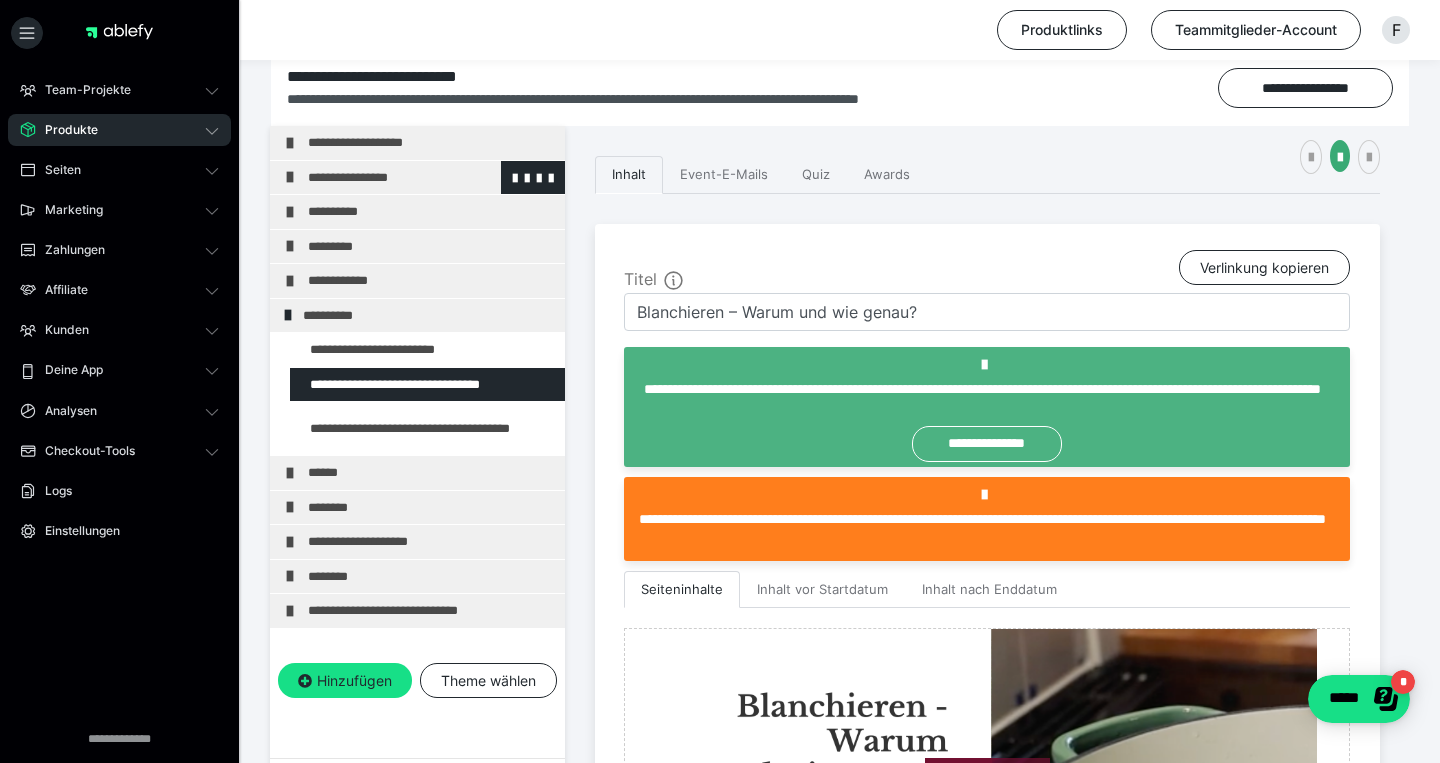 scroll, scrollTop: 363, scrollLeft: 0, axis: vertical 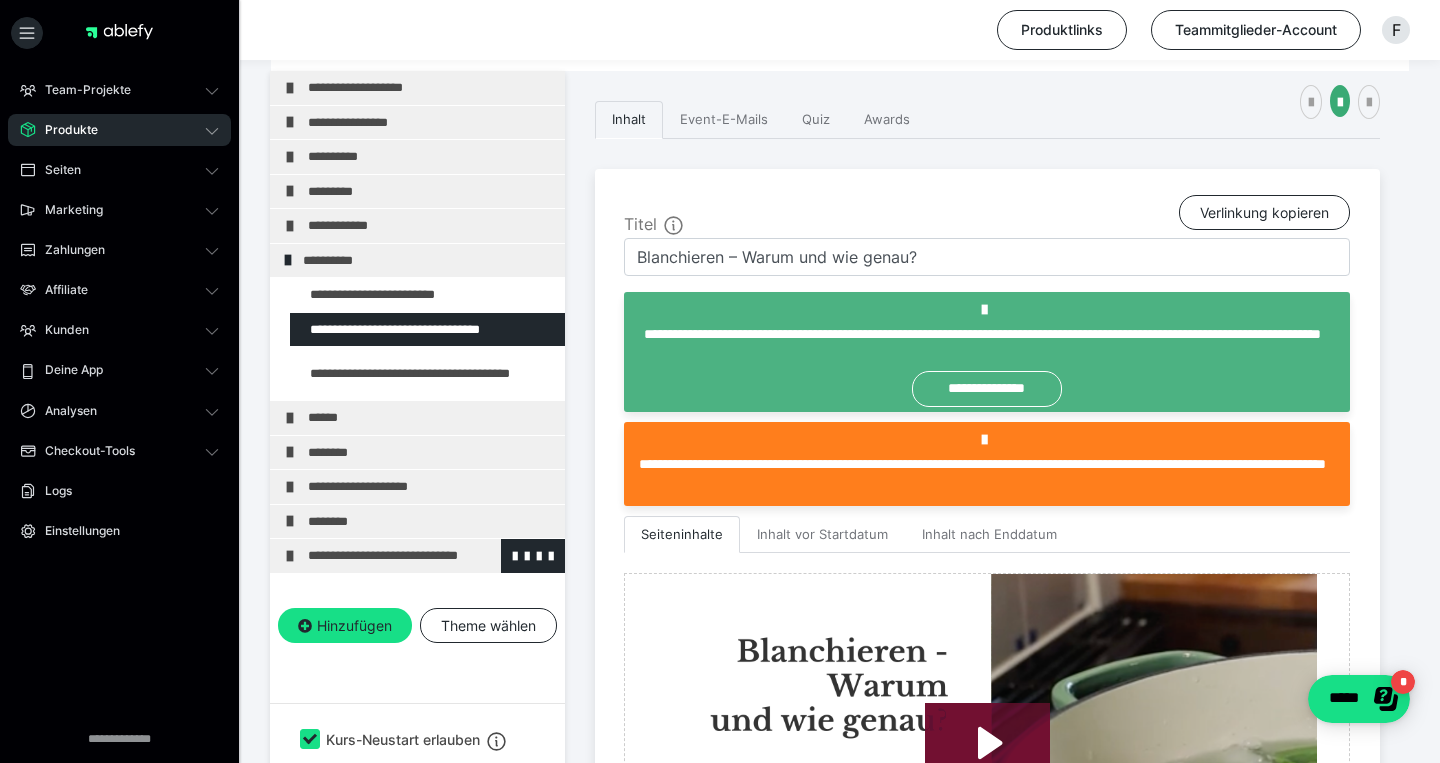 click on "**********" at bounding box center [431, 556] 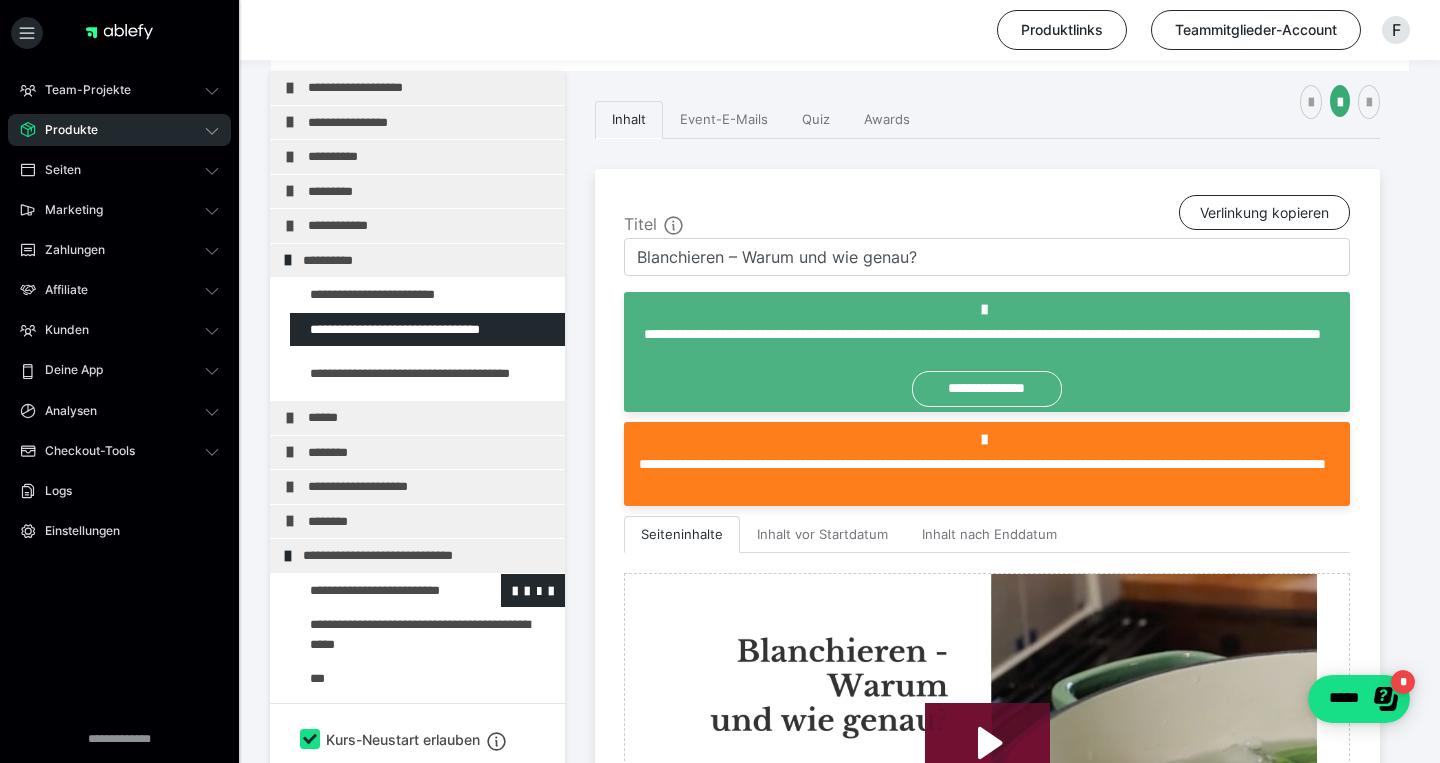 click at bounding box center (375, 591) 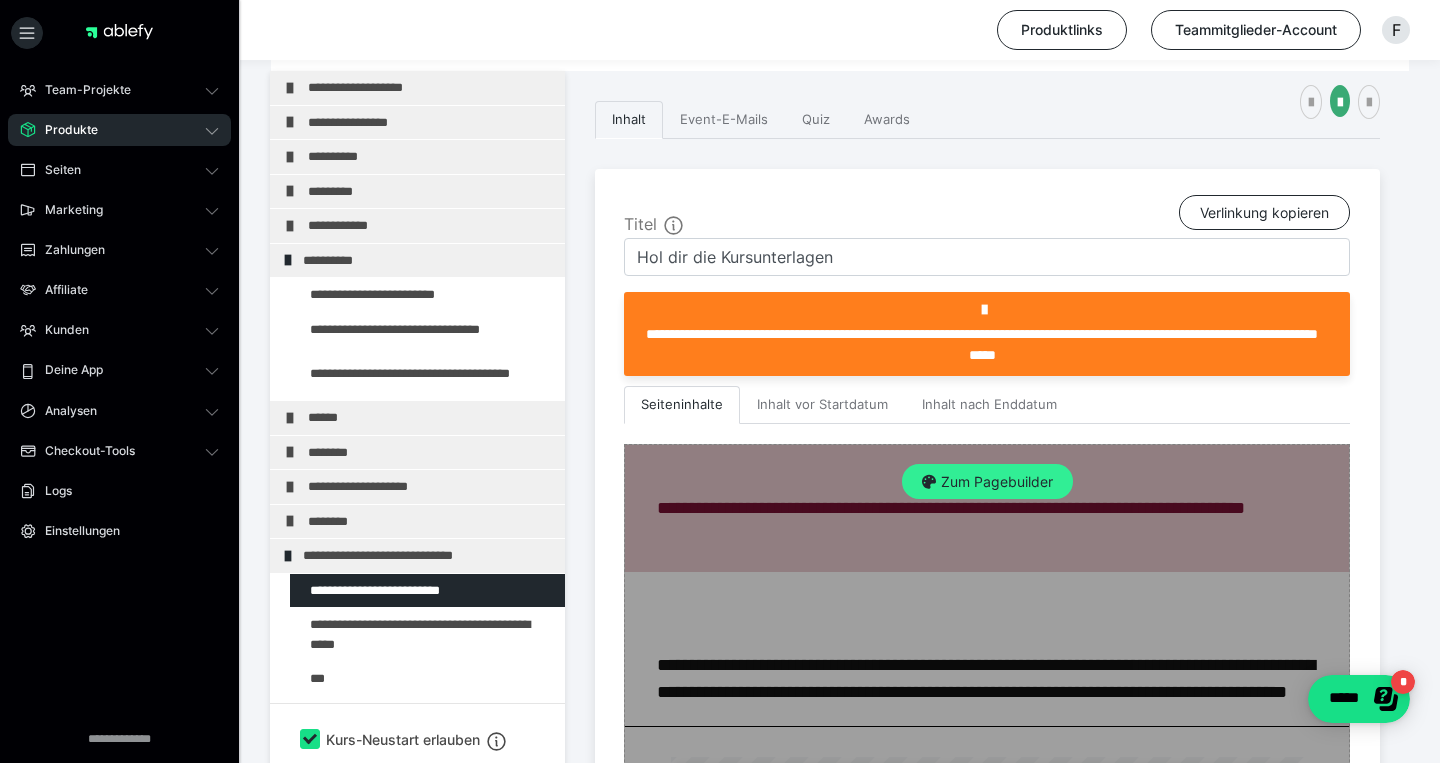 click on "Zum Pagebuilder" at bounding box center (987, 482) 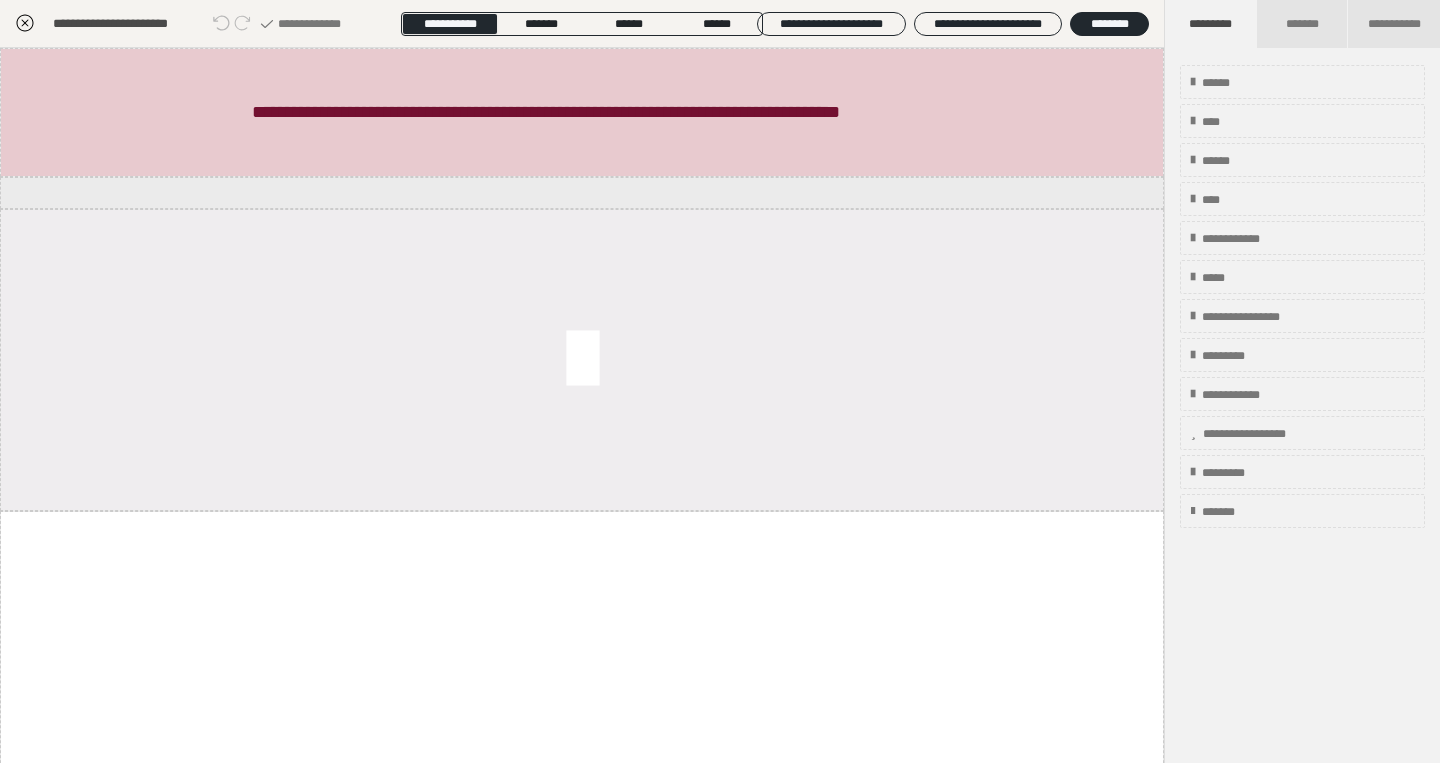 click at bounding box center (582, 360) 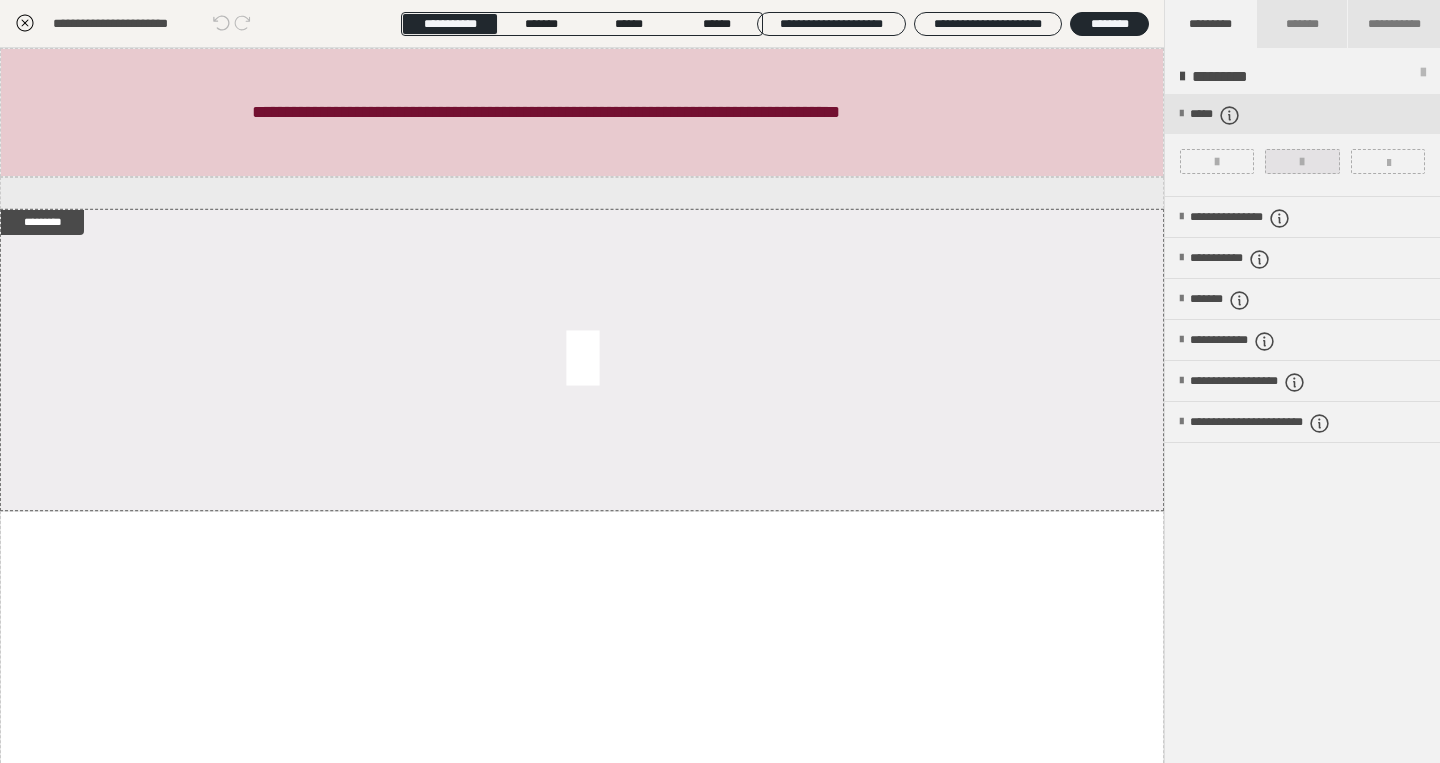 click at bounding box center [1302, 162] 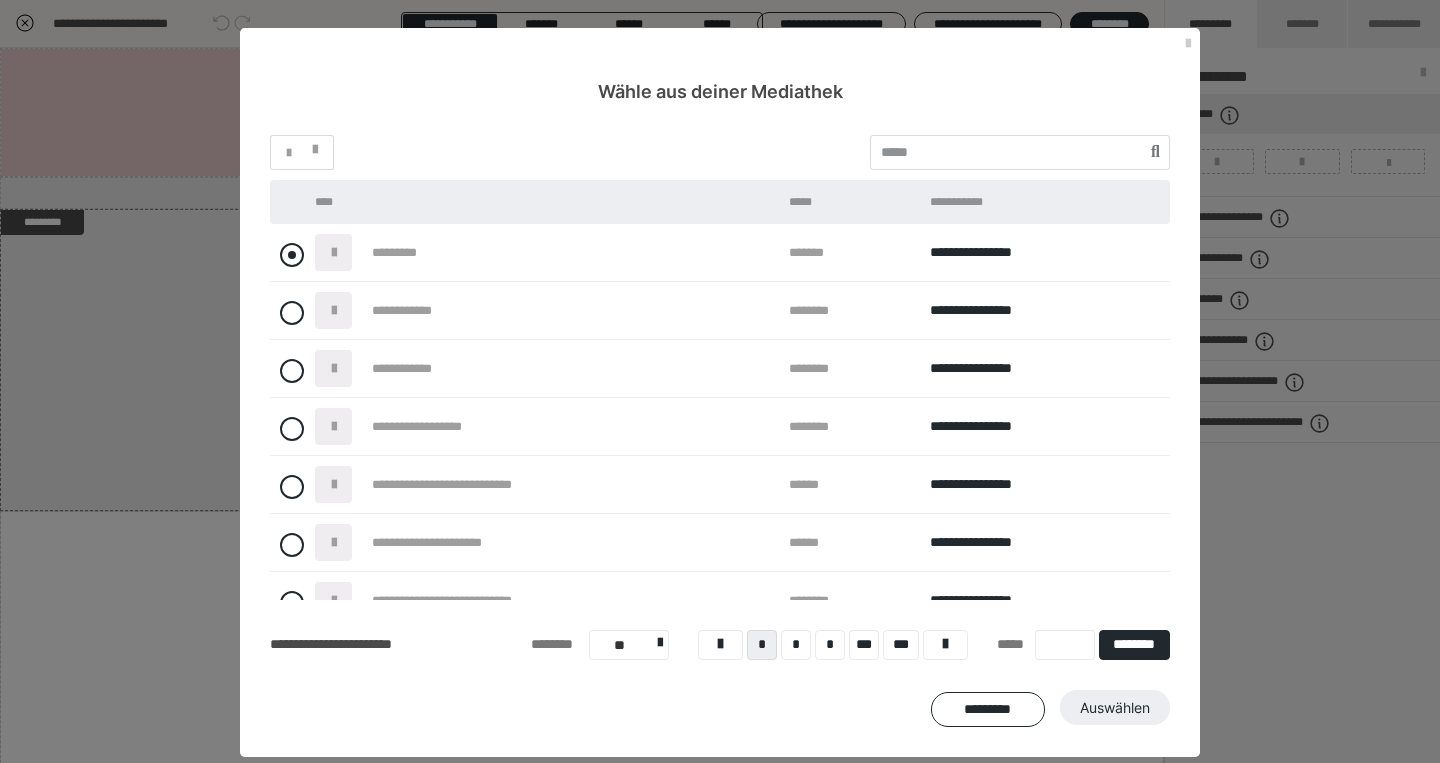click at bounding box center [292, 255] 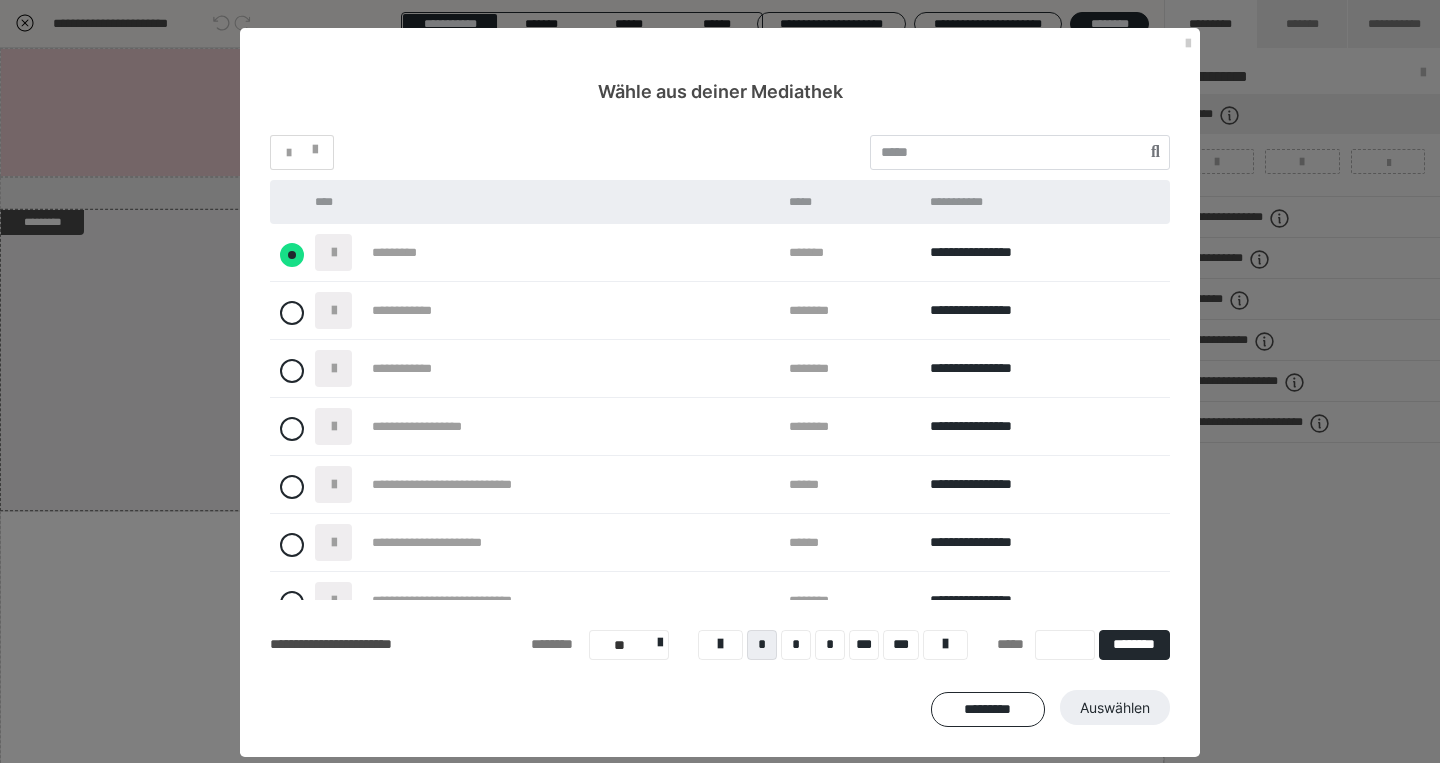 radio on "****" 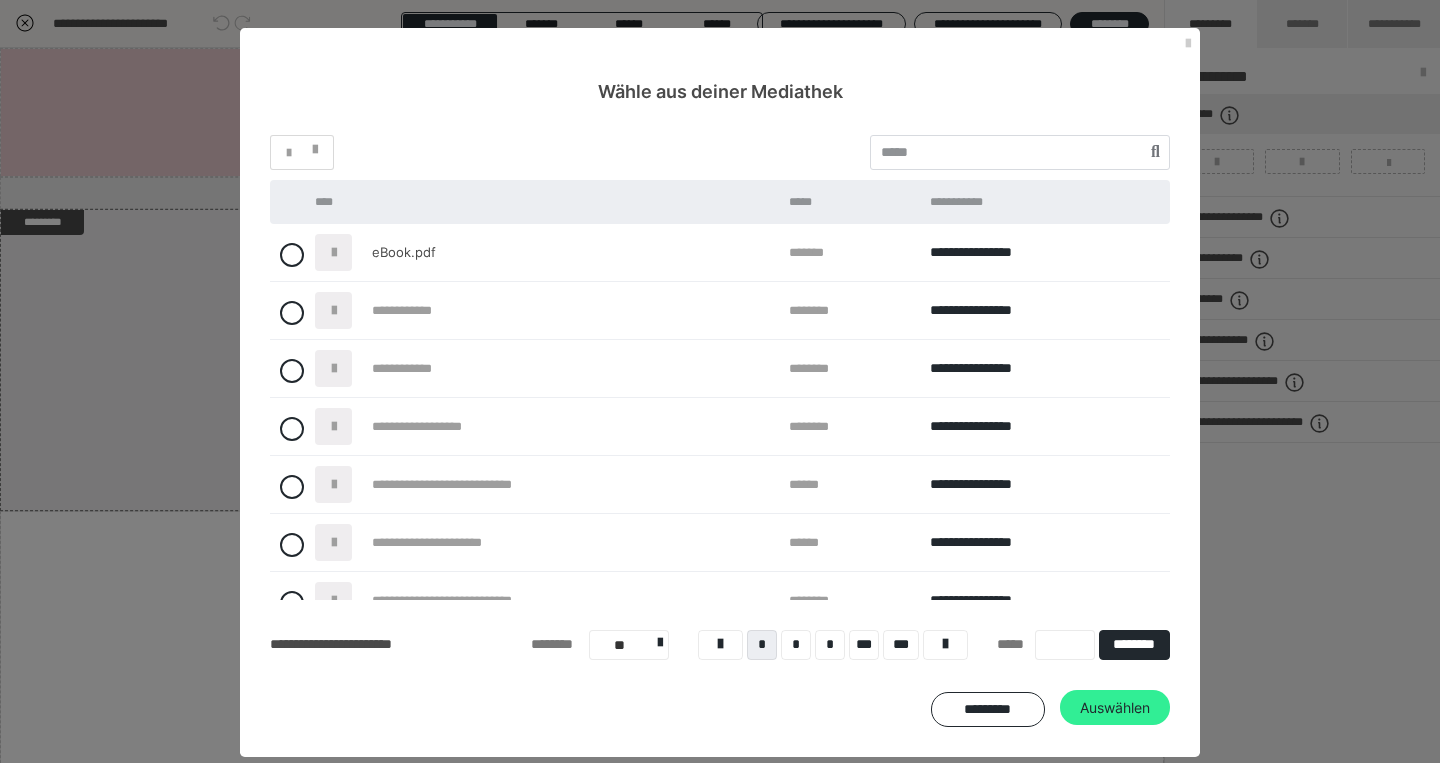 click on "Auswählen" at bounding box center [1115, 708] 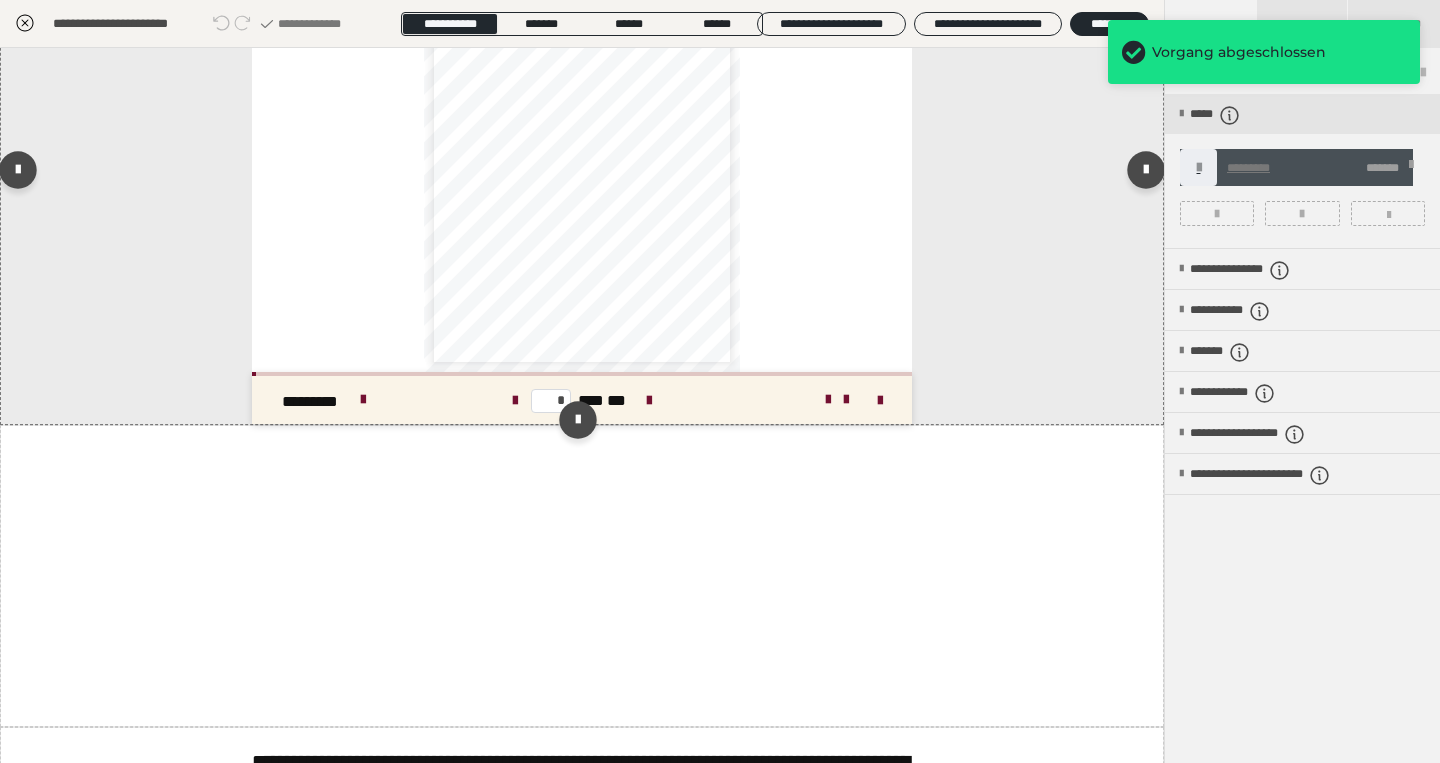 scroll, scrollTop: 338, scrollLeft: 0, axis: vertical 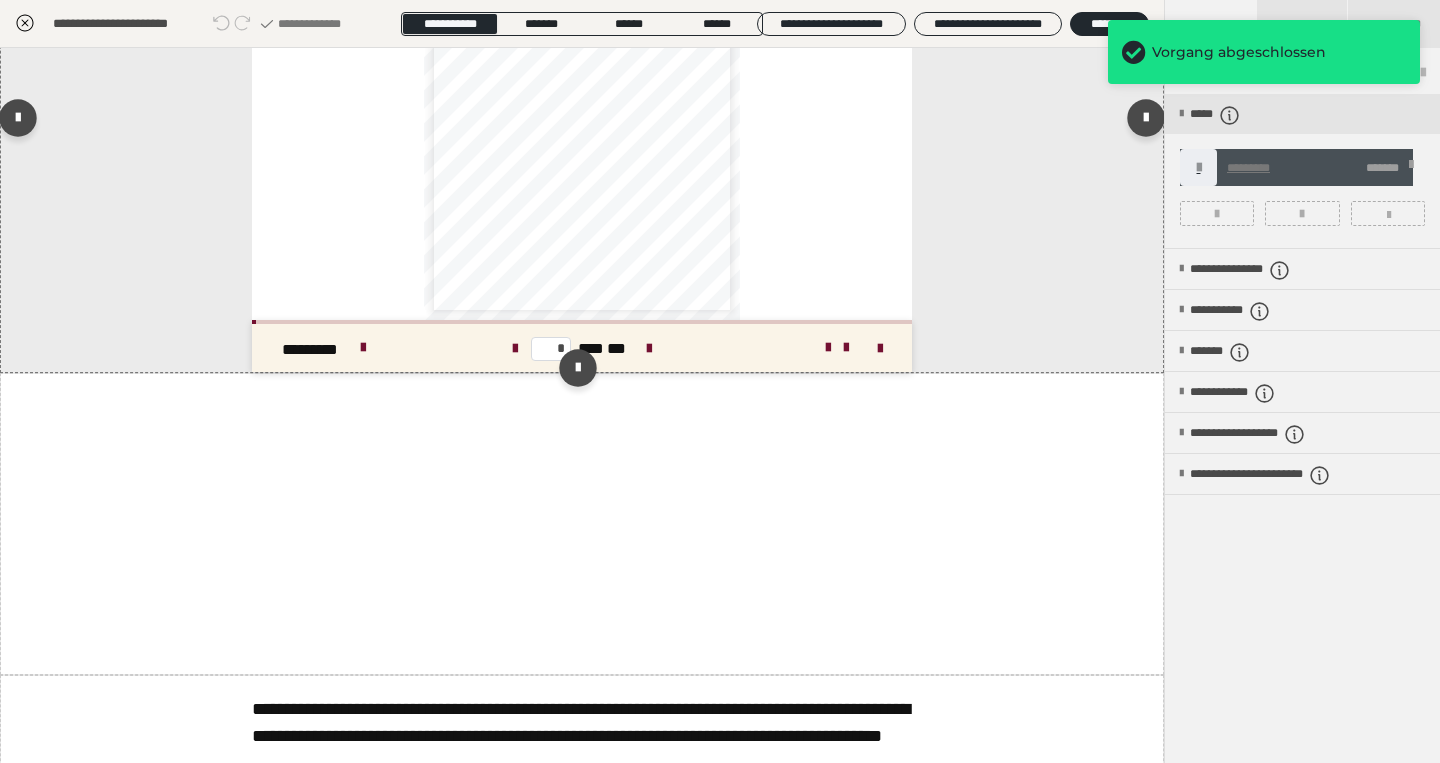 click at bounding box center [582, 524] 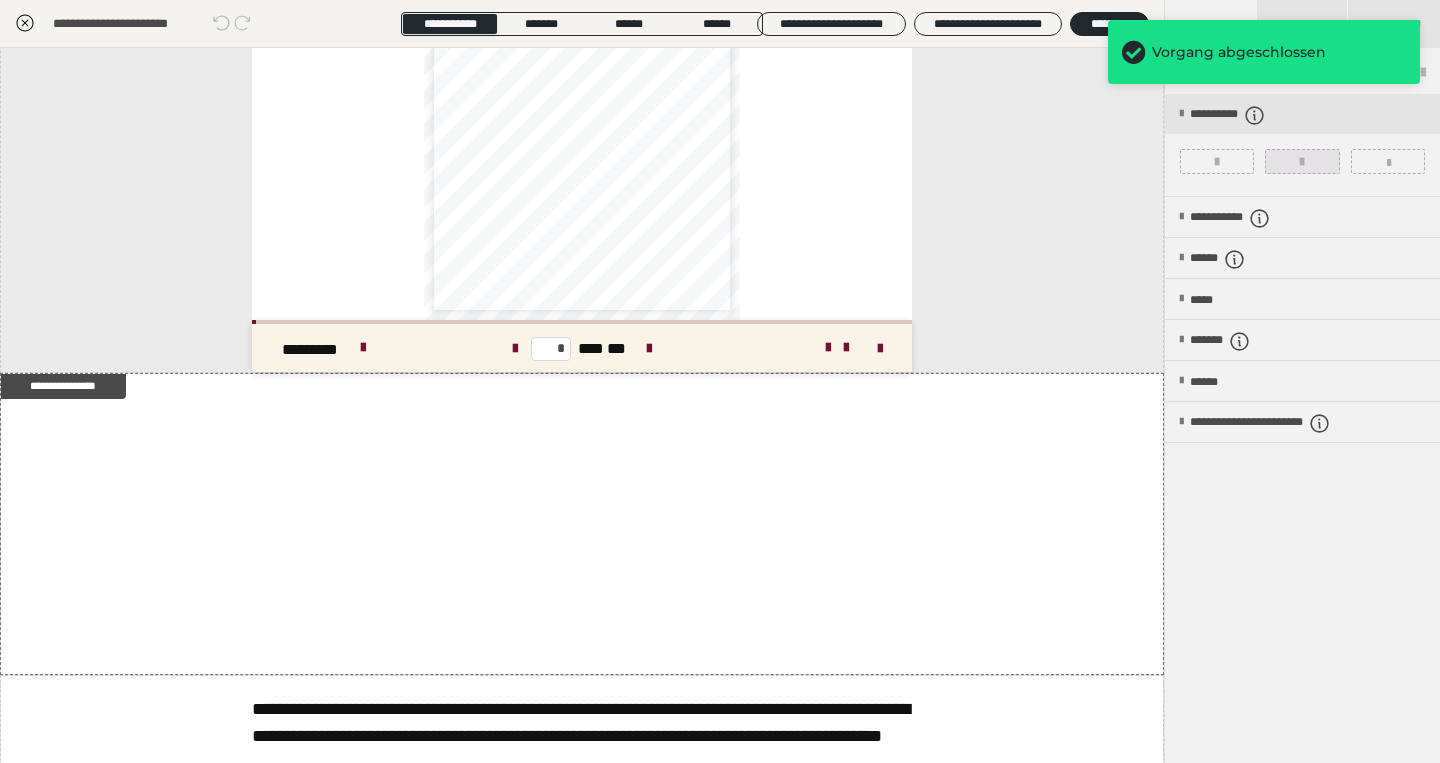 click at bounding box center [1302, 162] 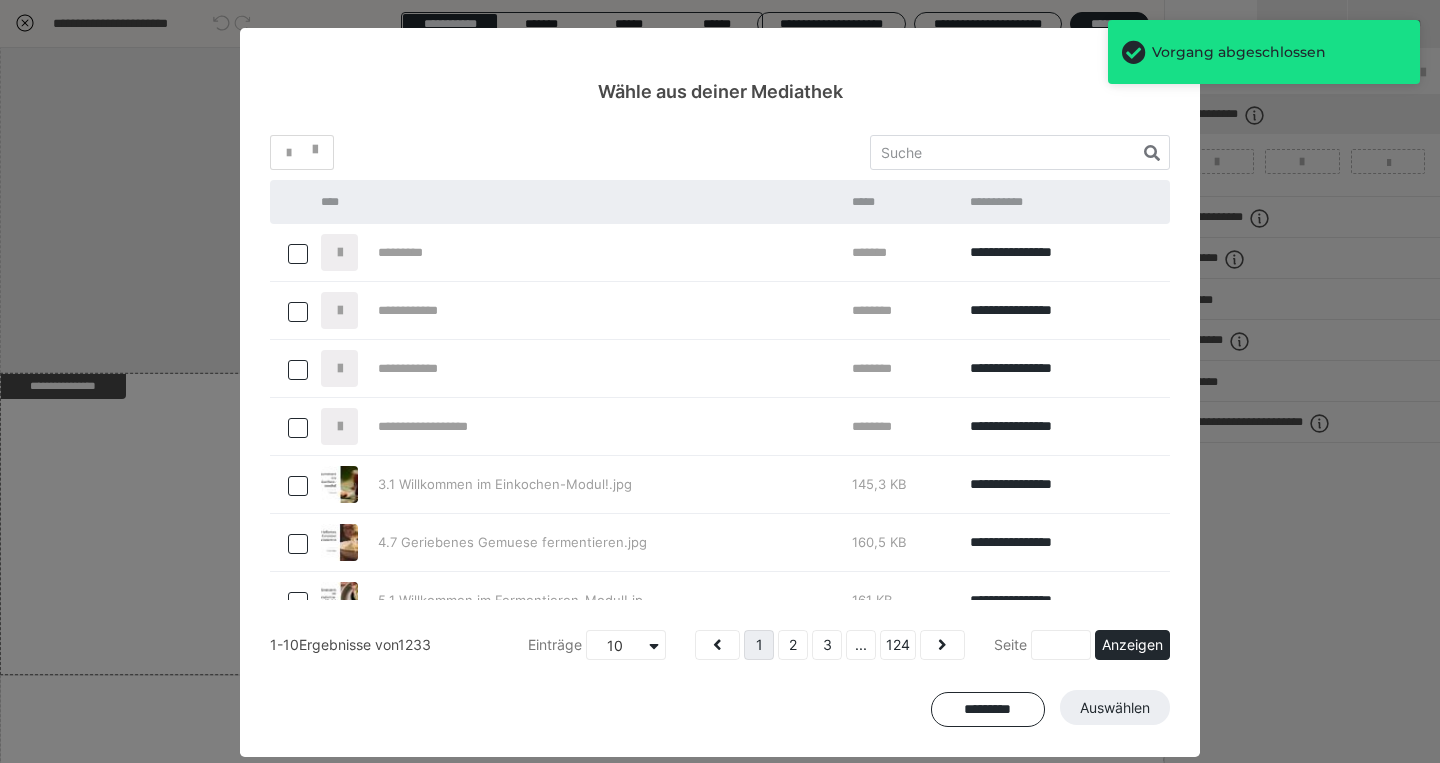 click at bounding box center [298, 254] 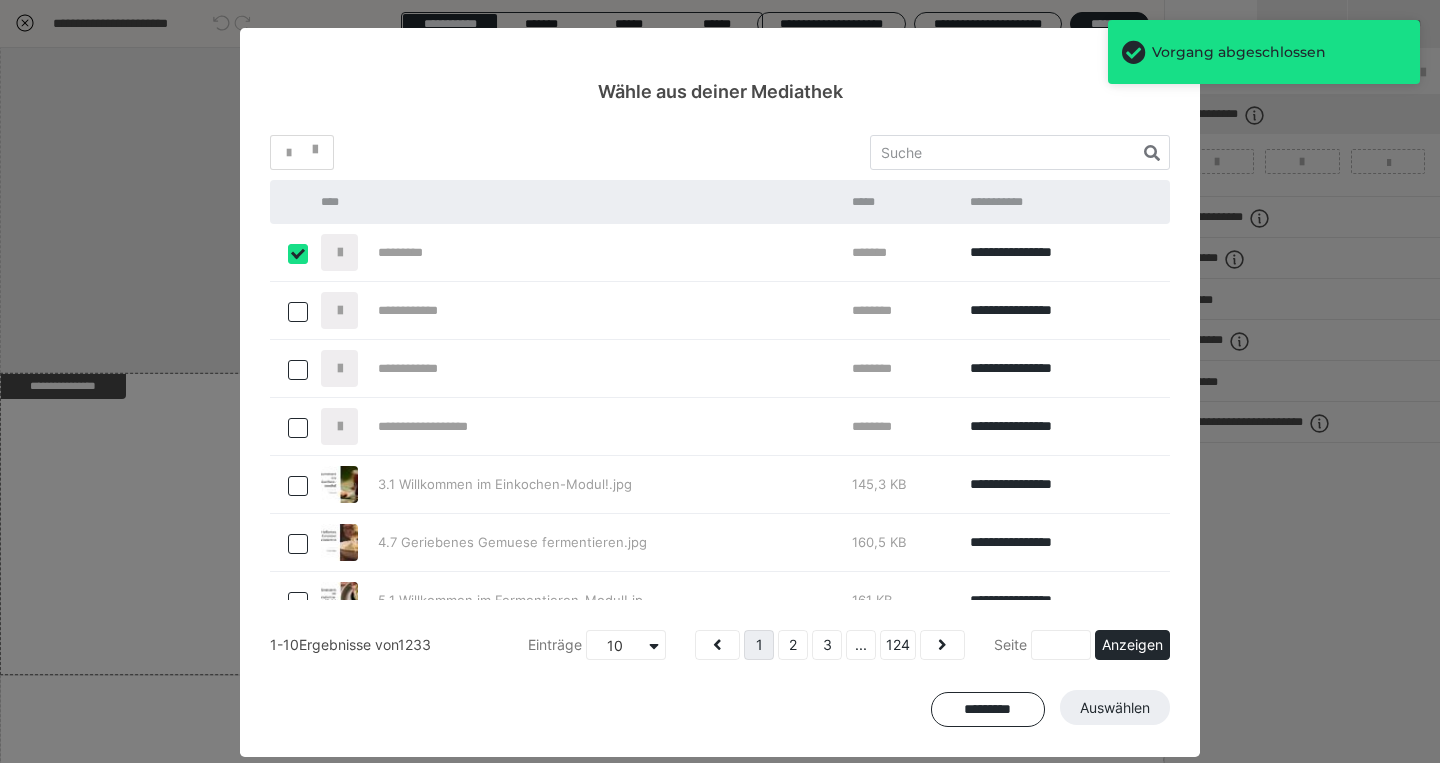 checkbox on "****" 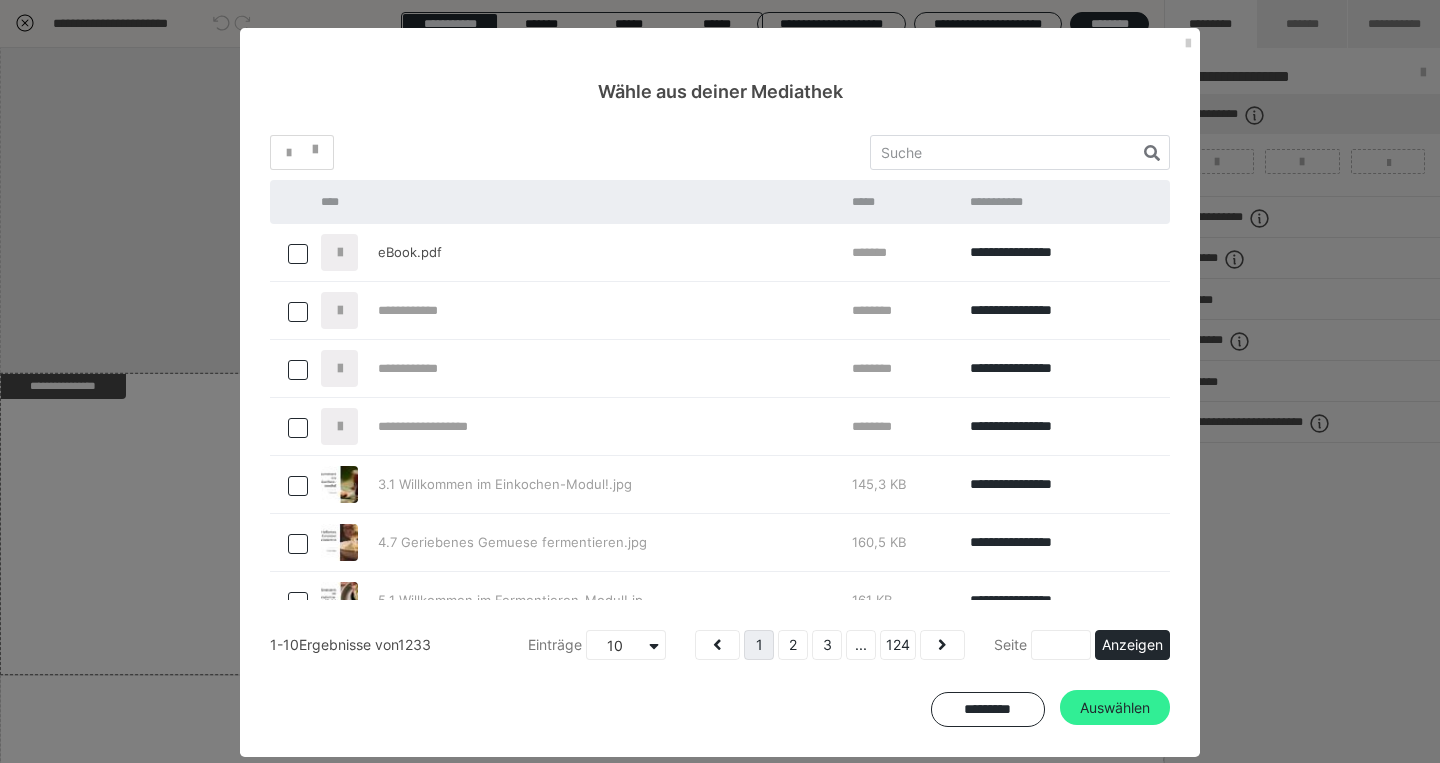 click on "Auswählen" at bounding box center [1115, 708] 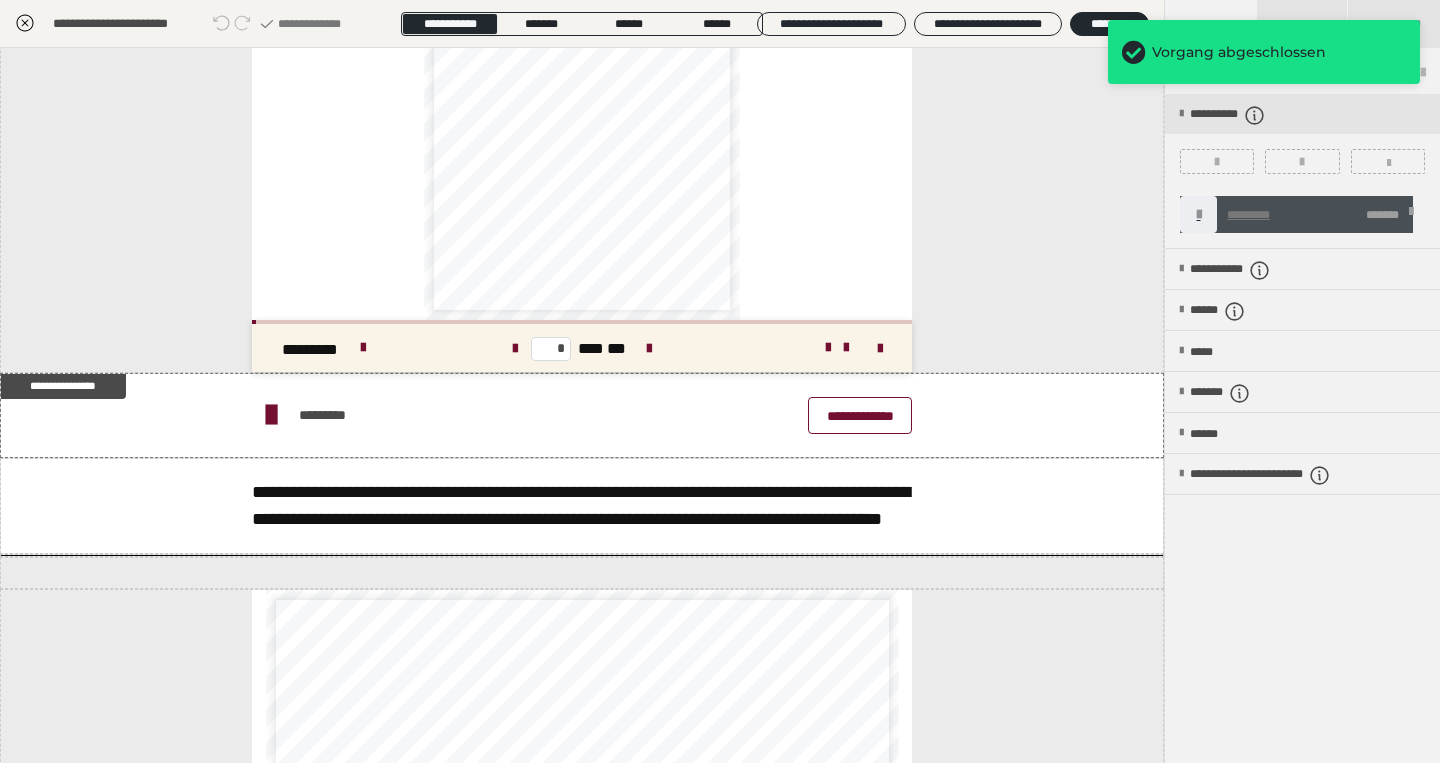 click 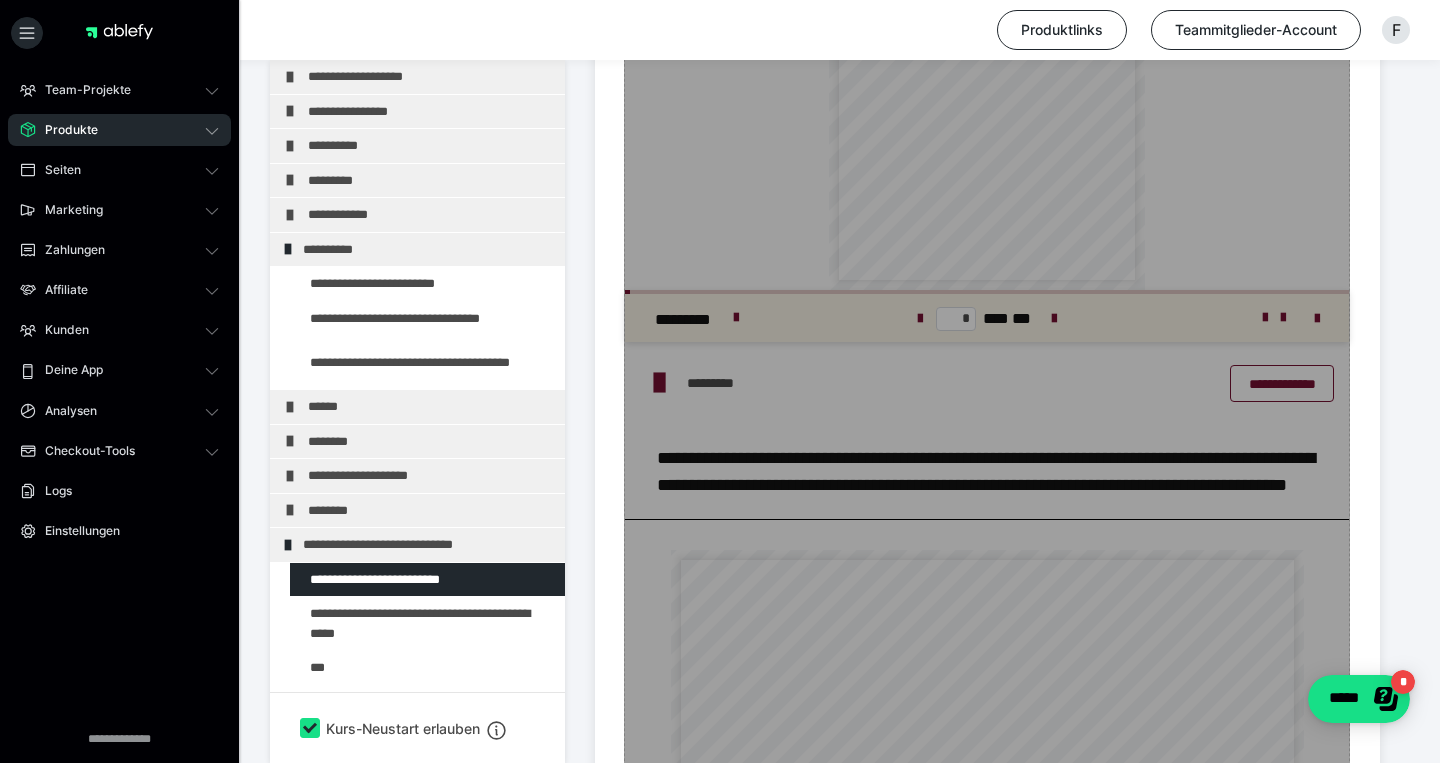 scroll, scrollTop: 1465, scrollLeft: 0, axis: vertical 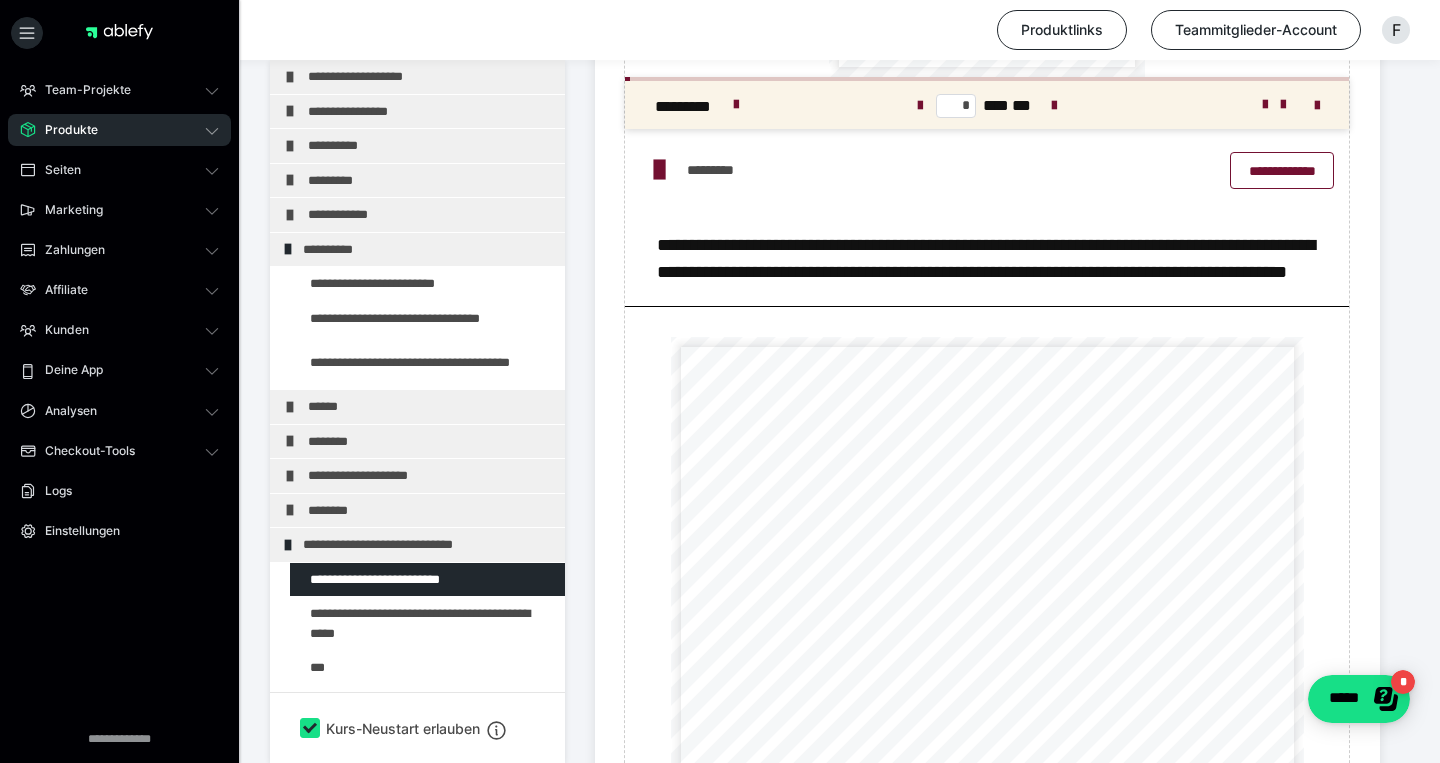click on "Produkte" at bounding box center (119, 130) 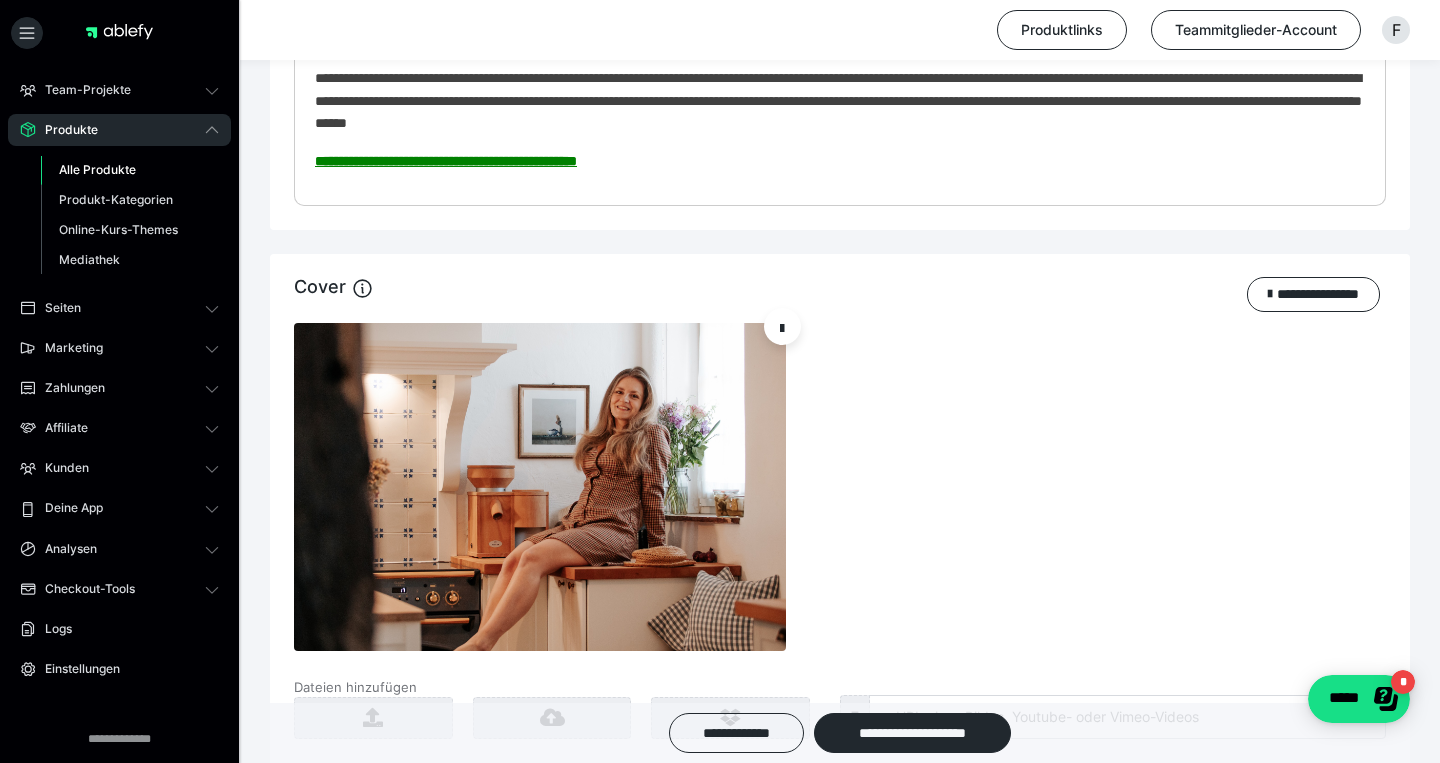 click on "Alle Produkte" at bounding box center (130, 170) 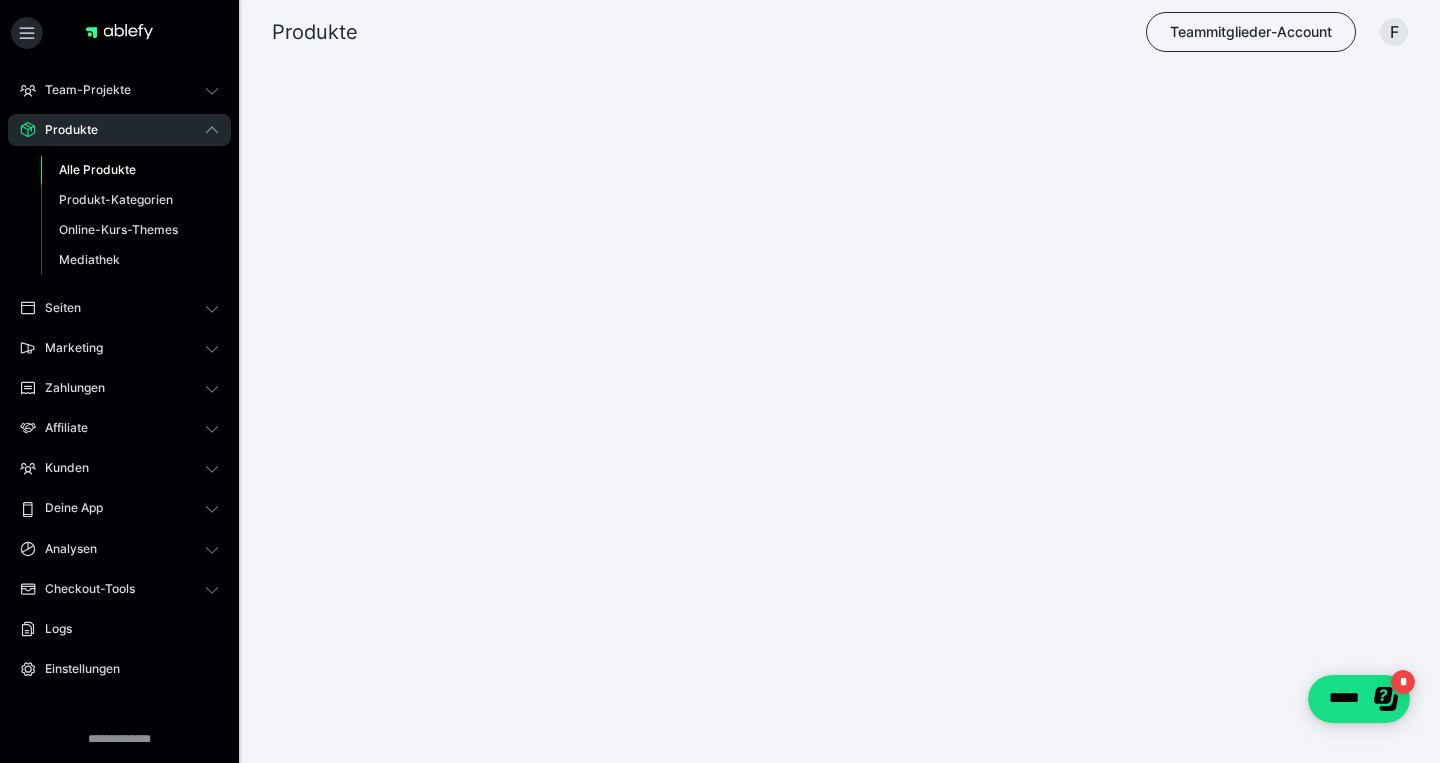 scroll, scrollTop: 0, scrollLeft: 0, axis: both 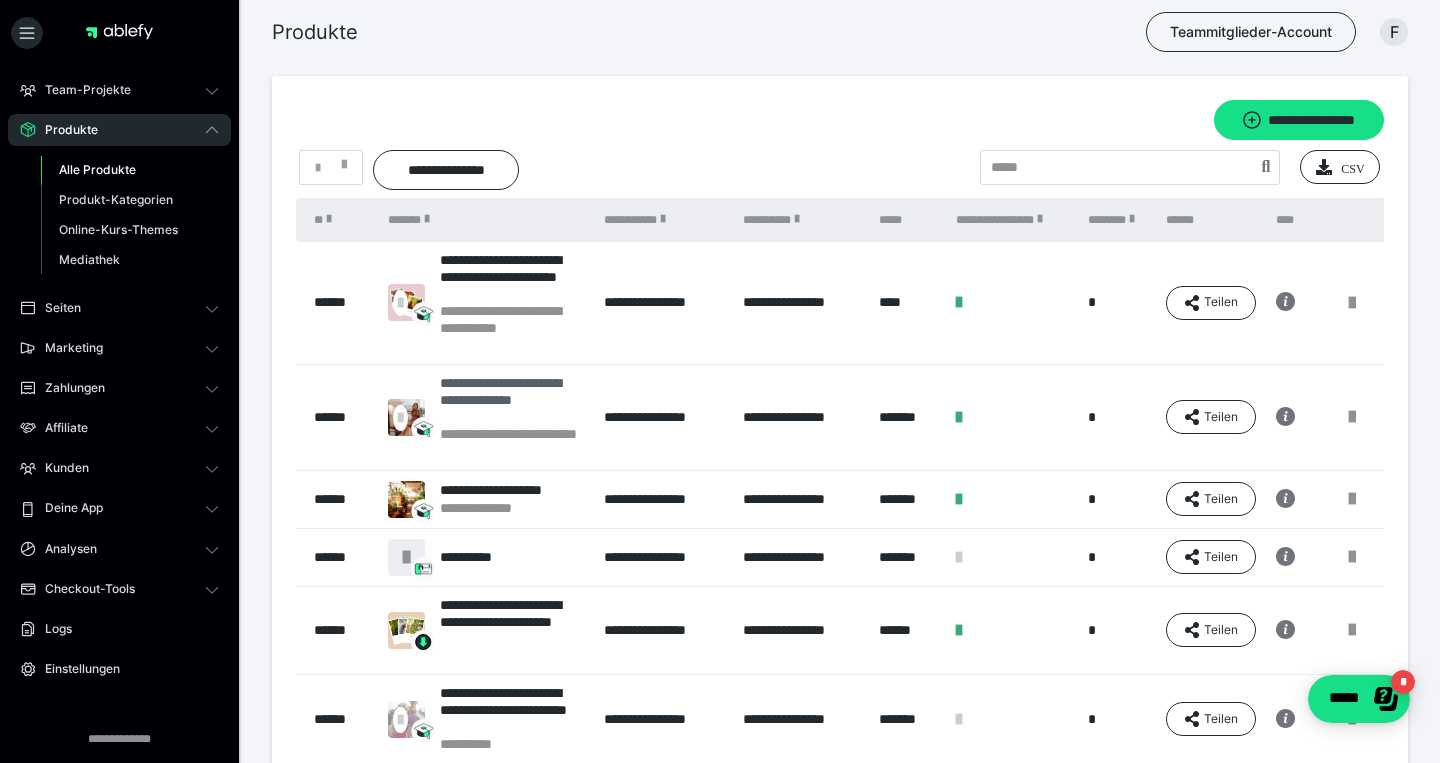 click on "**********" at bounding box center [512, 400] 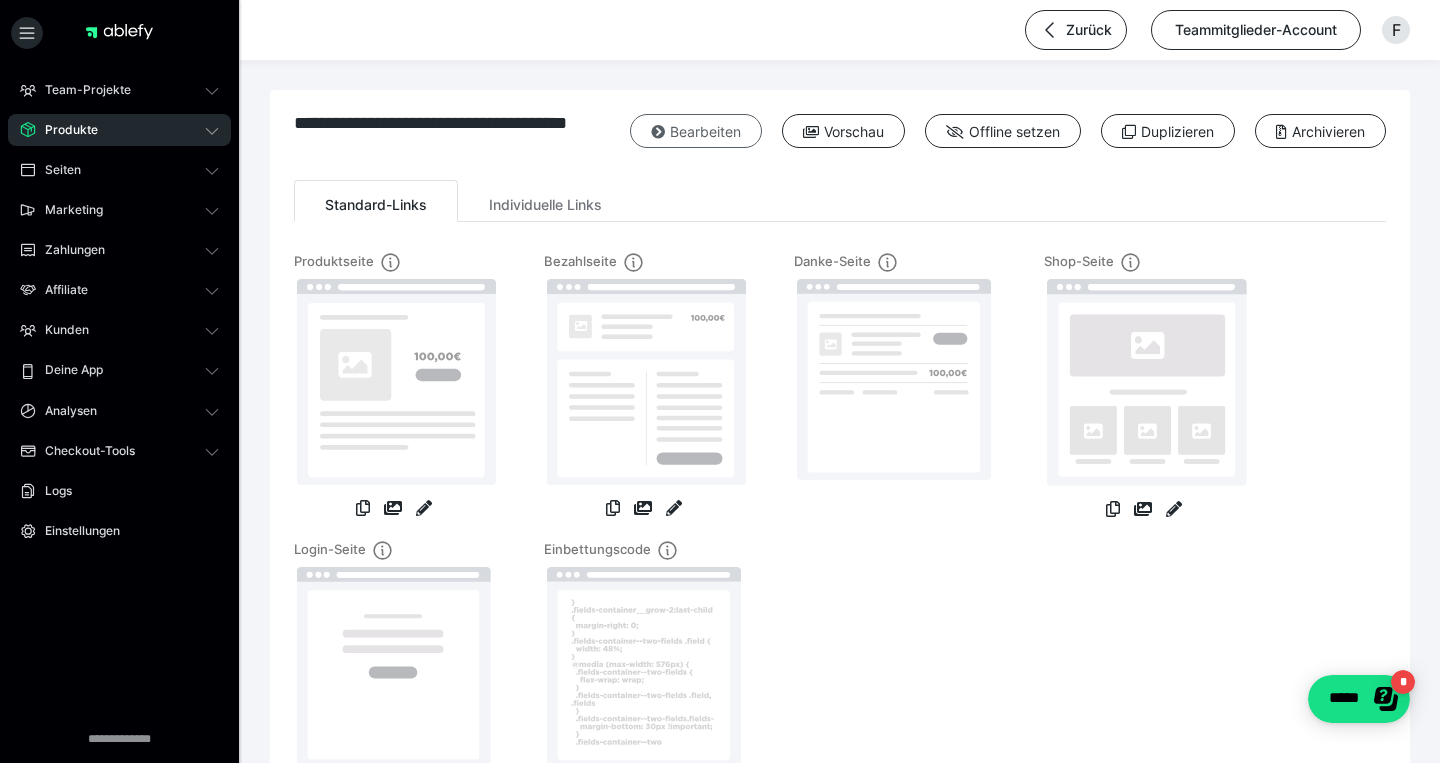 click on "Bearbeiten" at bounding box center (696, 131) 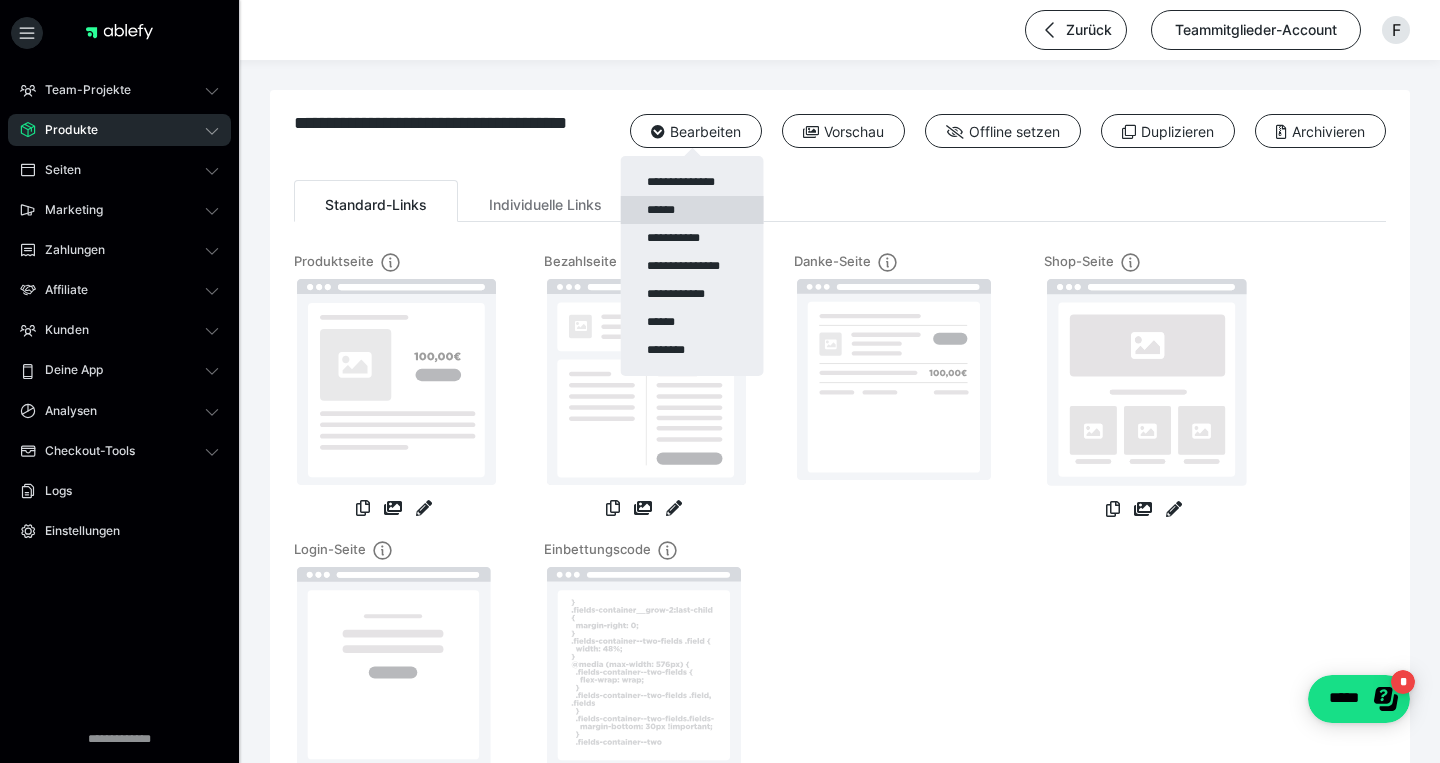 click on "******" at bounding box center (691, 210) 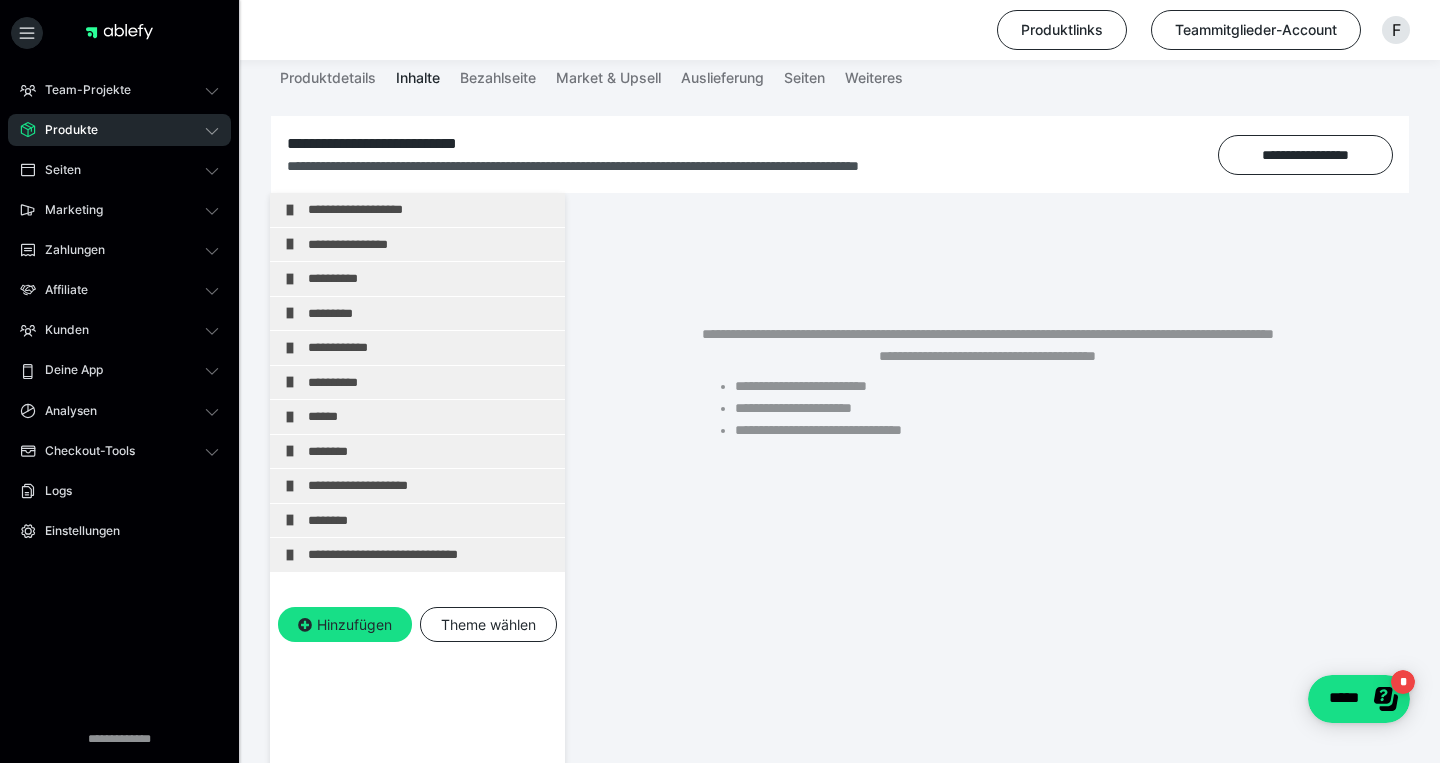 scroll, scrollTop: 262, scrollLeft: 0, axis: vertical 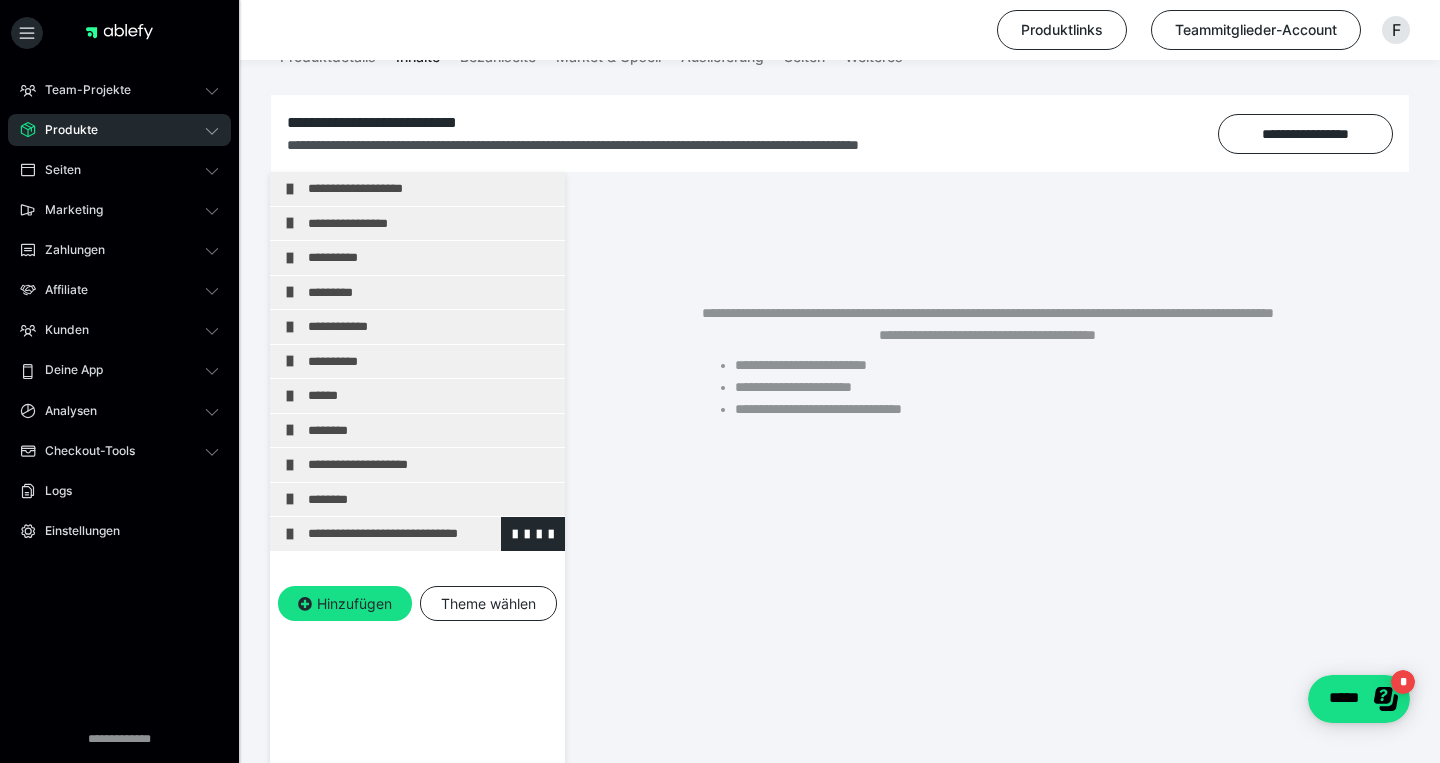 click on "**********" at bounding box center (431, 534) 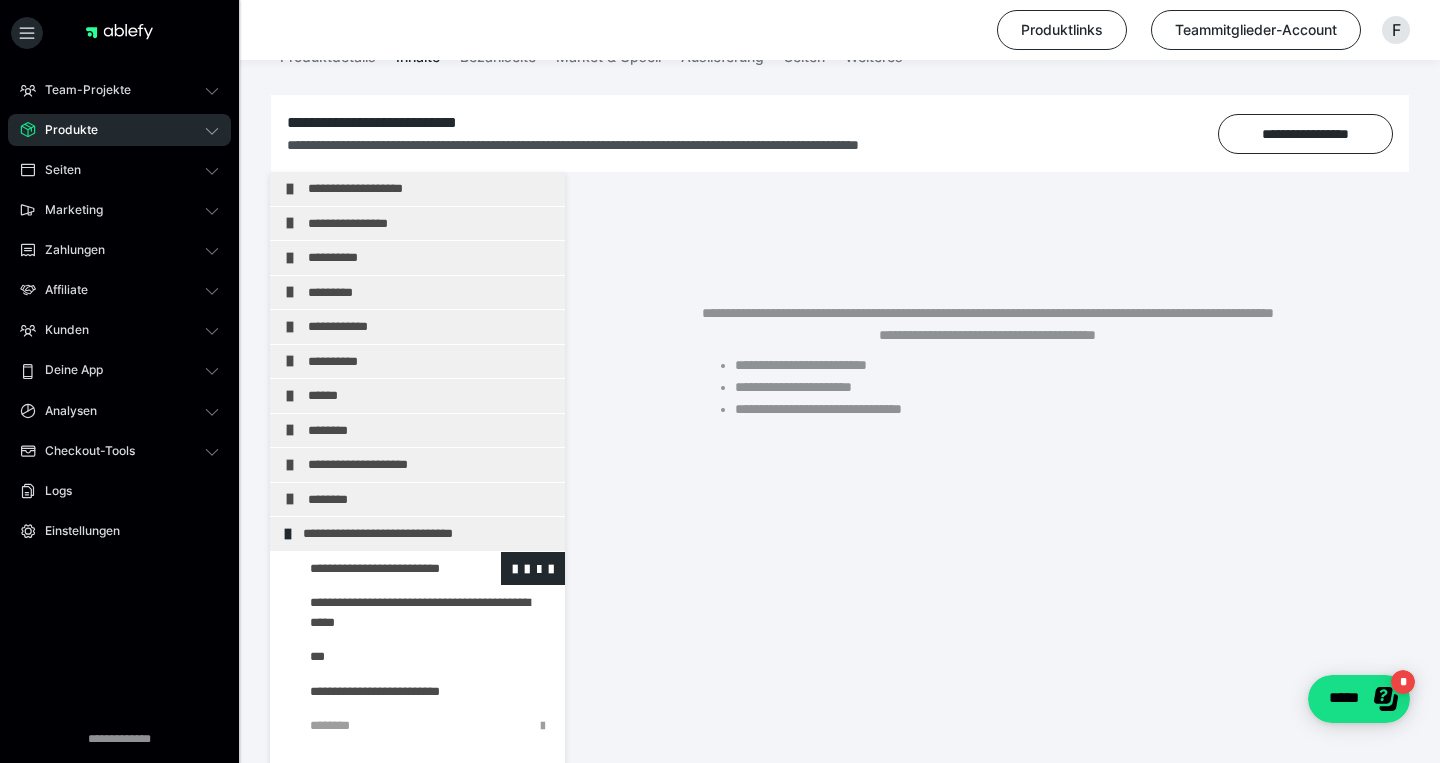 click at bounding box center (375, 569) 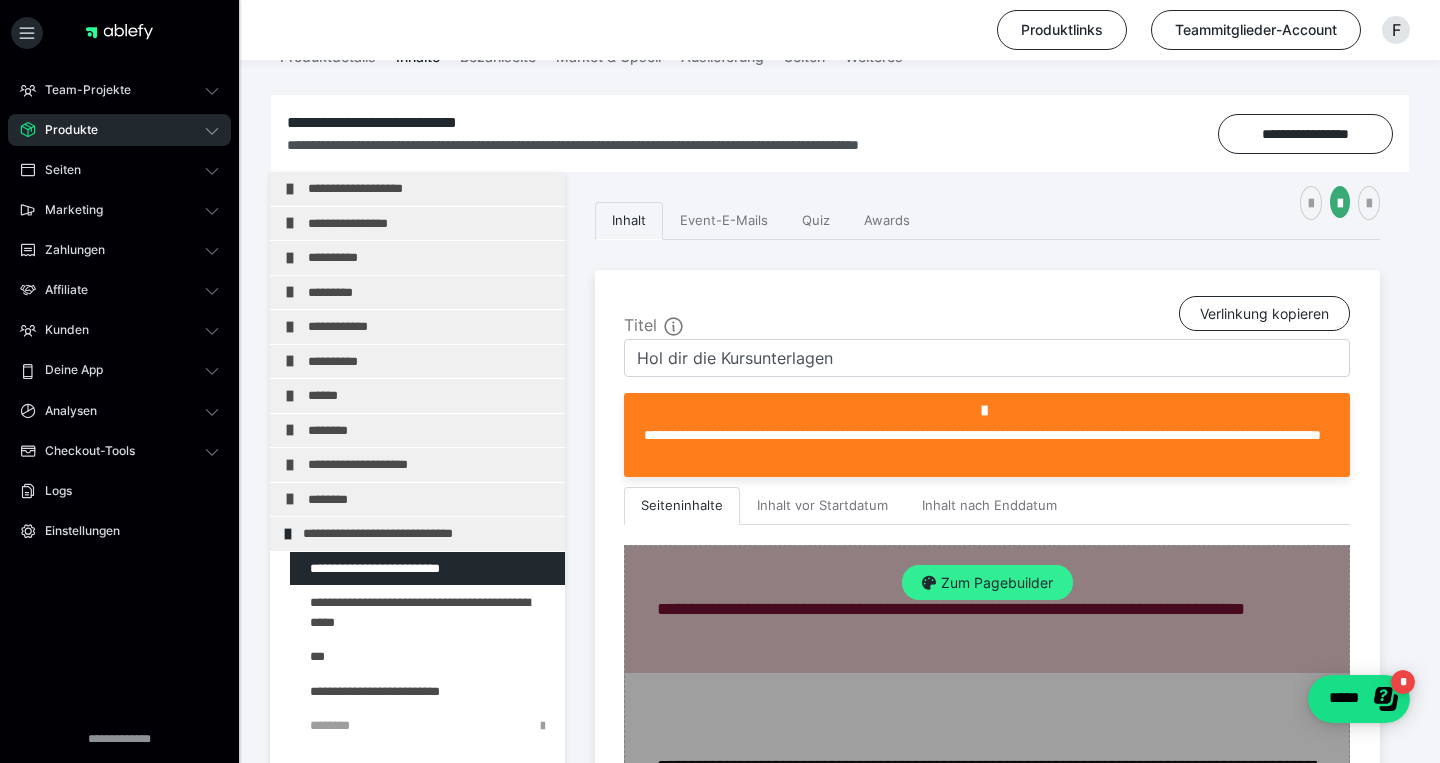 click on "Zum Pagebuilder" at bounding box center (987, 583) 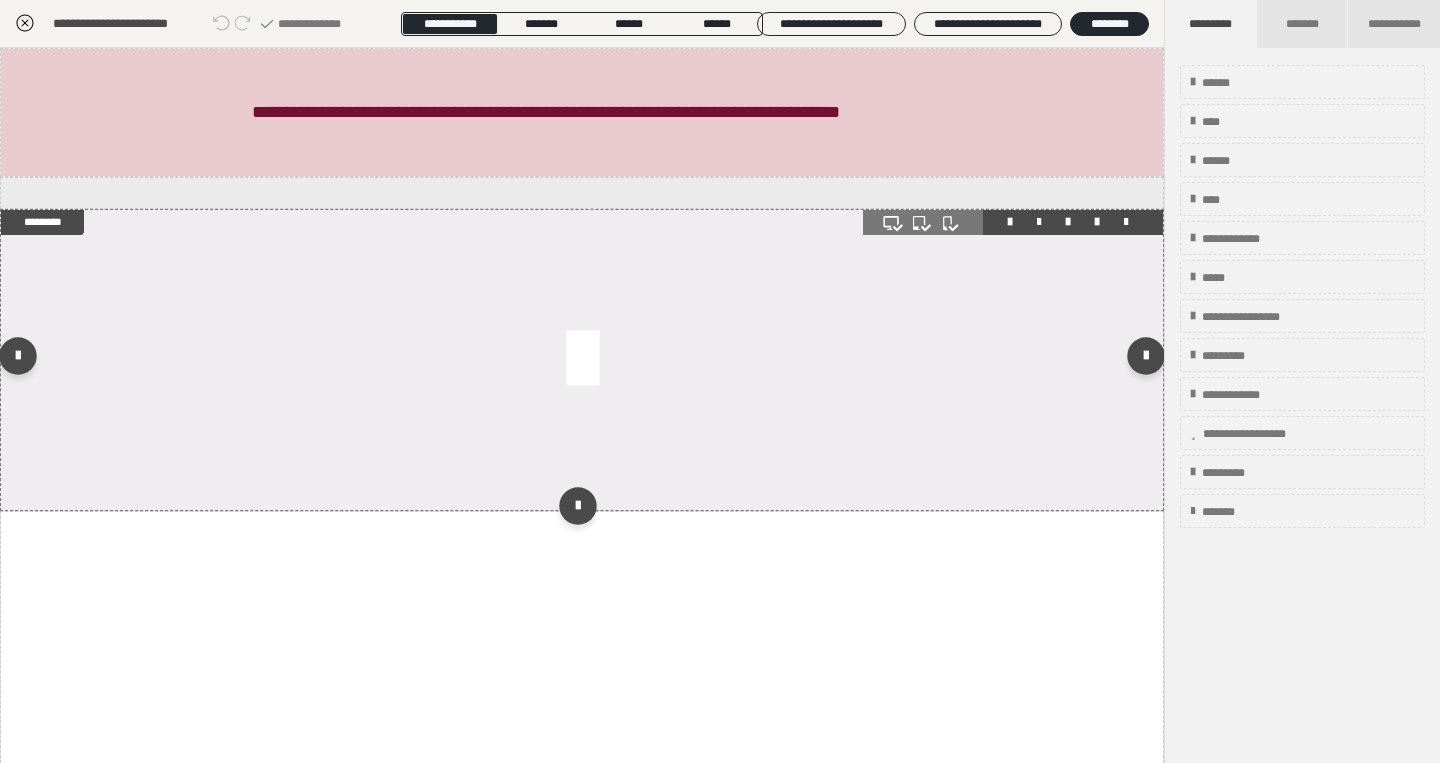 click at bounding box center [582, 360] 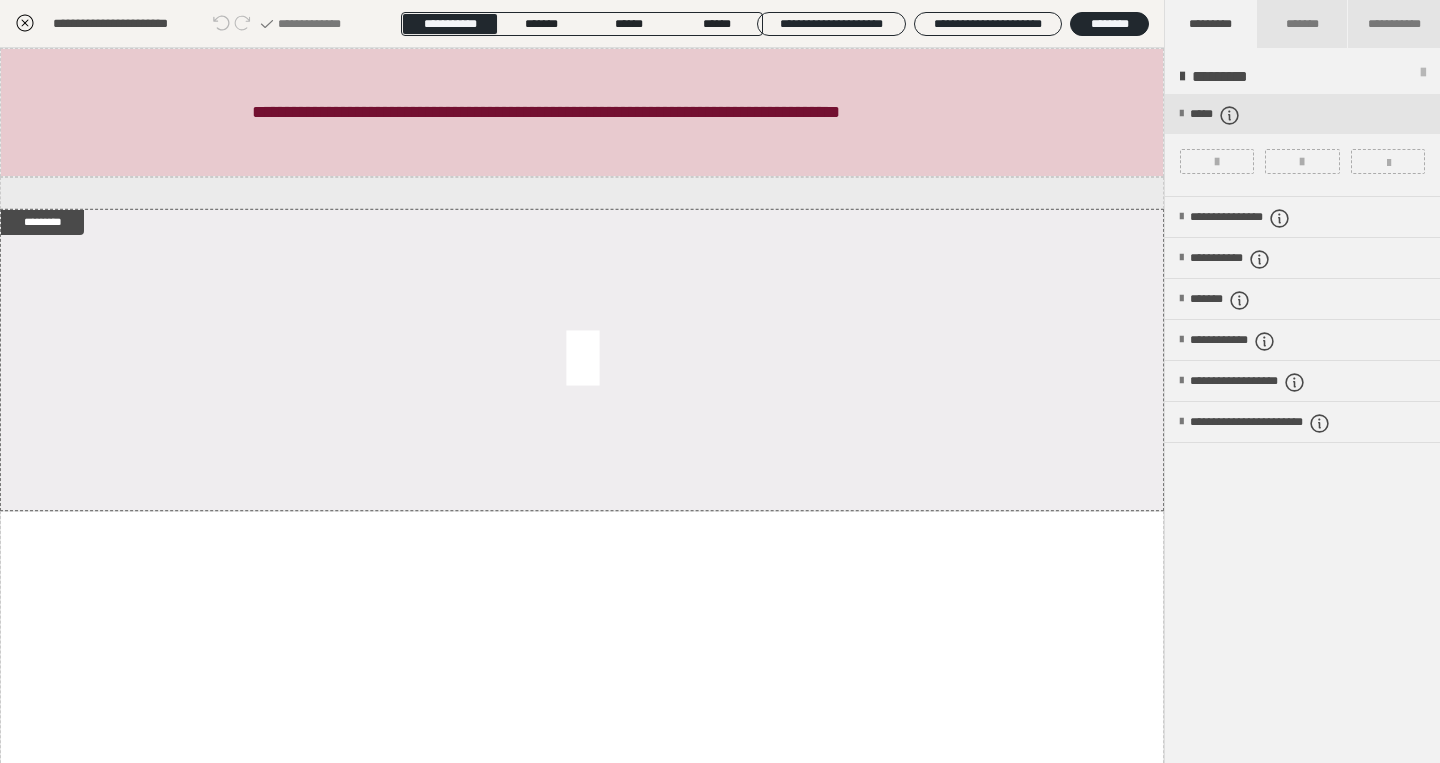 click at bounding box center [1302, 145] 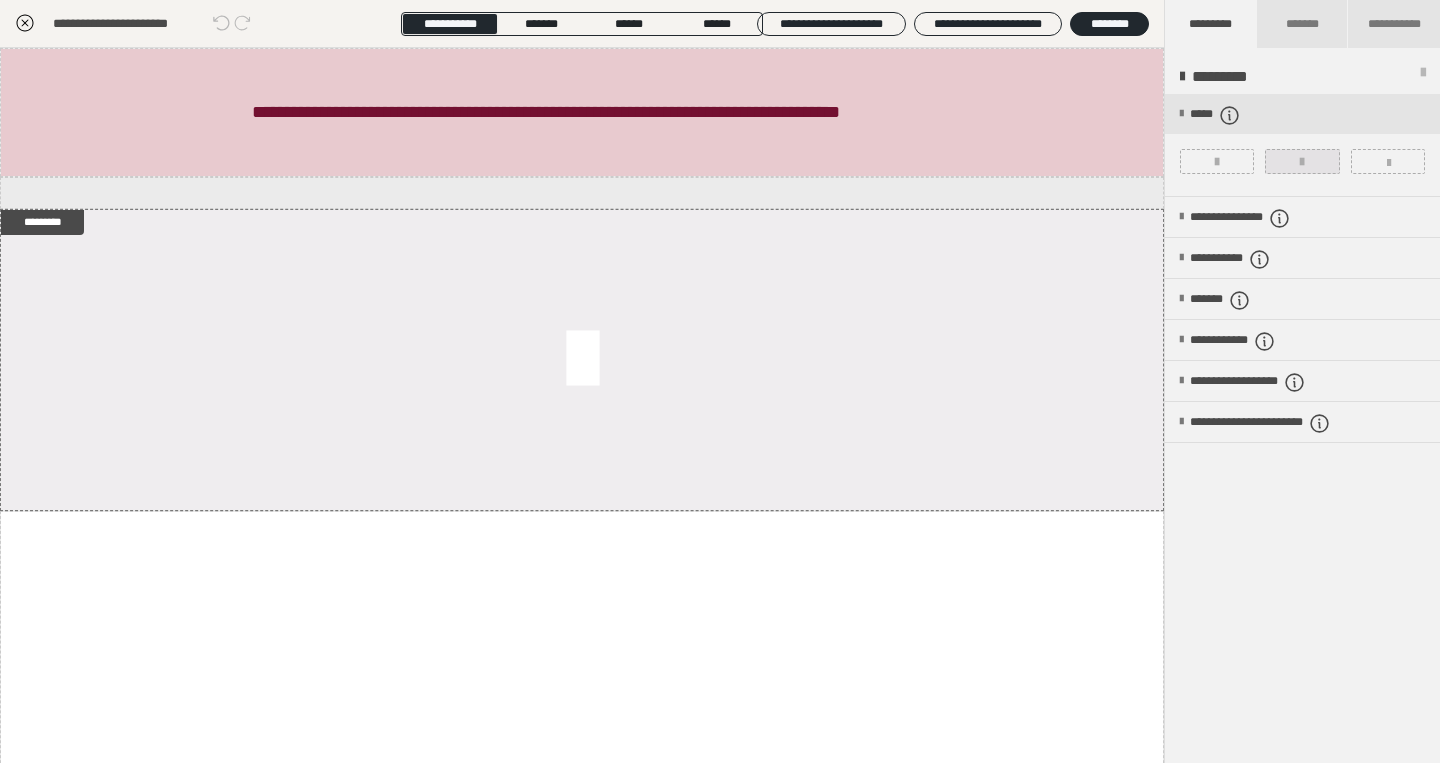 click at bounding box center (1302, 161) 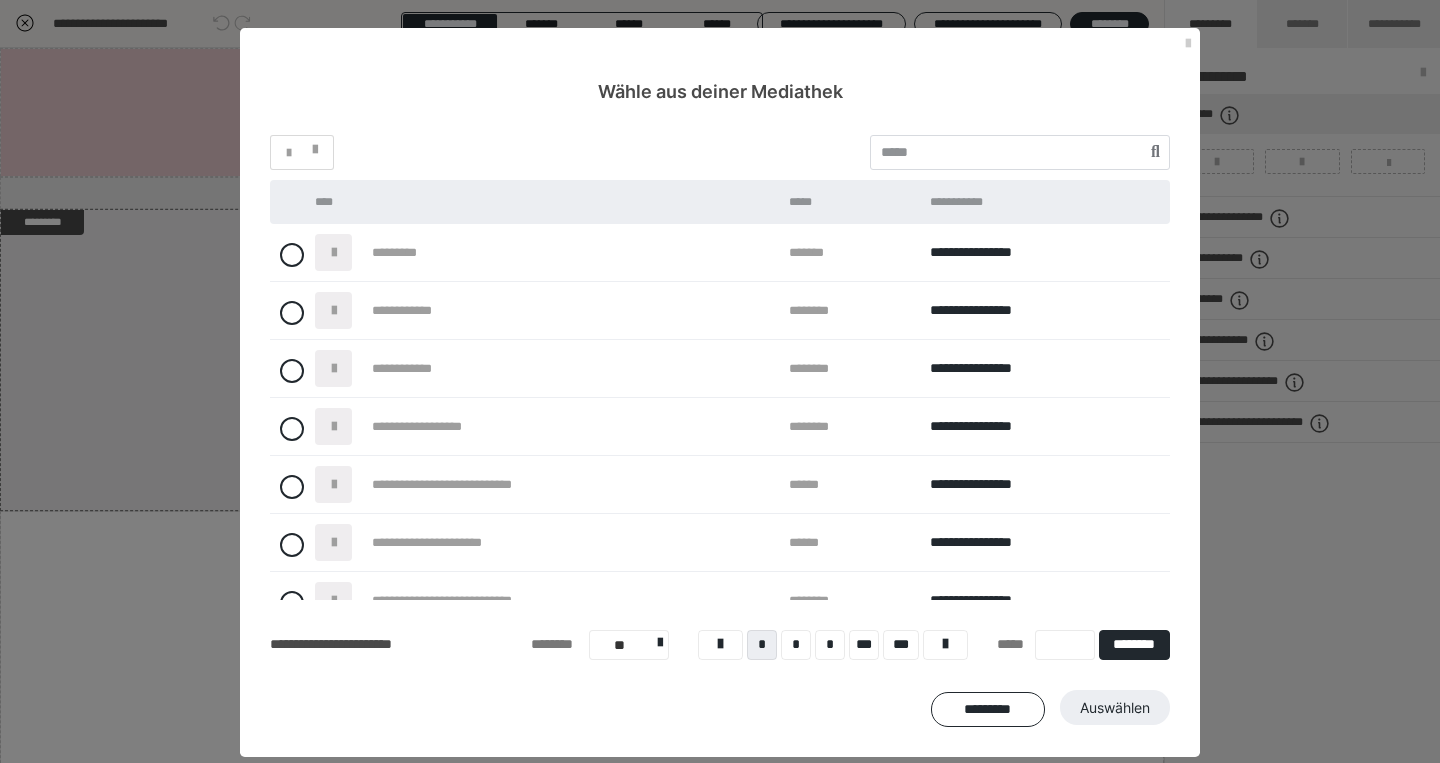click on "*********" at bounding box center [542, 253] 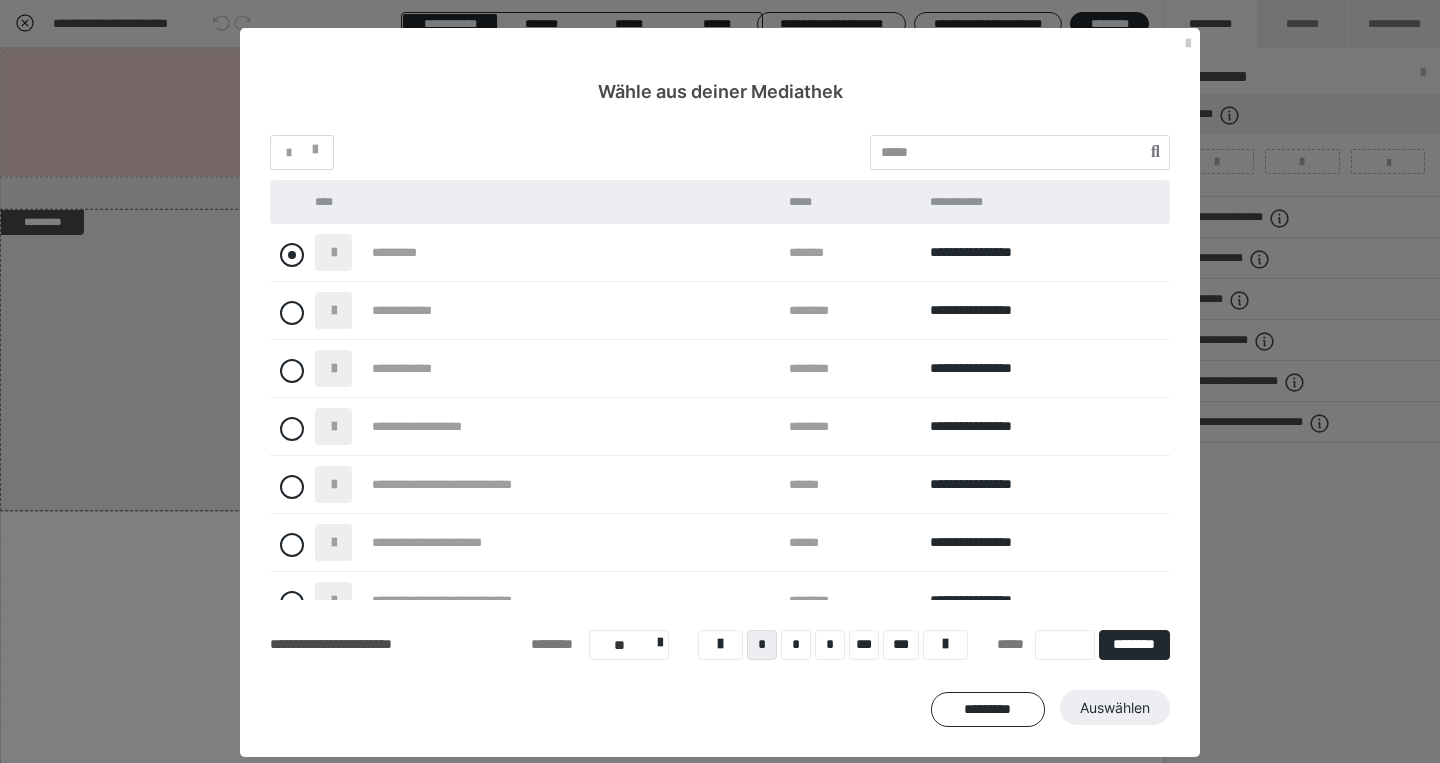 click at bounding box center (292, 255) 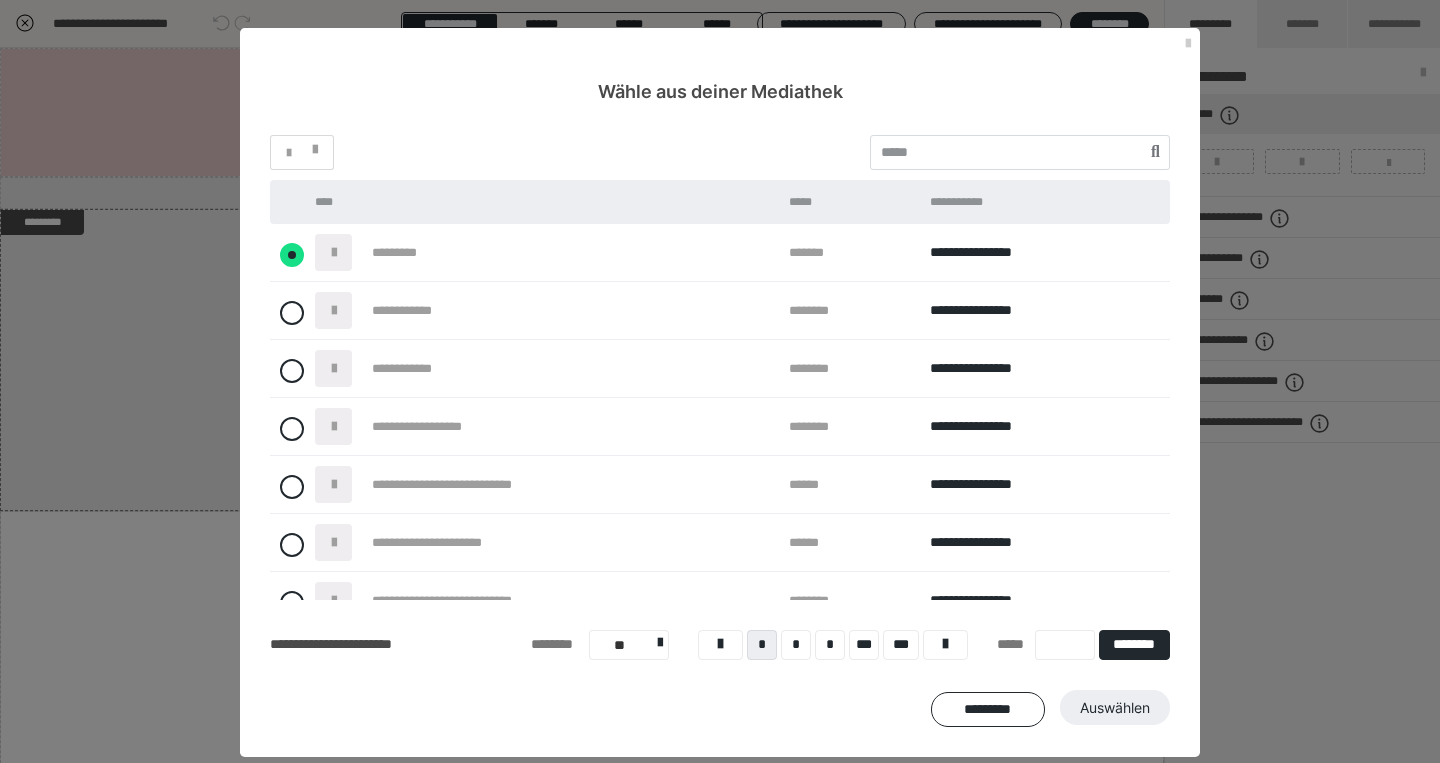 radio on "****" 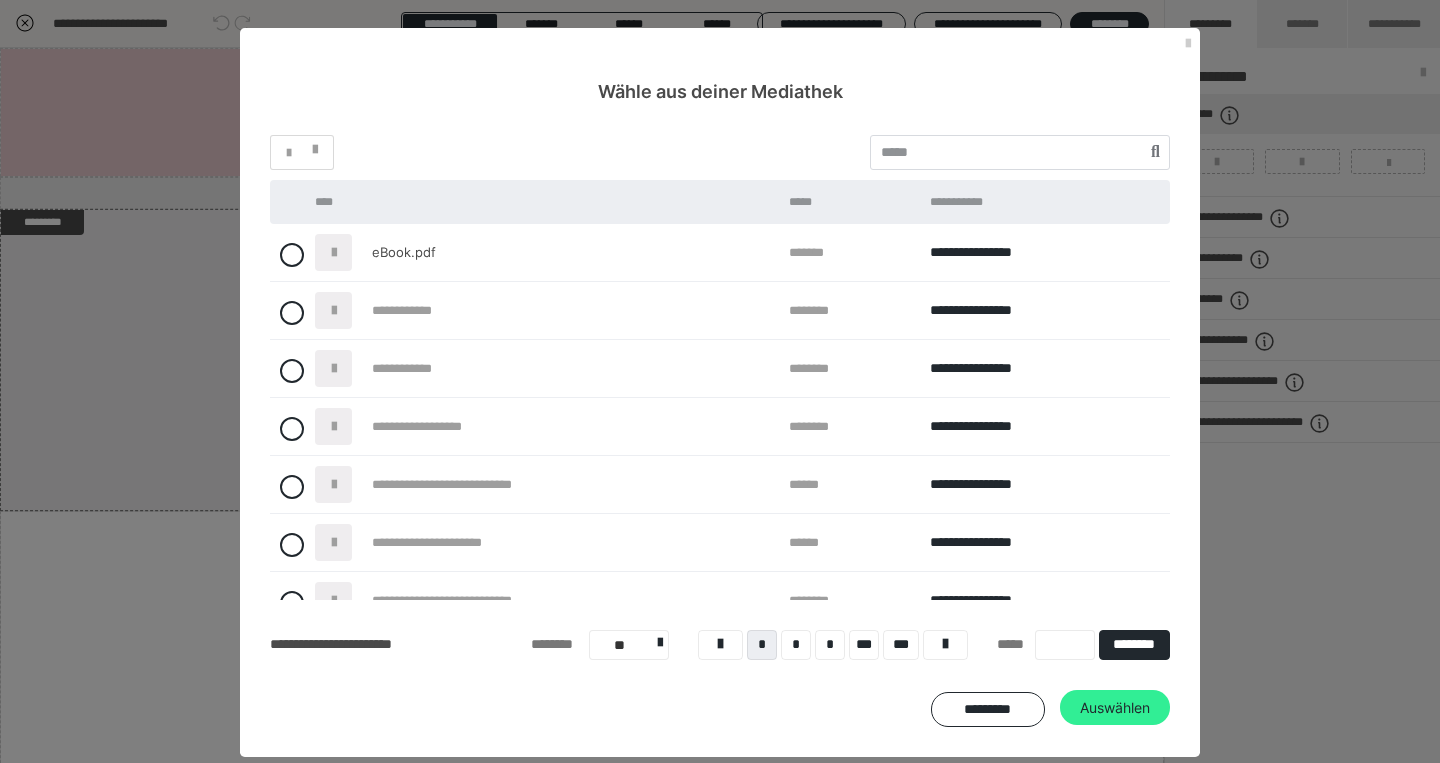 click on "Auswählen" at bounding box center [1115, 708] 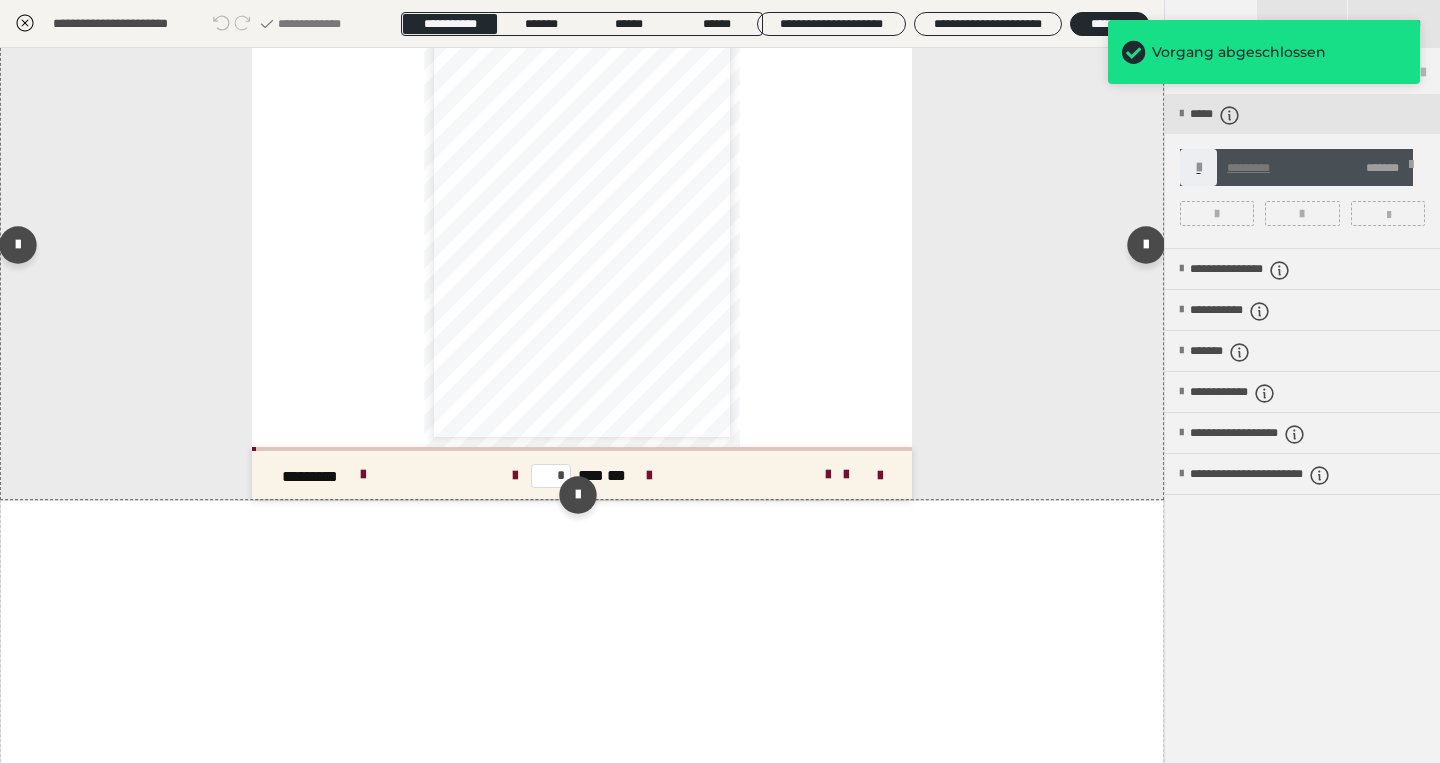 scroll, scrollTop: 256, scrollLeft: 0, axis: vertical 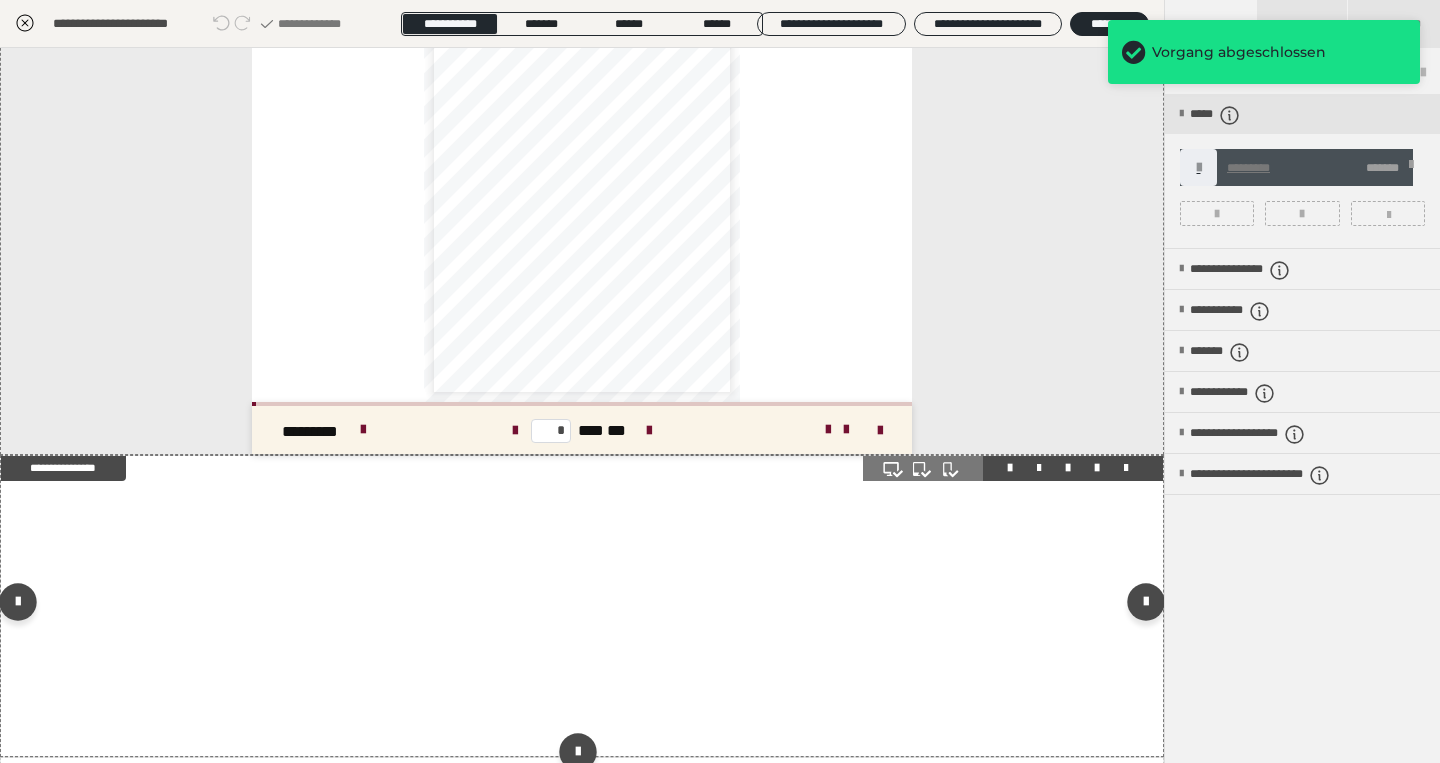 click at bounding box center (582, 606) 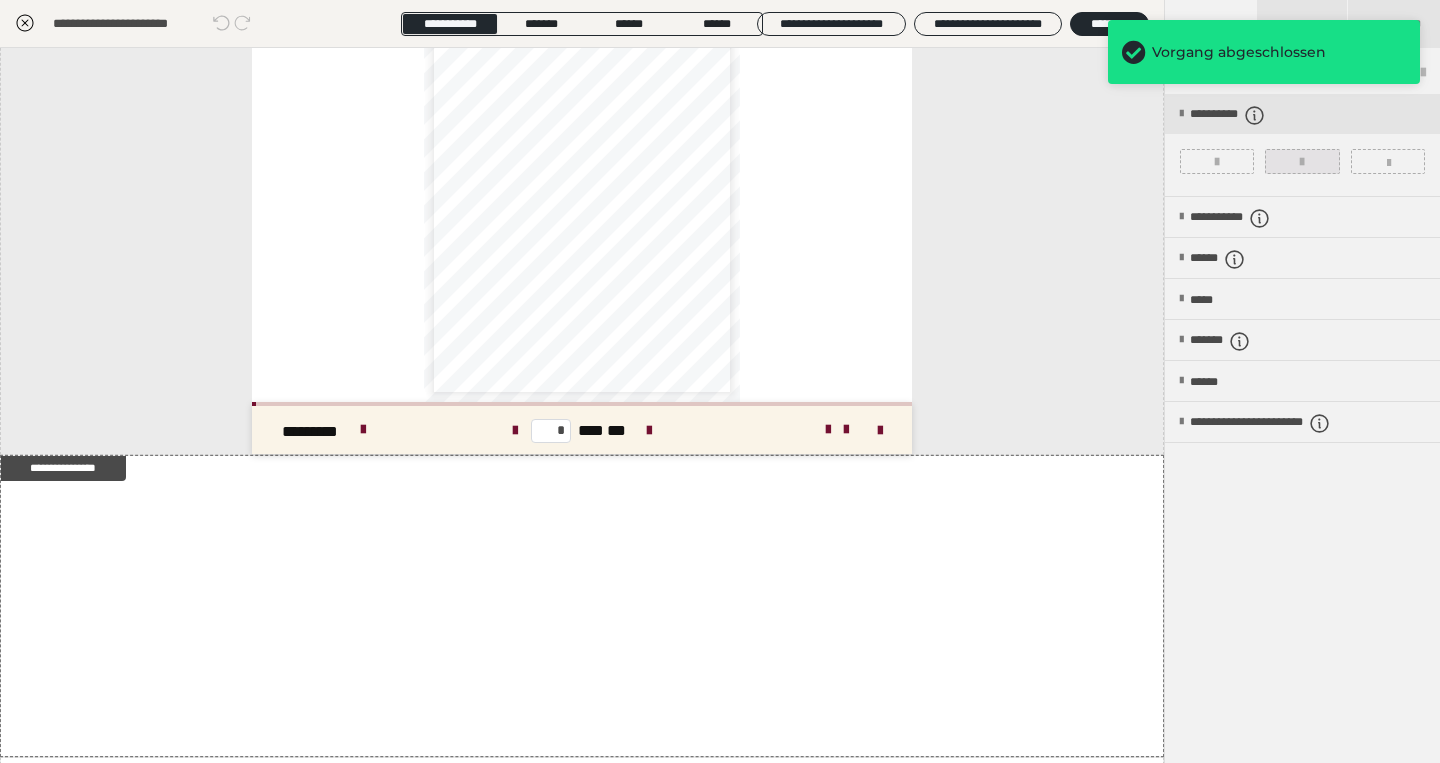 click at bounding box center [1302, 161] 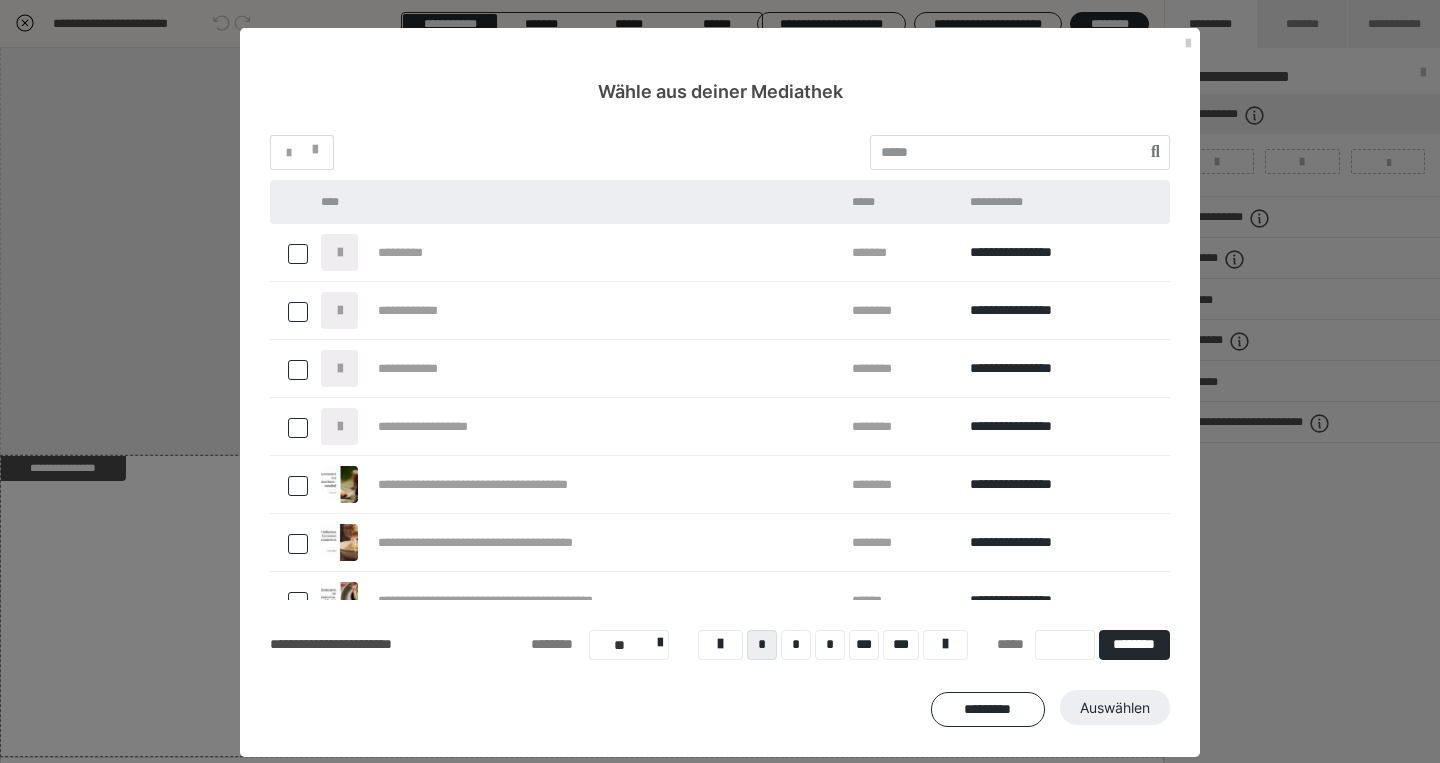 click at bounding box center (298, 254) 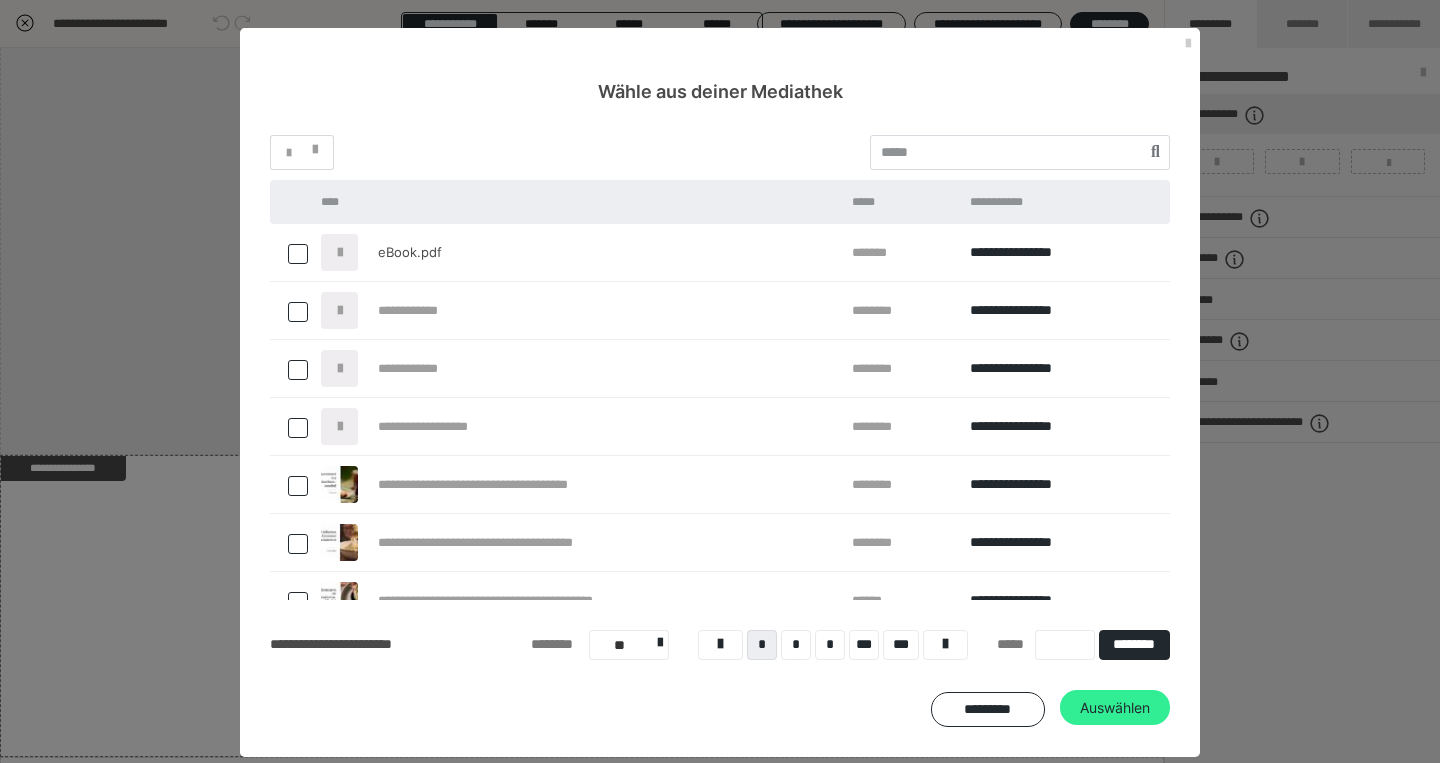 click on "Auswählen" at bounding box center (1115, 708) 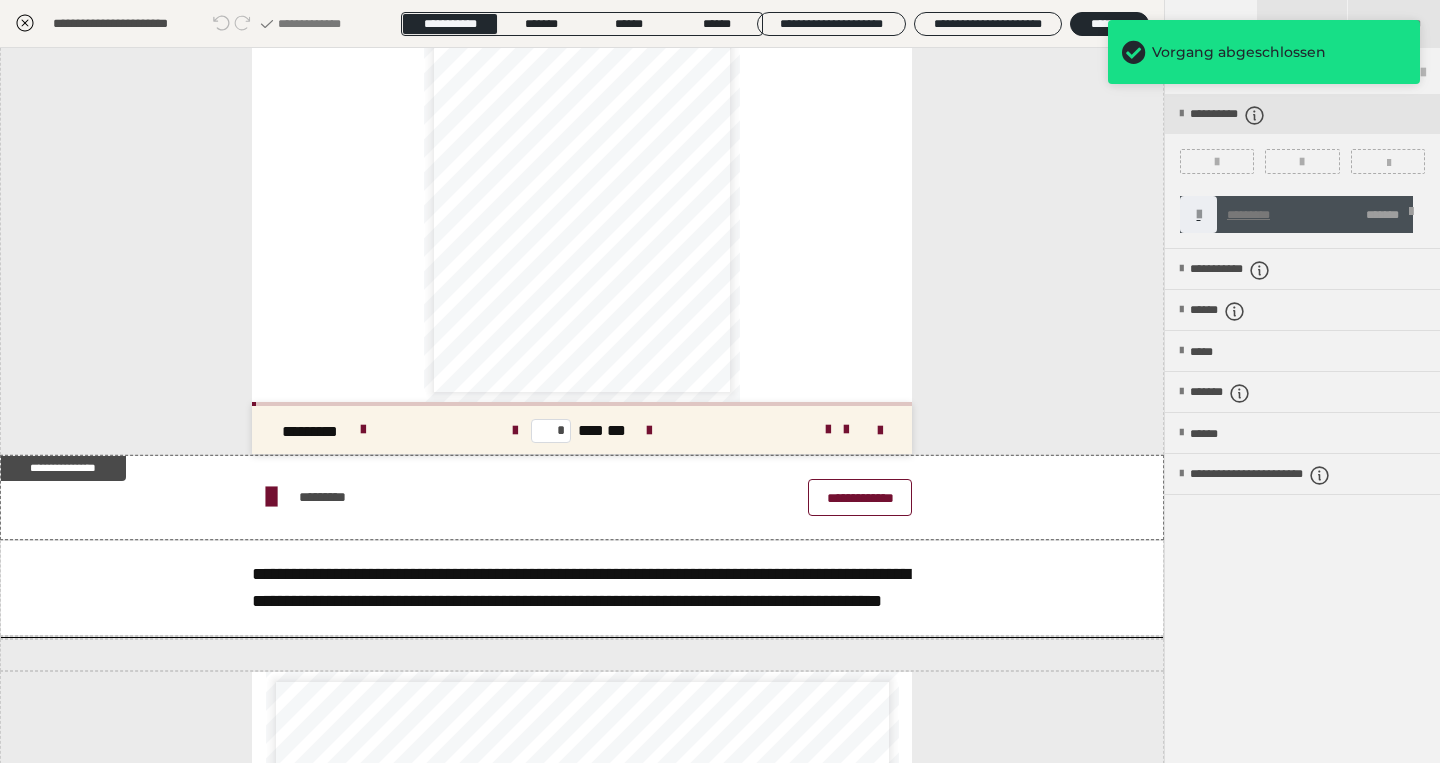 click 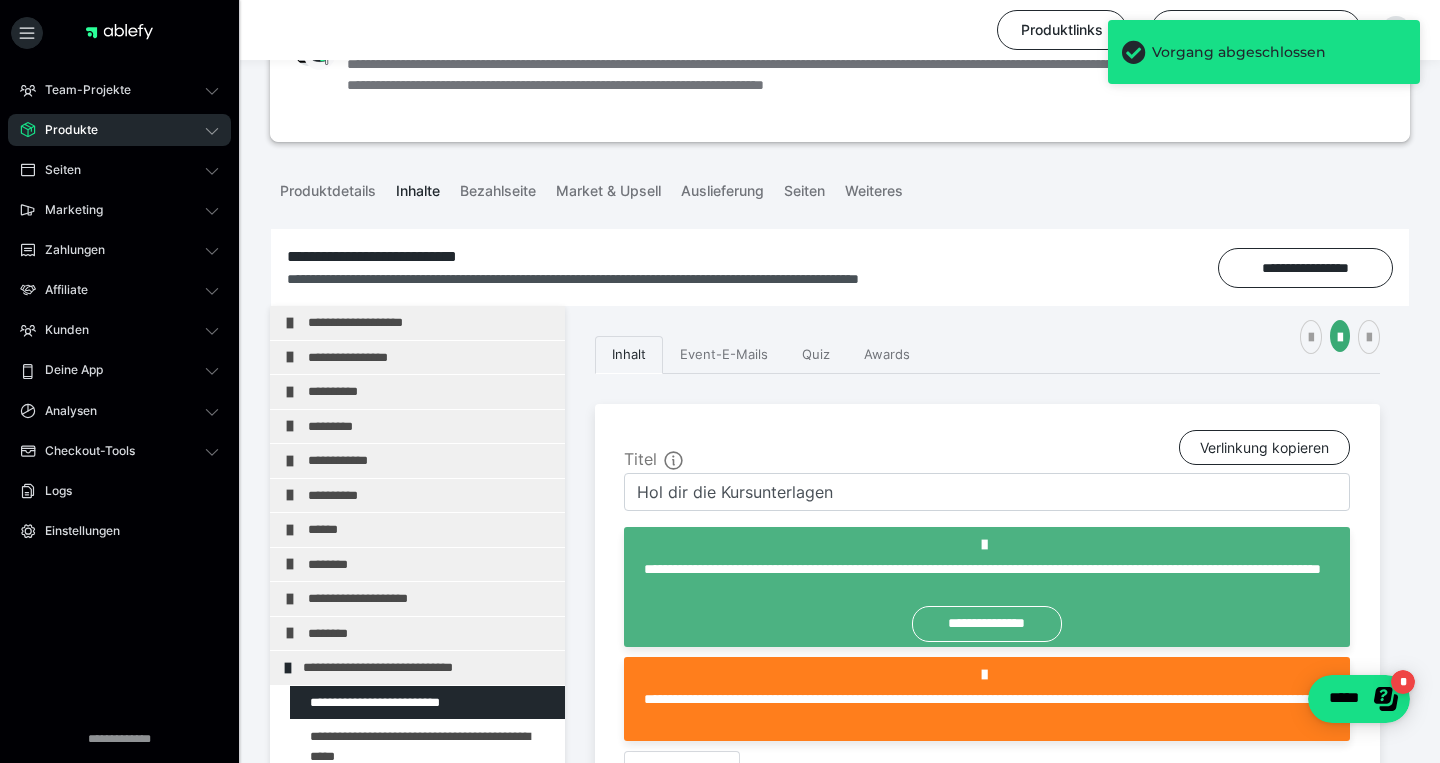 scroll, scrollTop: 207, scrollLeft: 0, axis: vertical 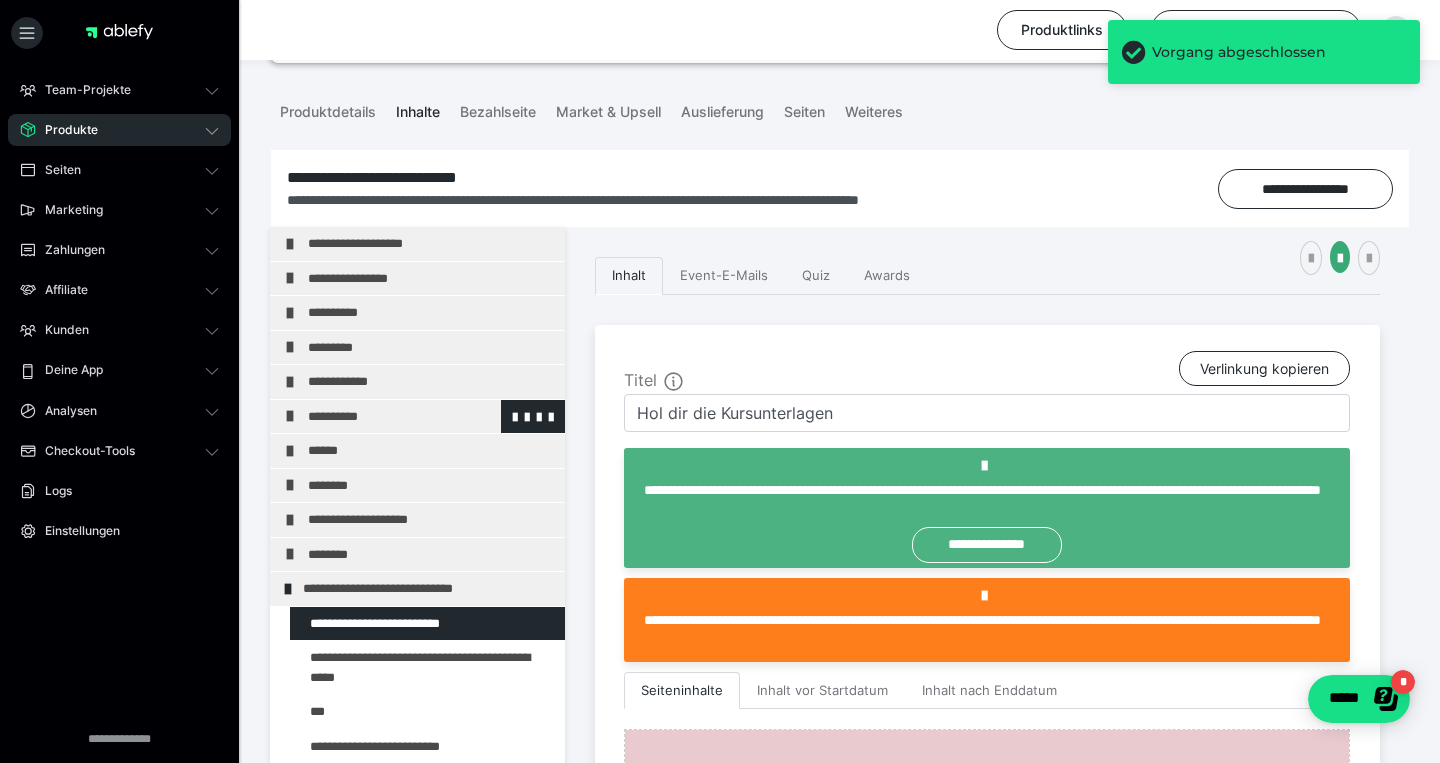click on "**********" at bounding box center [431, 417] 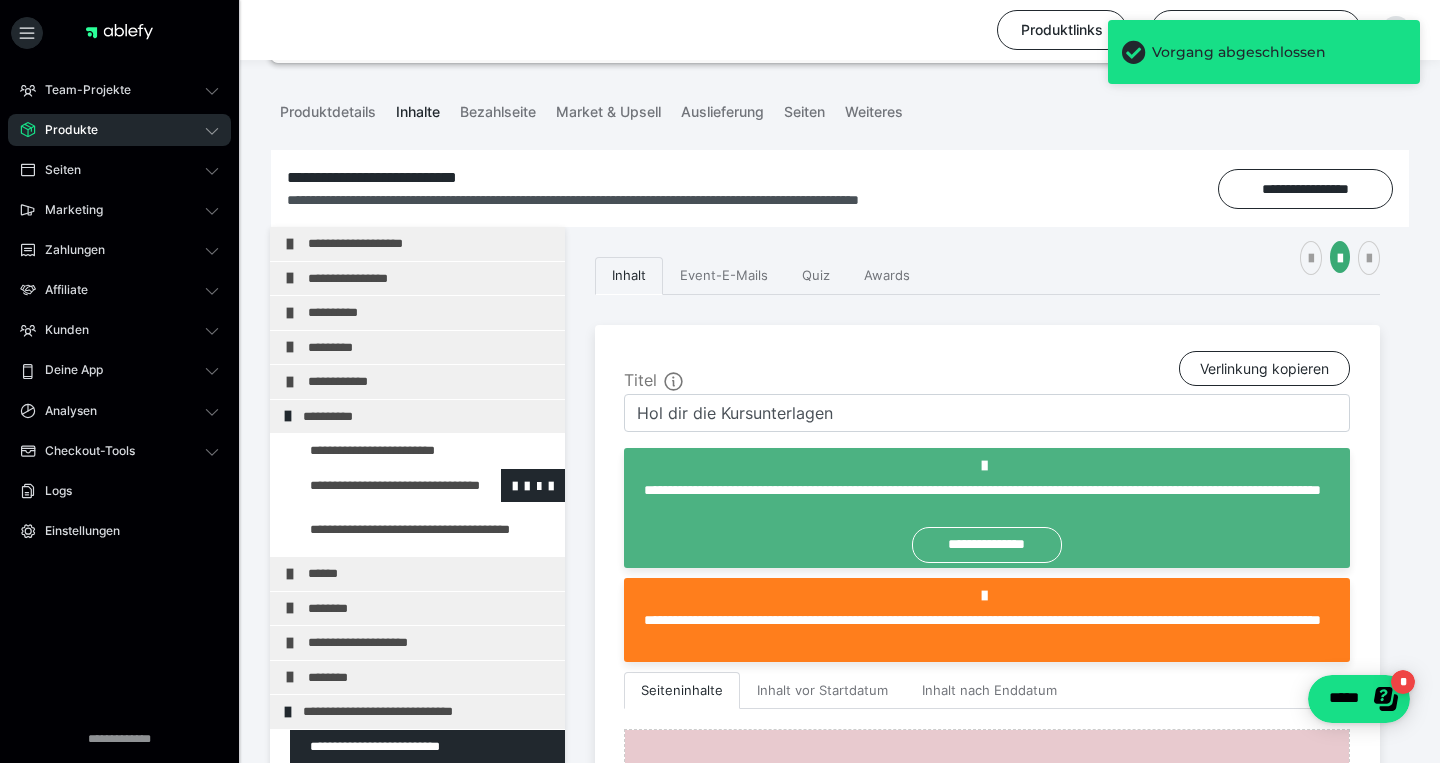click at bounding box center (375, 486) 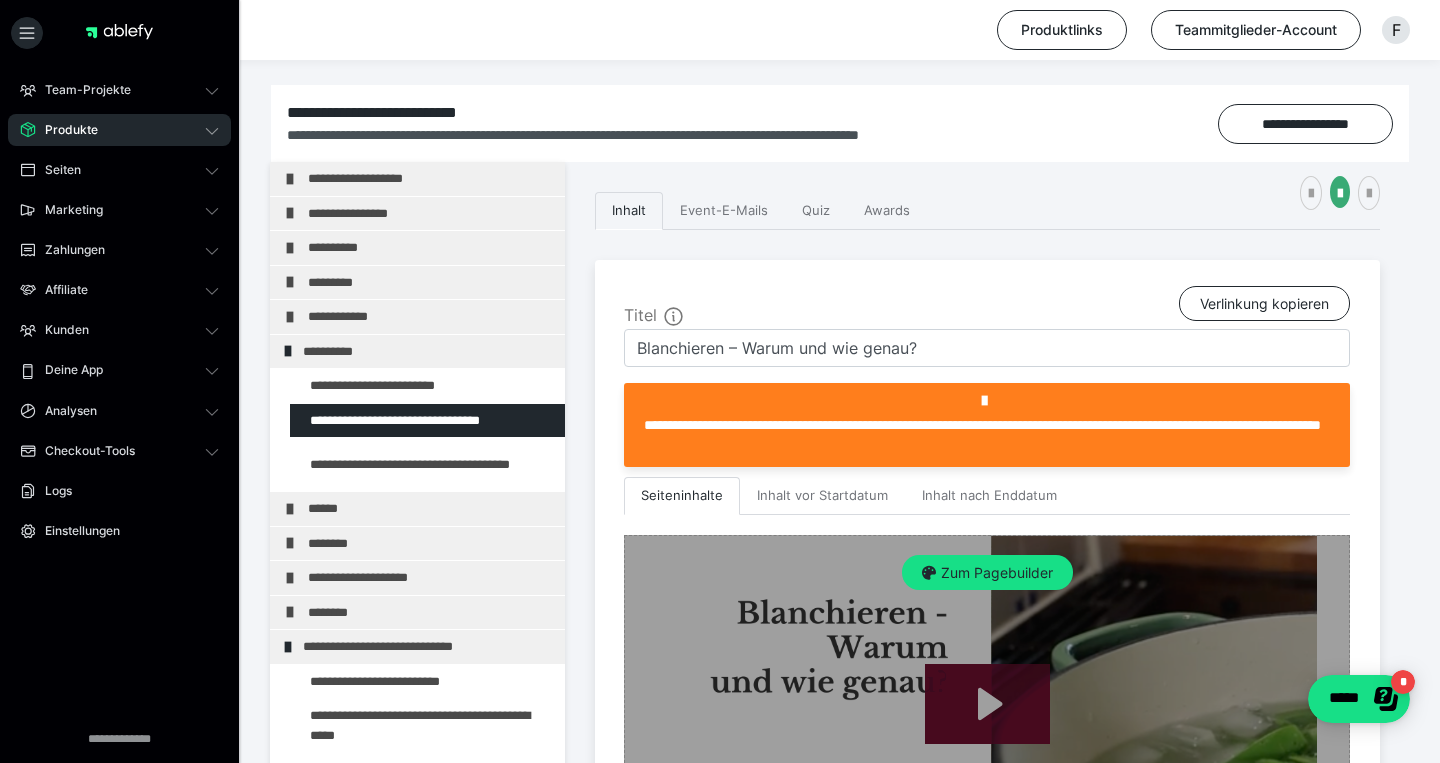 scroll, scrollTop: 275, scrollLeft: 0, axis: vertical 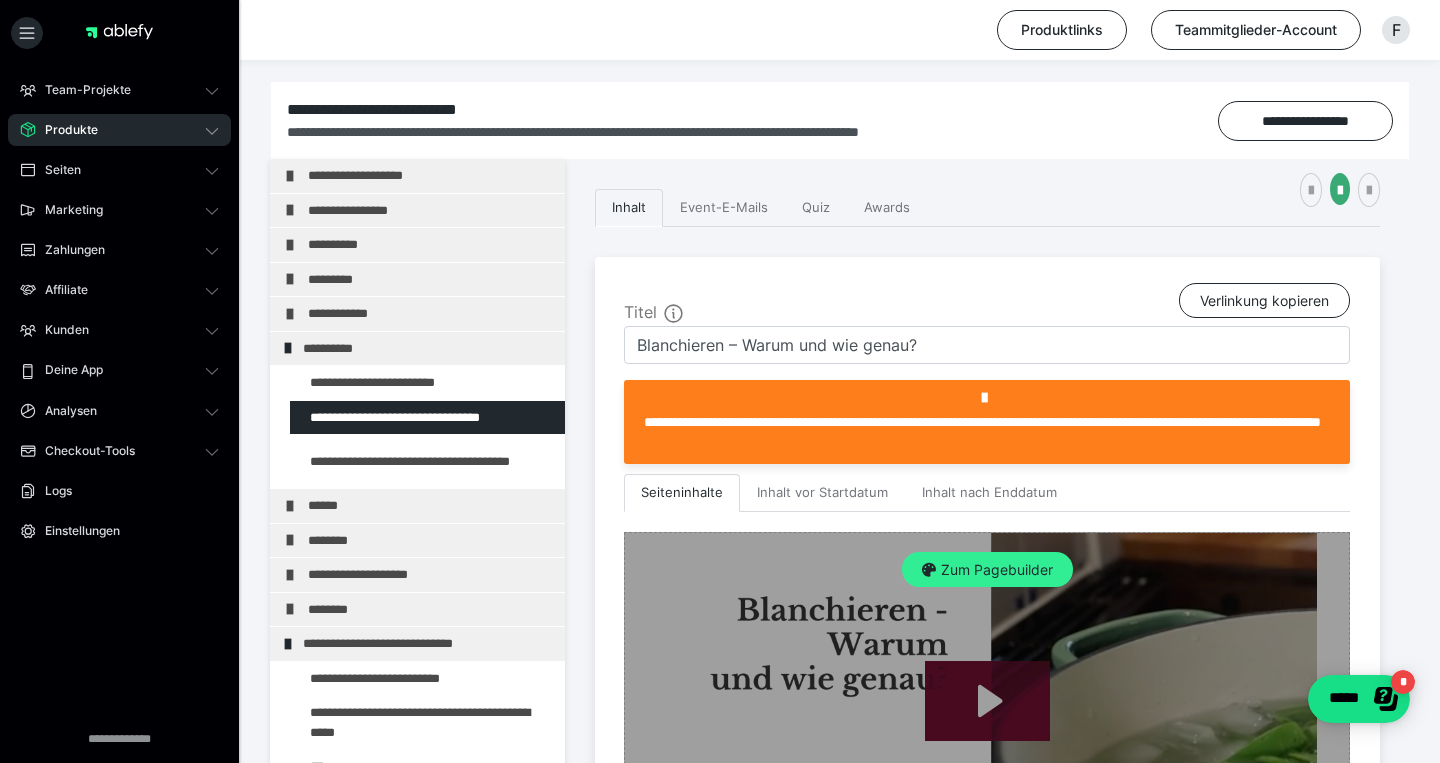 click on "Zum Pagebuilder" at bounding box center (987, 570) 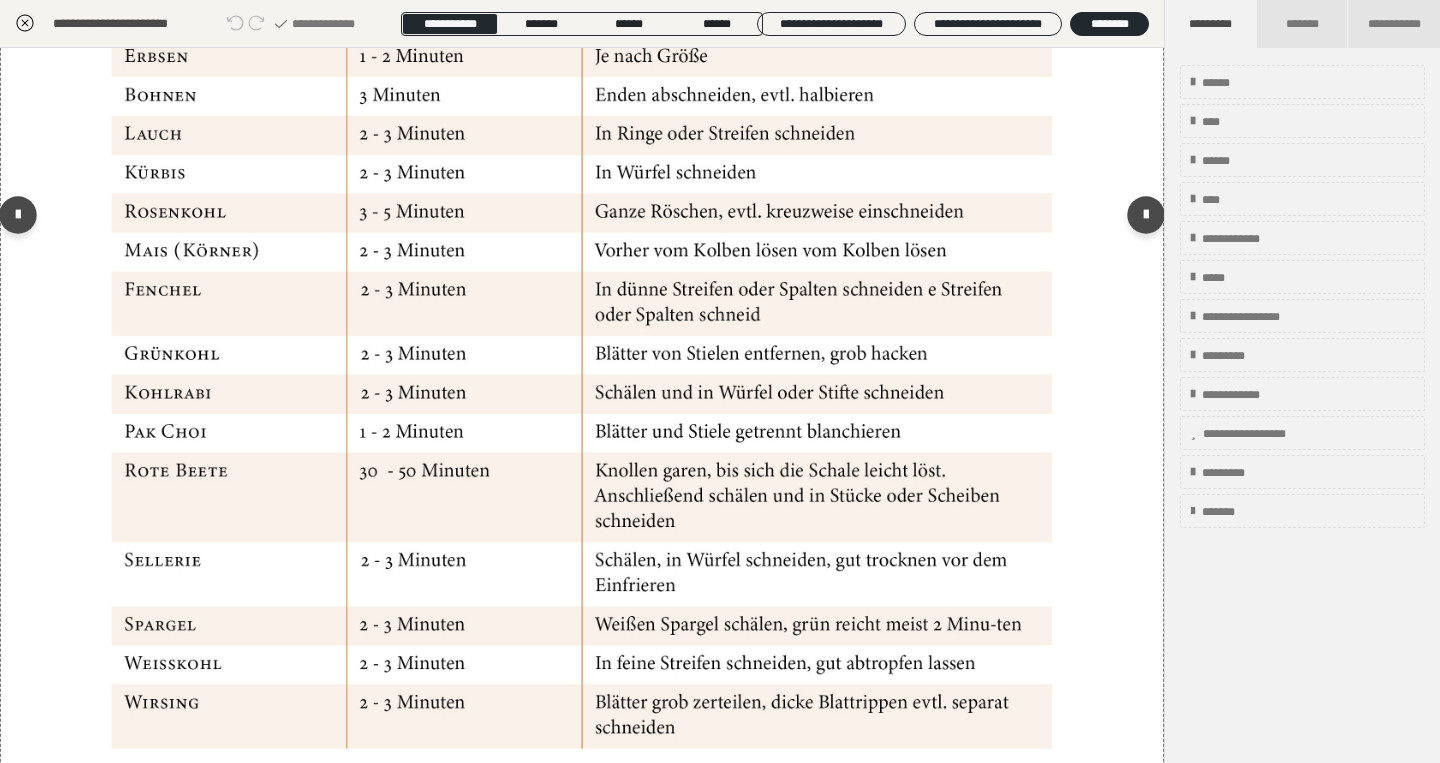 scroll, scrollTop: 945, scrollLeft: 0, axis: vertical 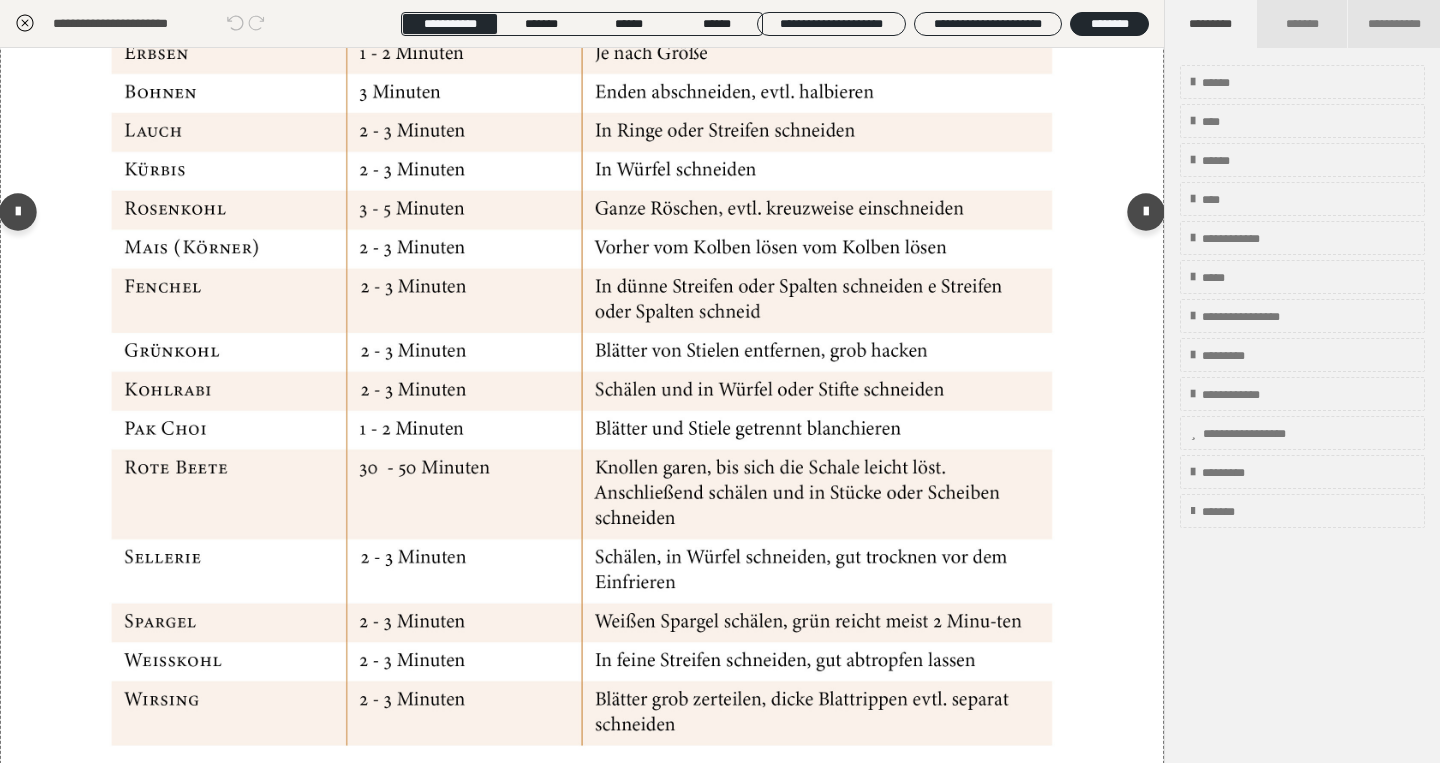click at bounding box center [582, 201] 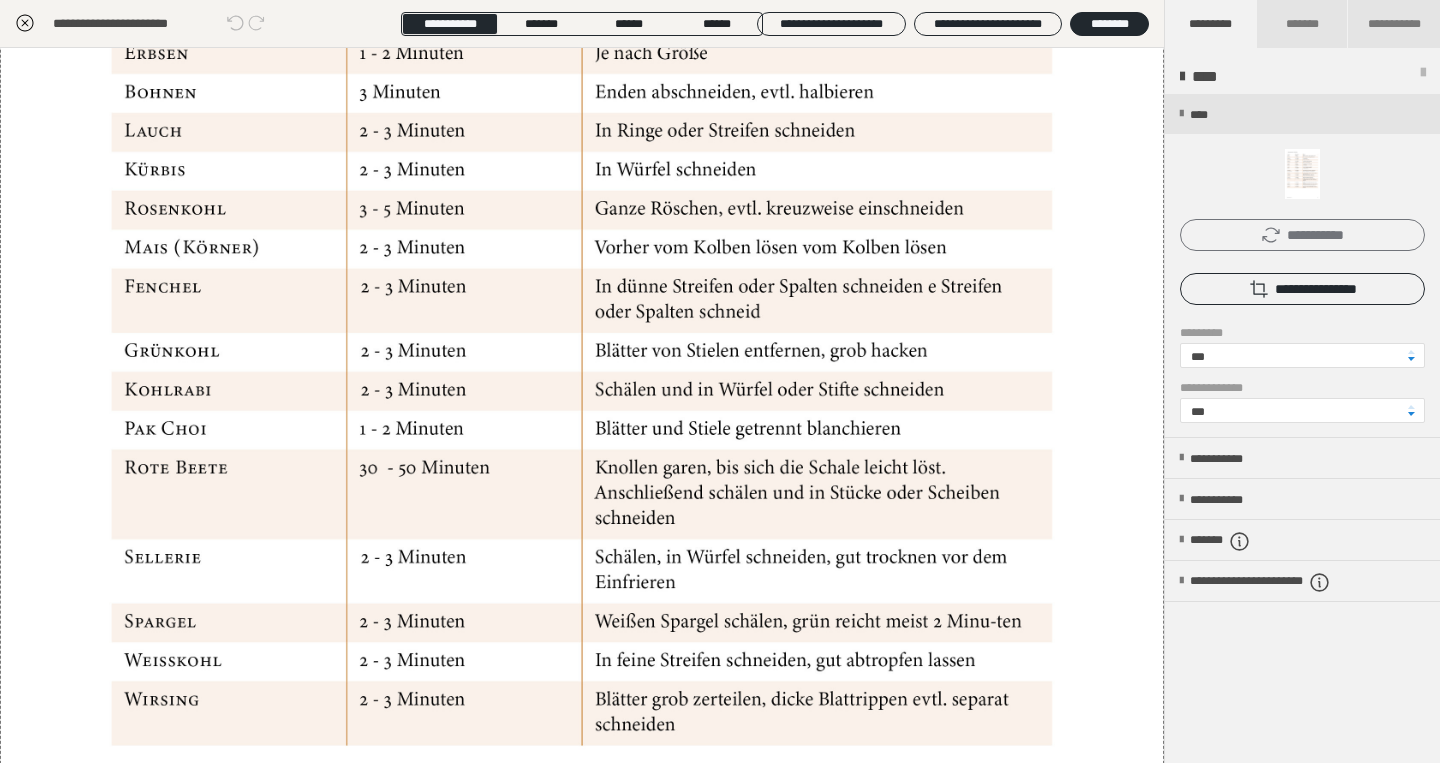 click on "**********" at bounding box center [1302, 235] 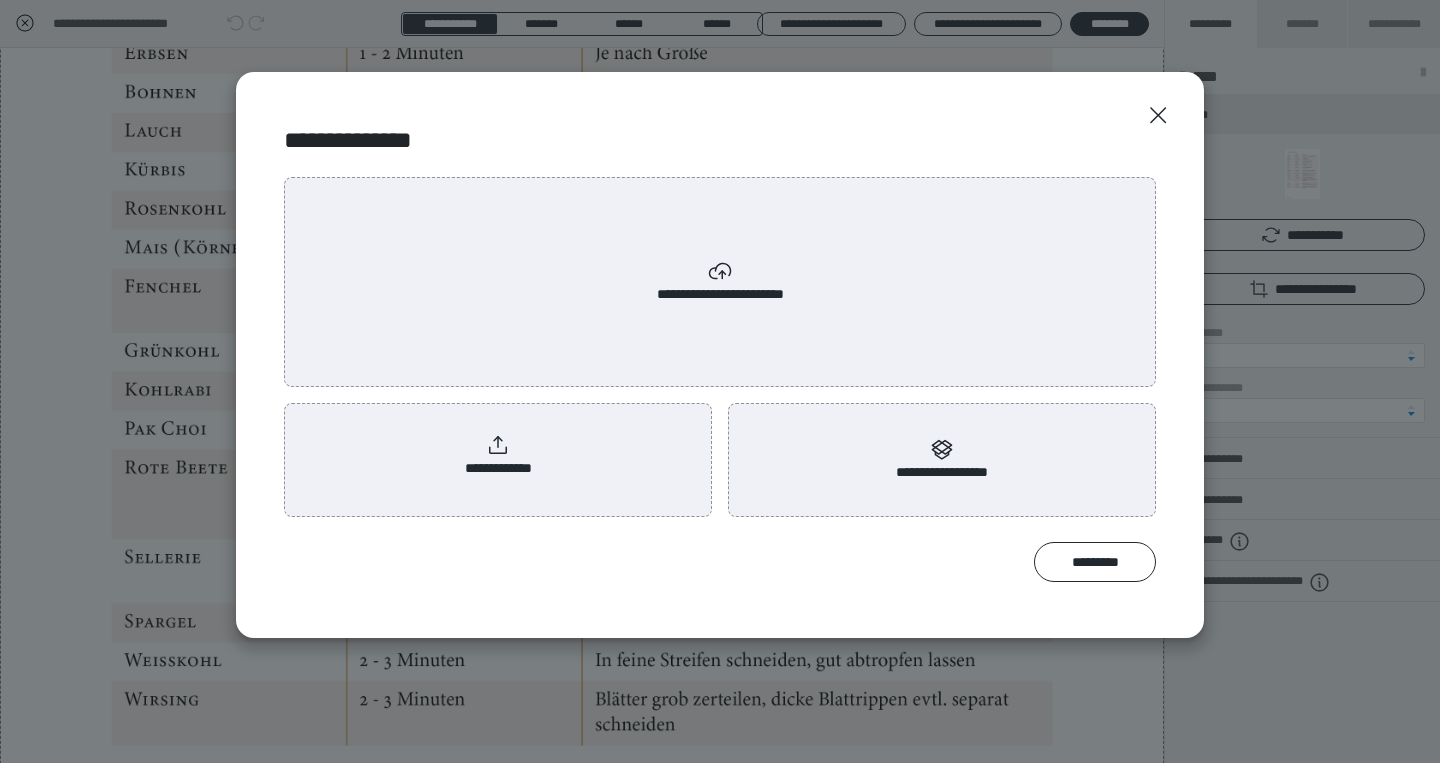 click on "**********" at bounding box center [720, 282] 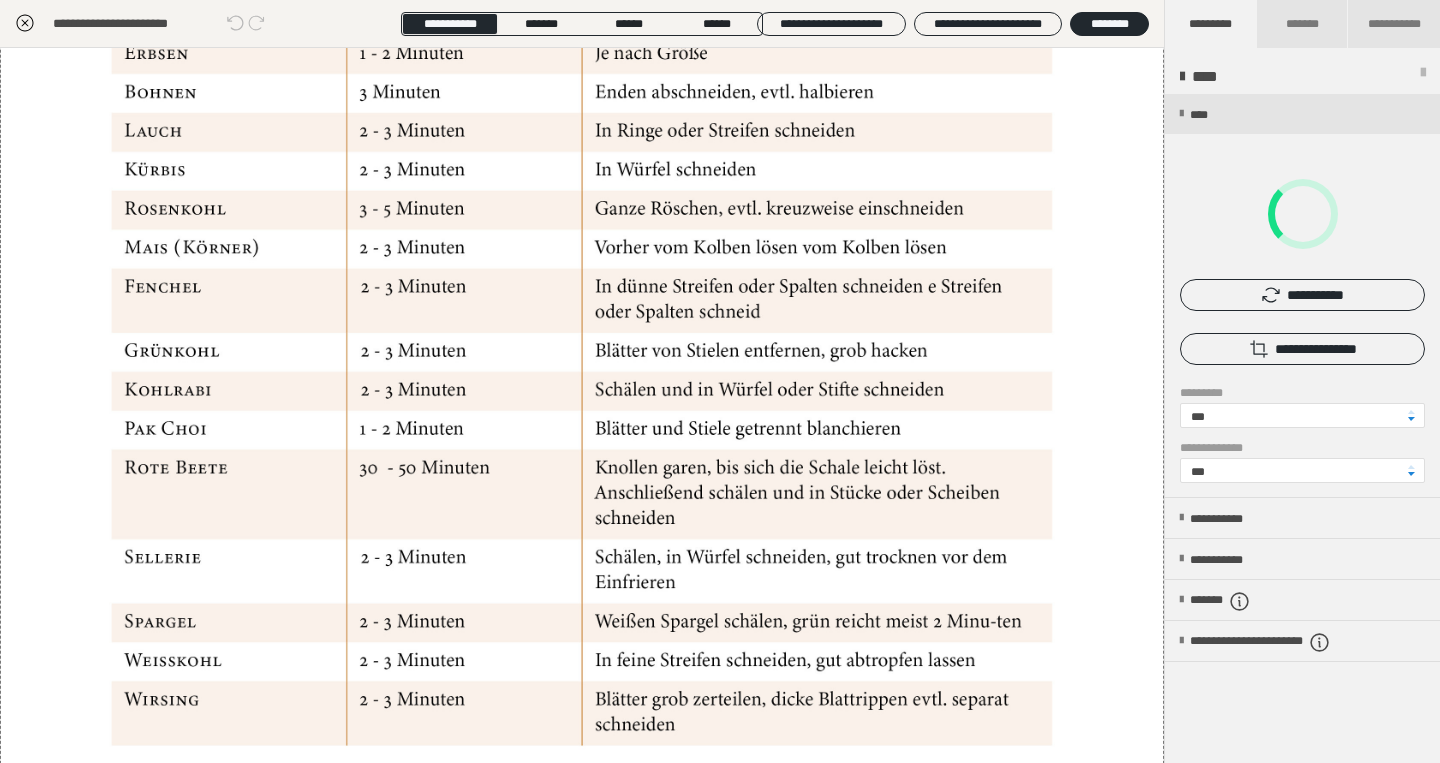 scroll, scrollTop: 0, scrollLeft: 0, axis: both 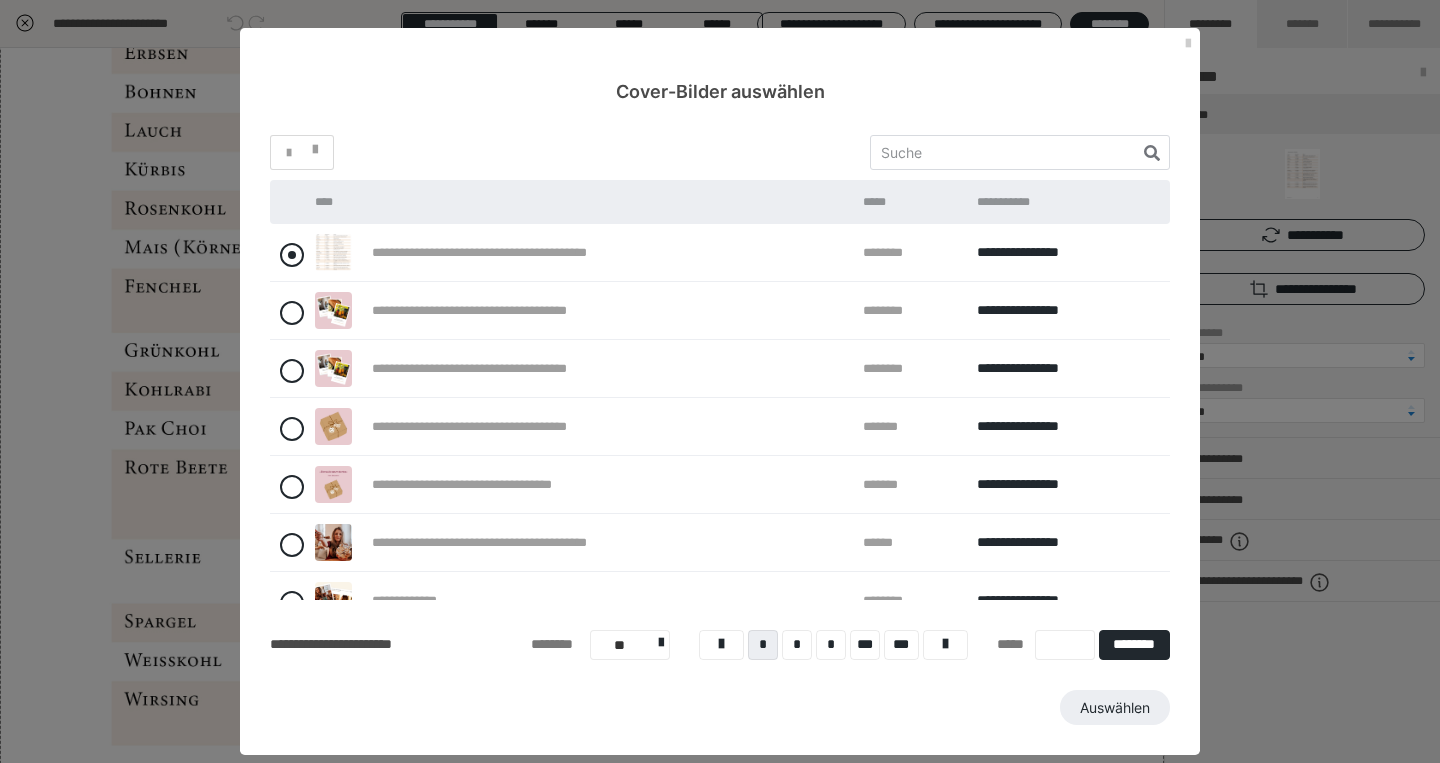 click at bounding box center (292, 255) 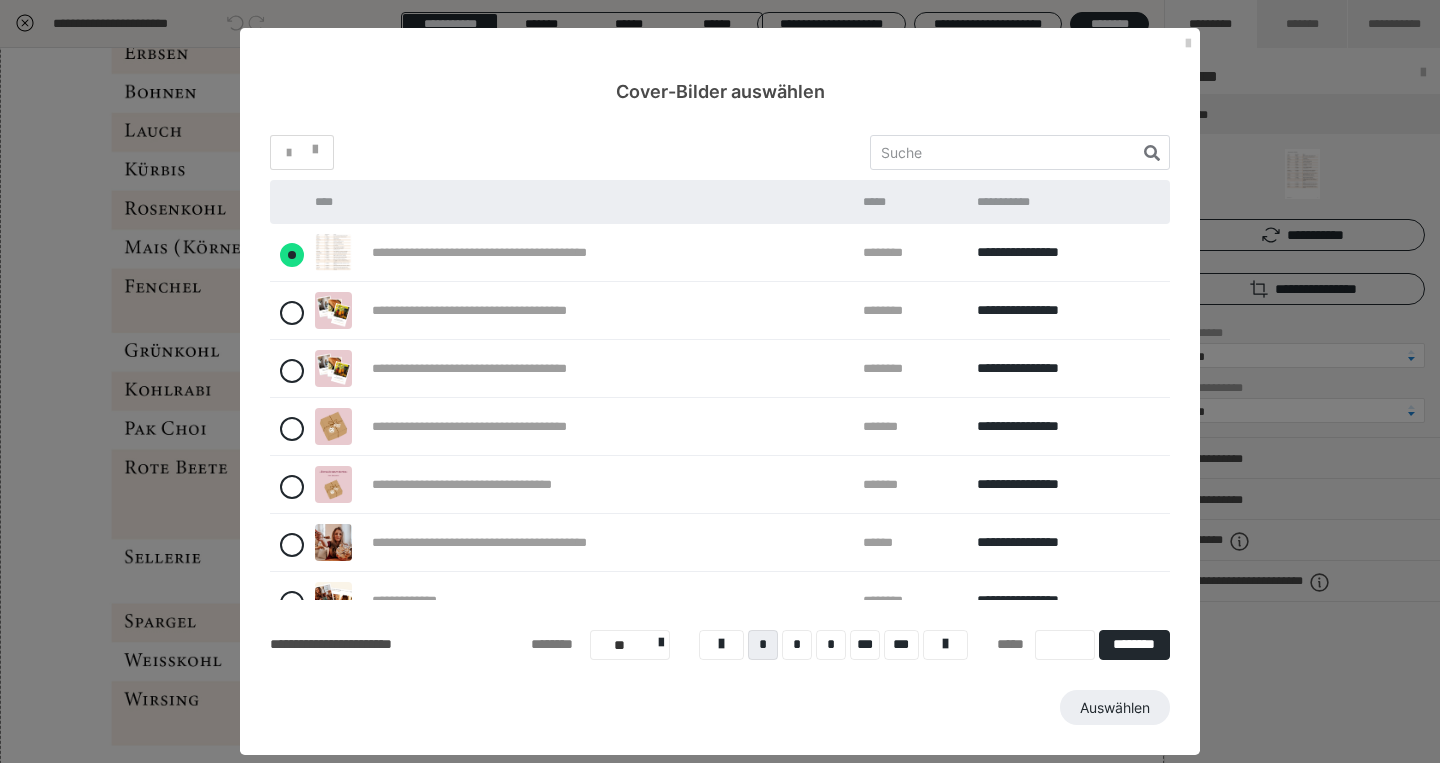 radio on "****" 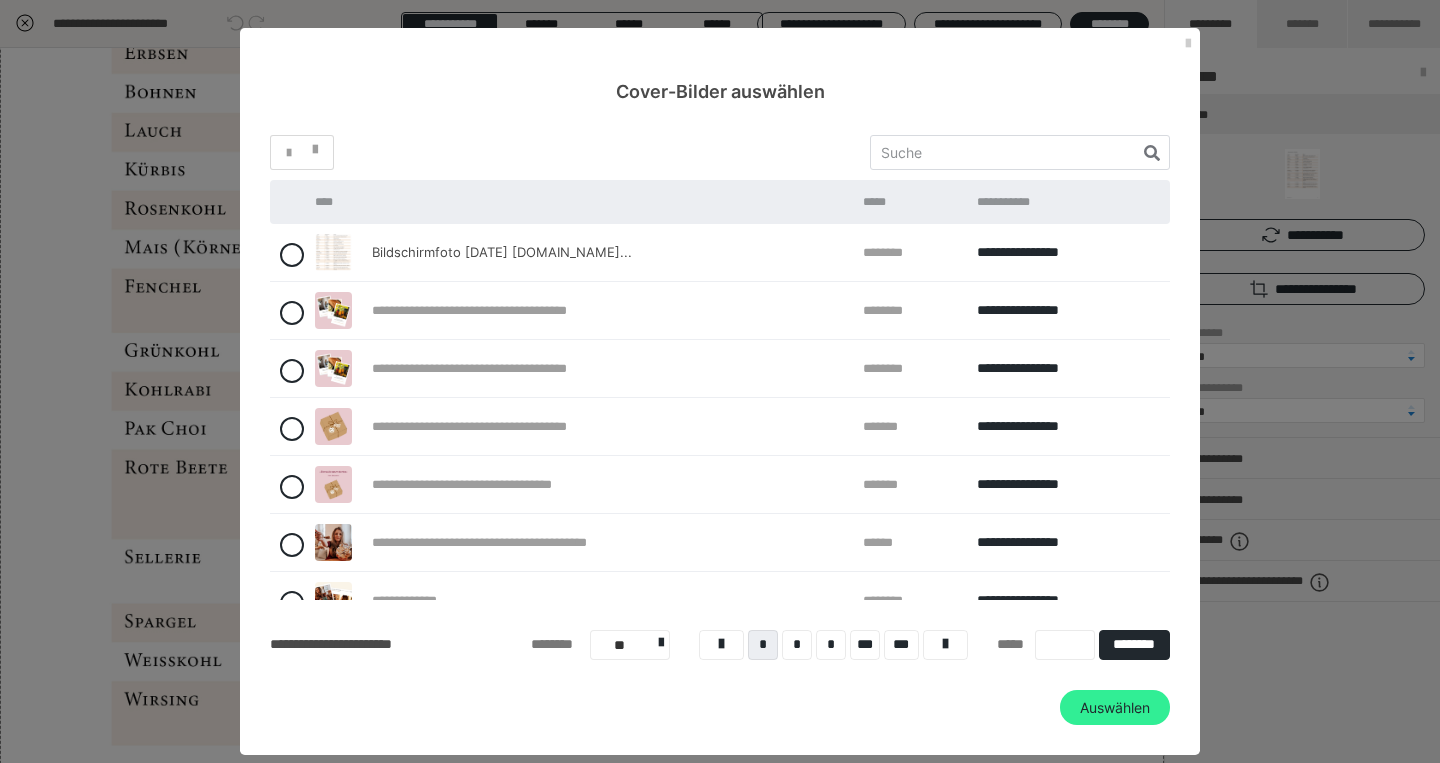 click on "Auswählen" at bounding box center [1115, 708] 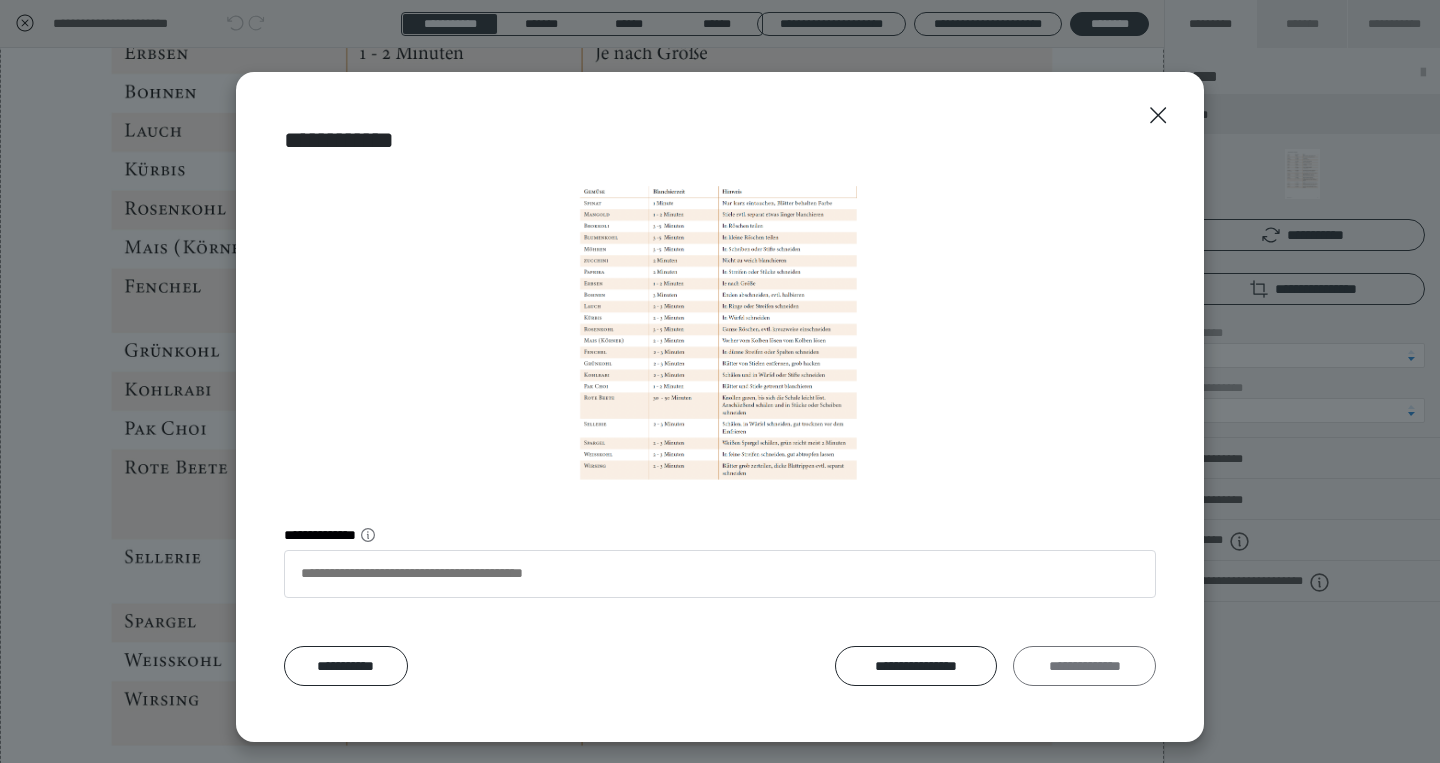 click on "**********" at bounding box center (1084, 666) 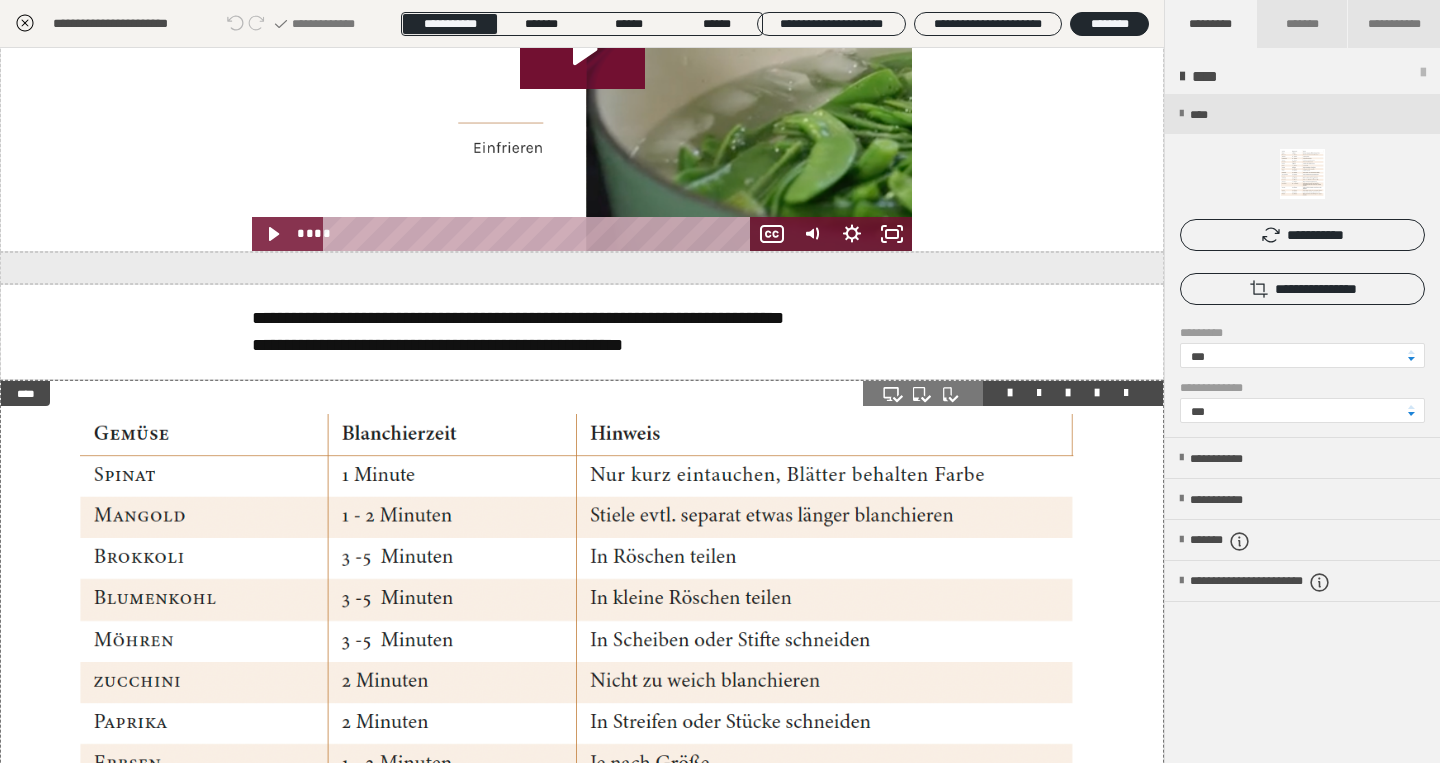 scroll, scrollTop: 0, scrollLeft: 0, axis: both 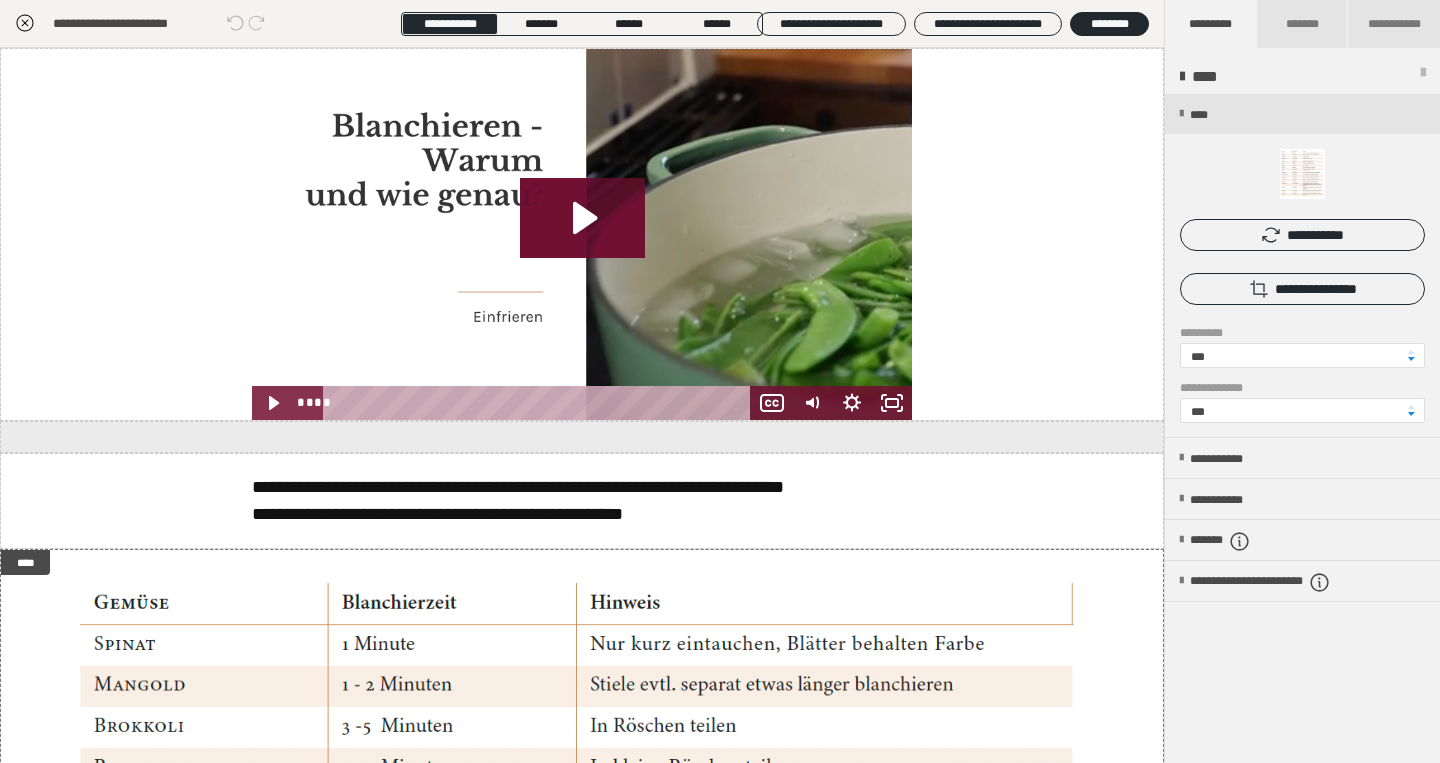 click 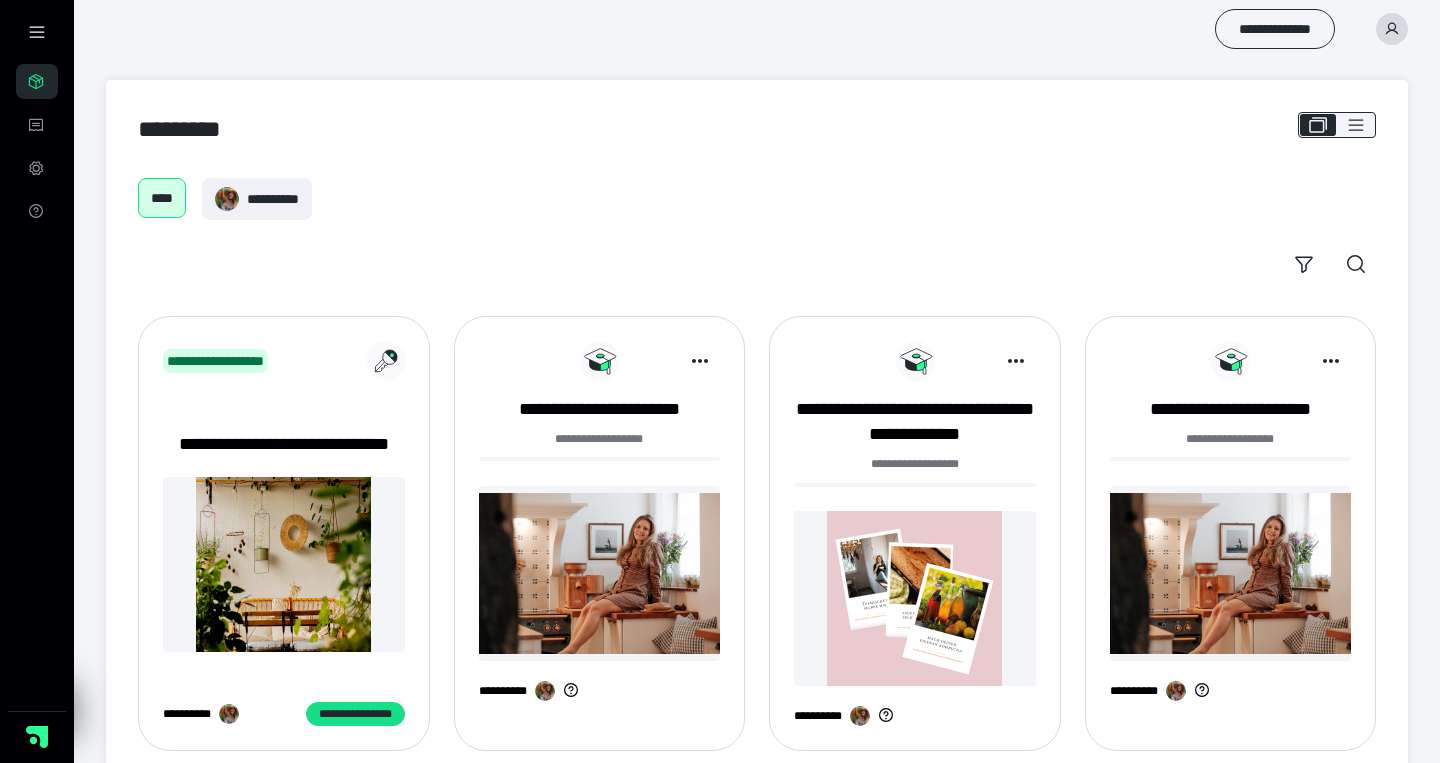 scroll, scrollTop: 0, scrollLeft: 0, axis: both 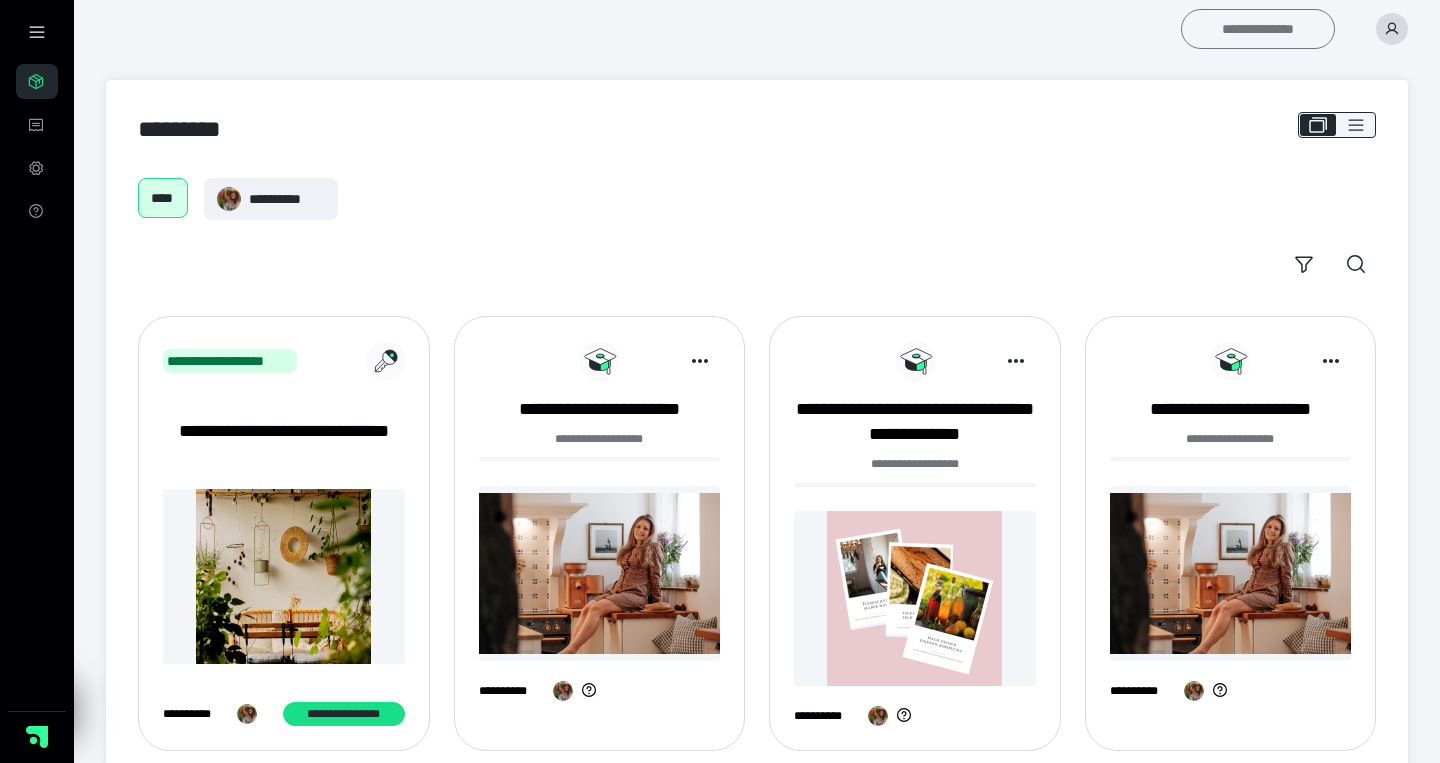 click on "**********" at bounding box center [1258, 29] 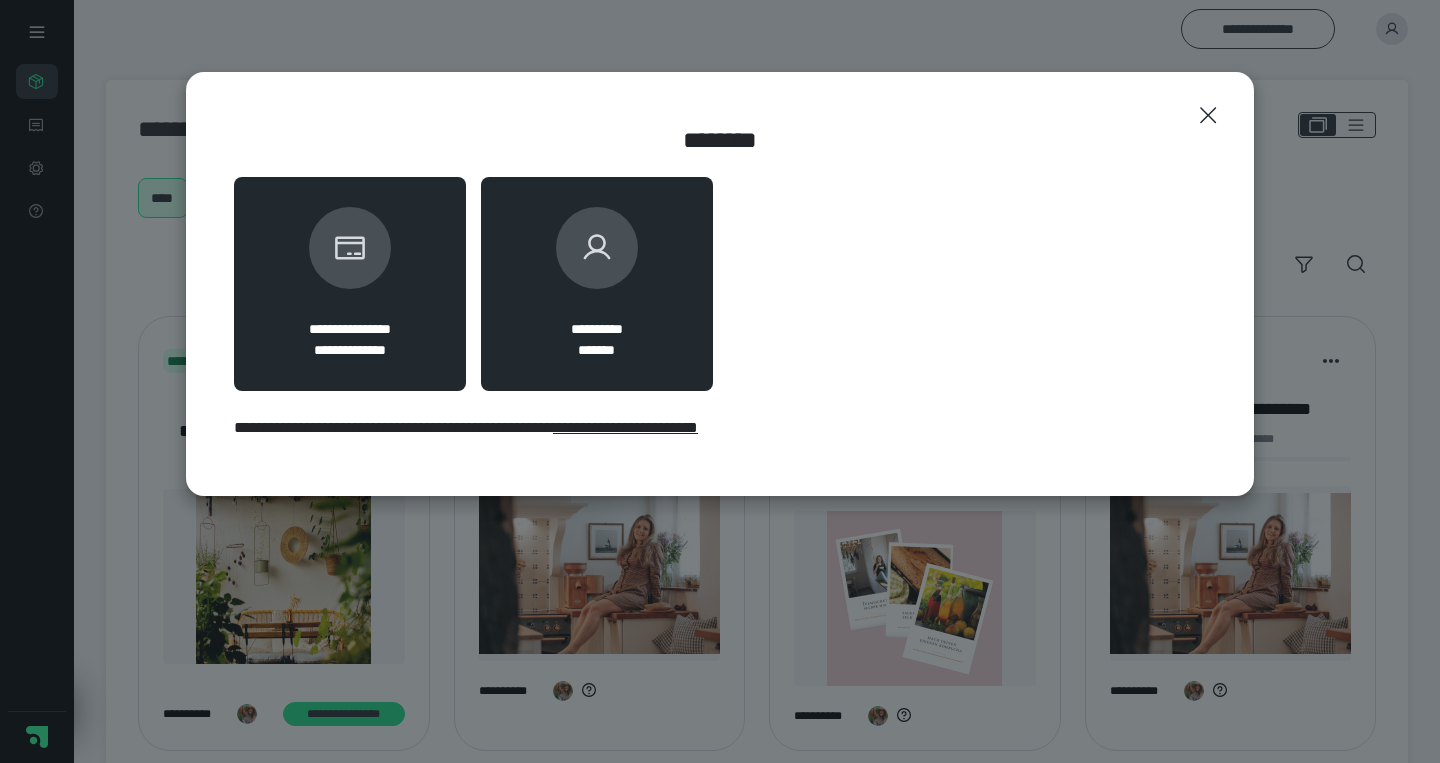click on "**********" at bounding box center (597, 284) 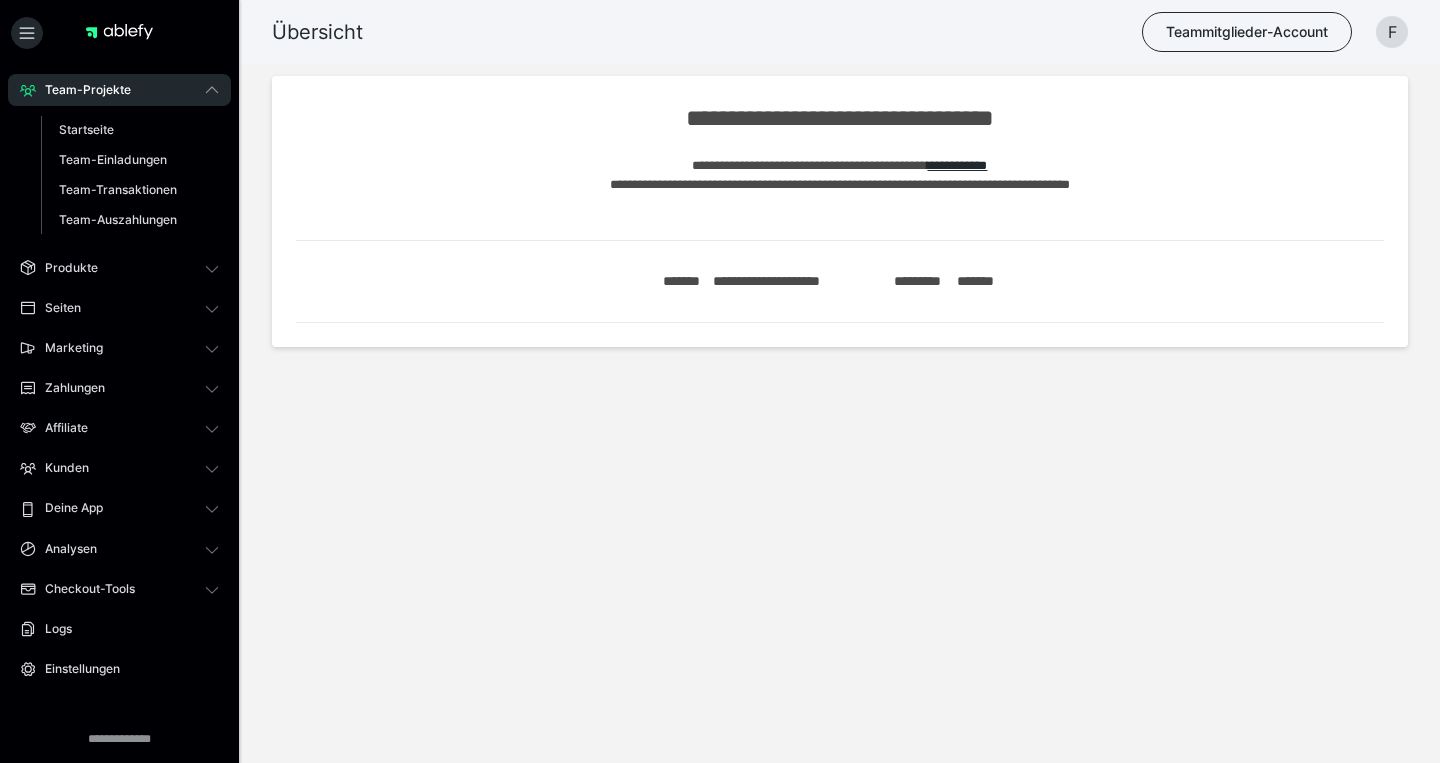 scroll, scrollTop: 0, scrollLeft: 0, axis: both 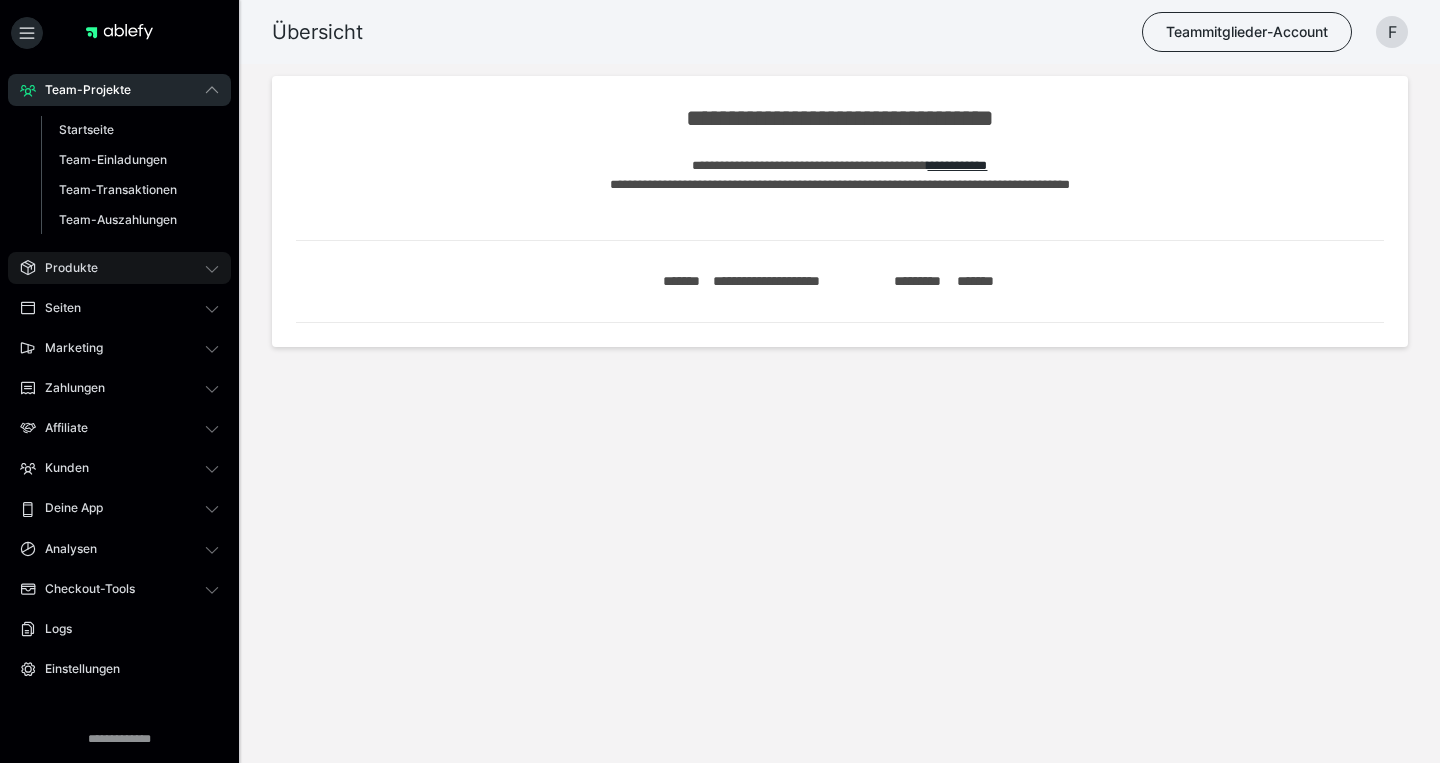 click on "Produkte" at bounding box center [119, 268] 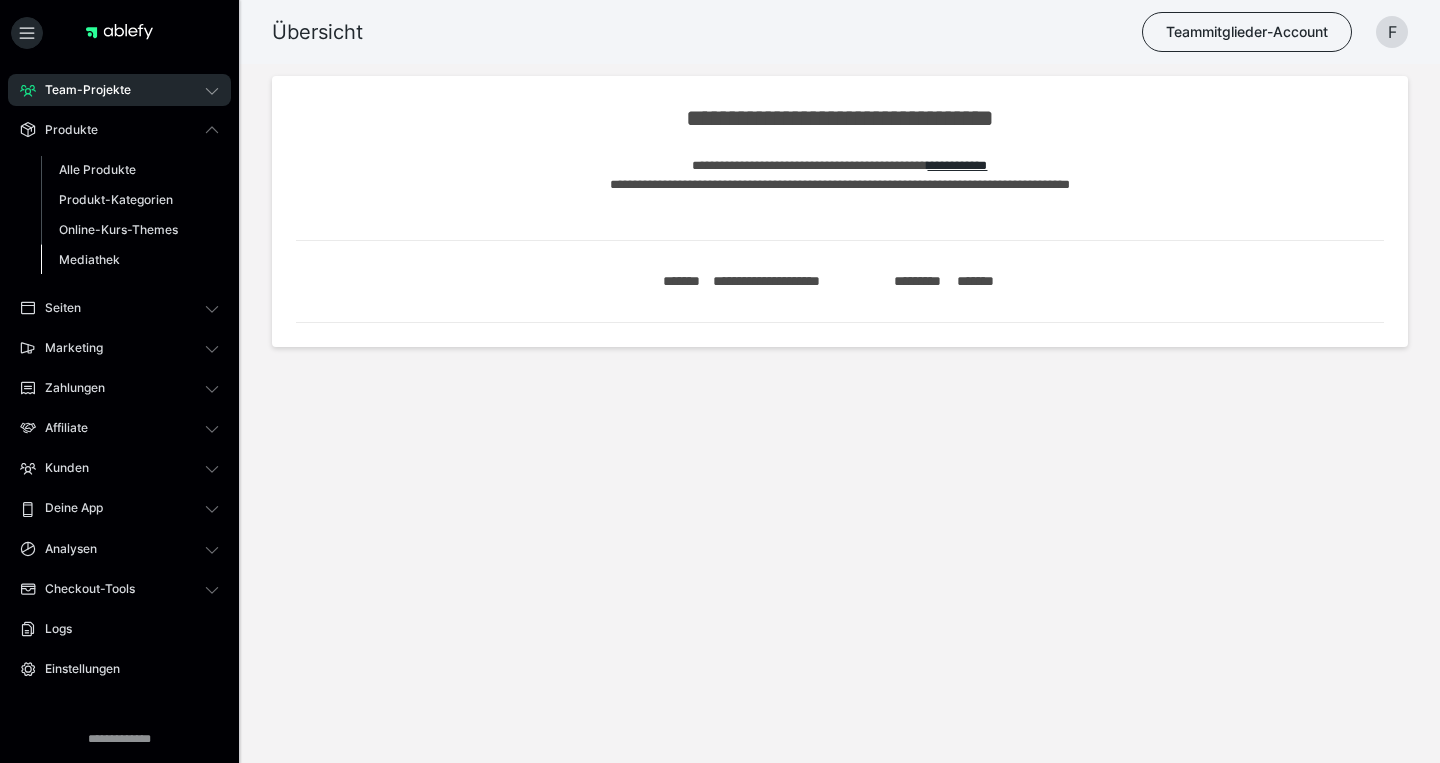 click on "Mediathek" at bounding box center (89, 259) 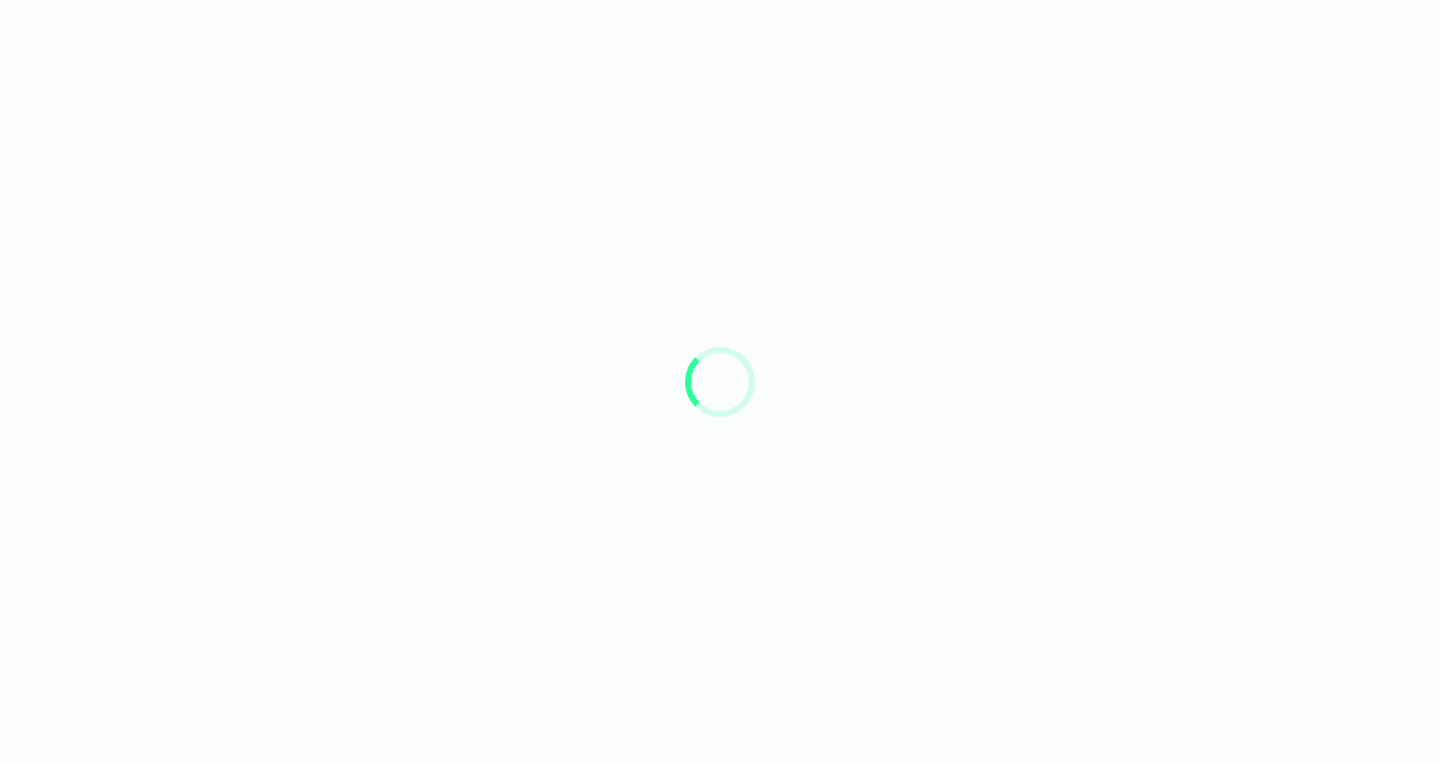 scroll, scrollTop: 0, scrollLeft: 0, axis: both 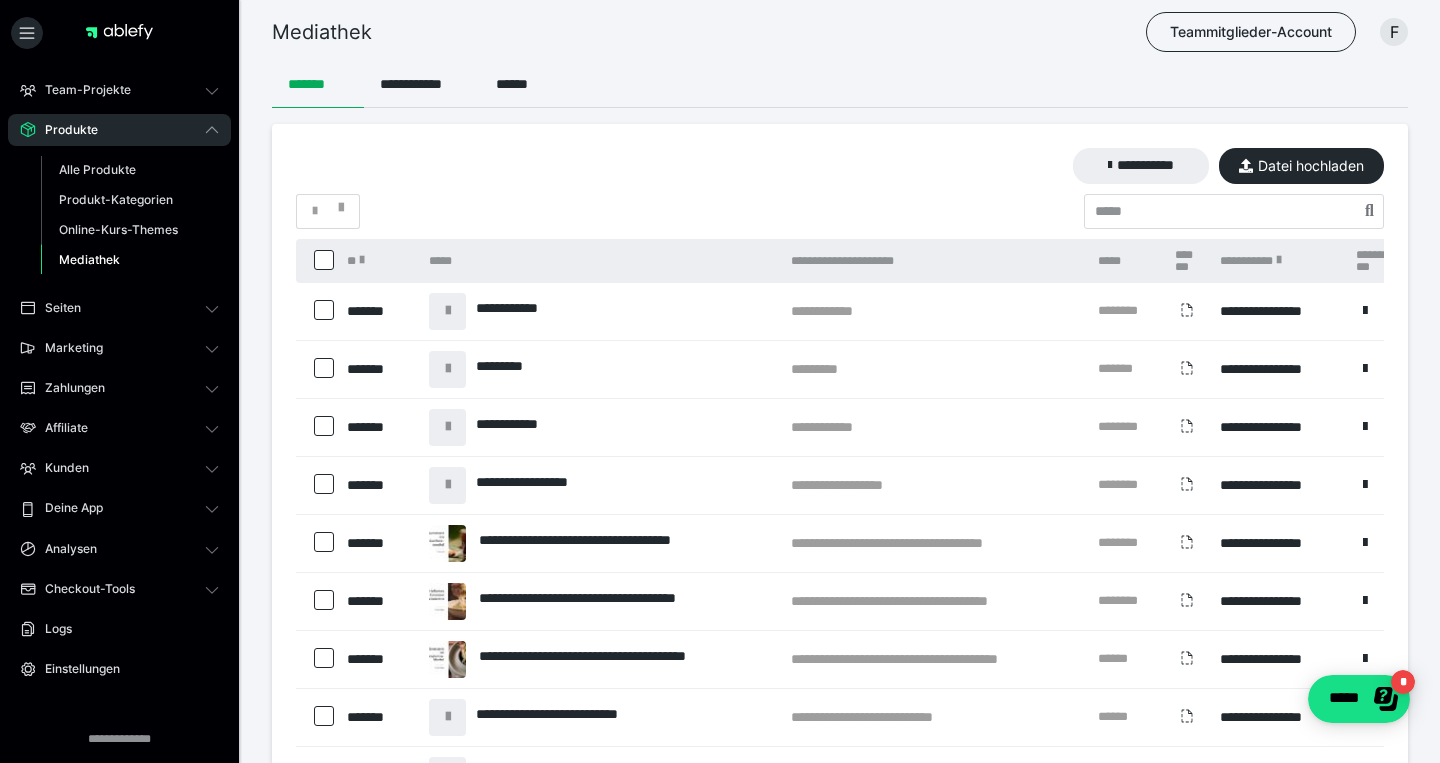 click at bounding box center [324, 368] 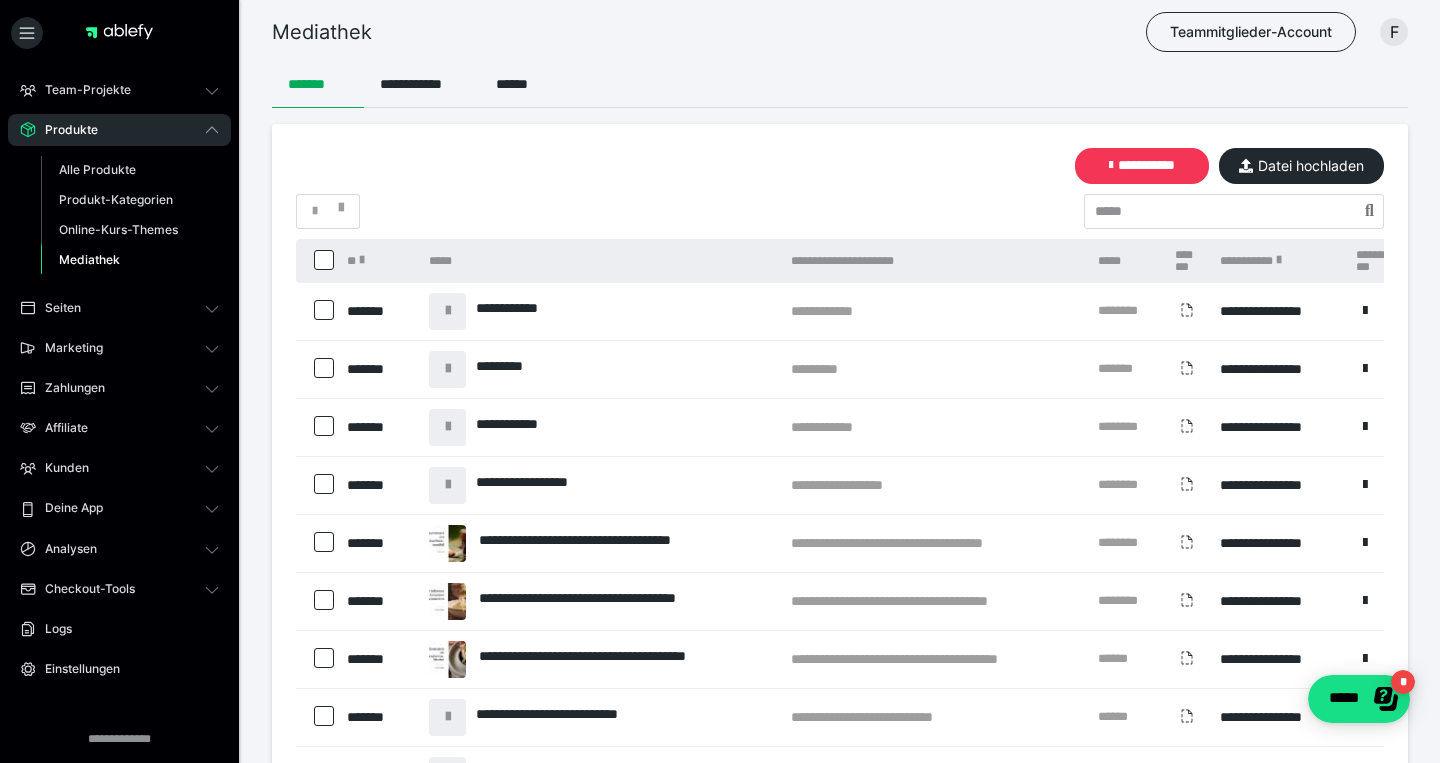 click on "**********" at bounding box center (1142, 166) 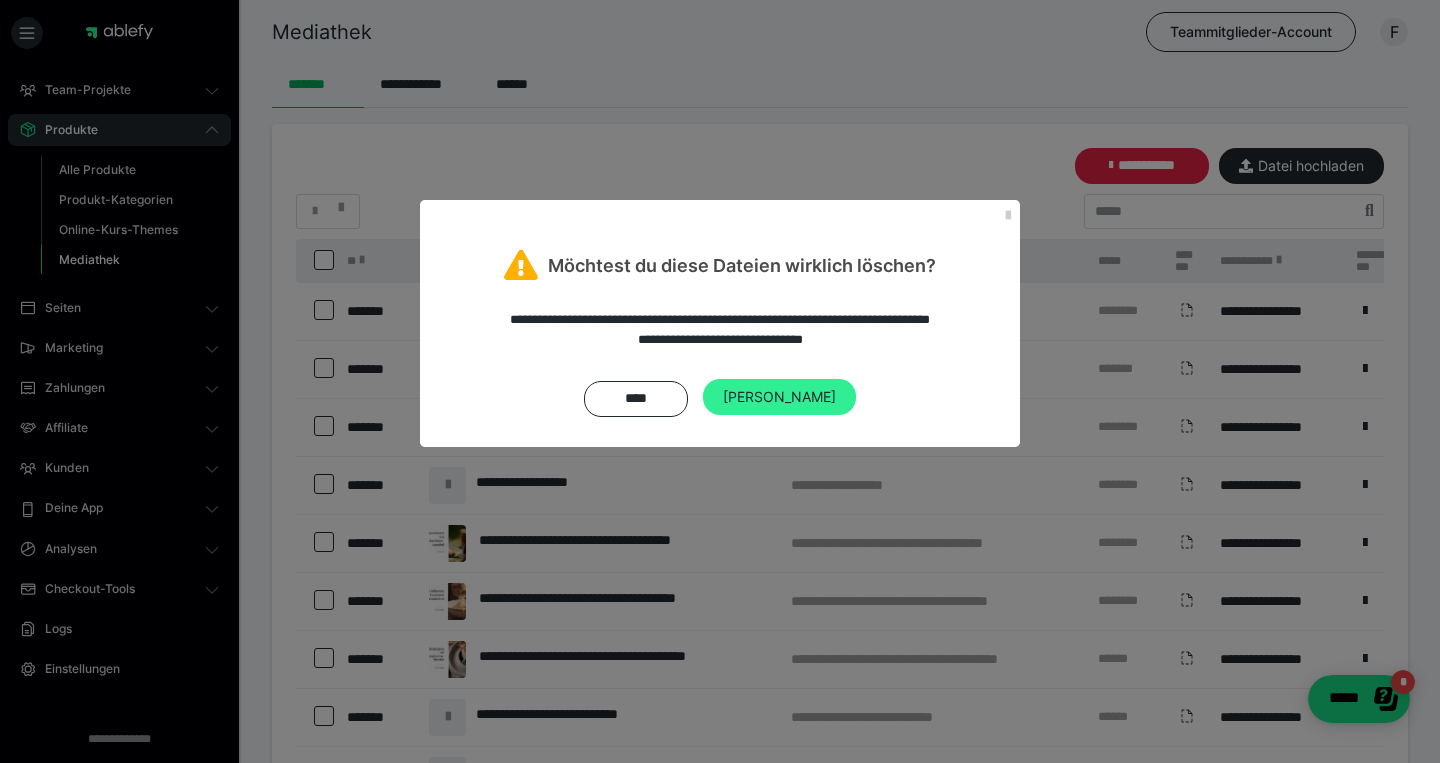 click on "[PERSON_NAME]" at bounding box center (779, 397) 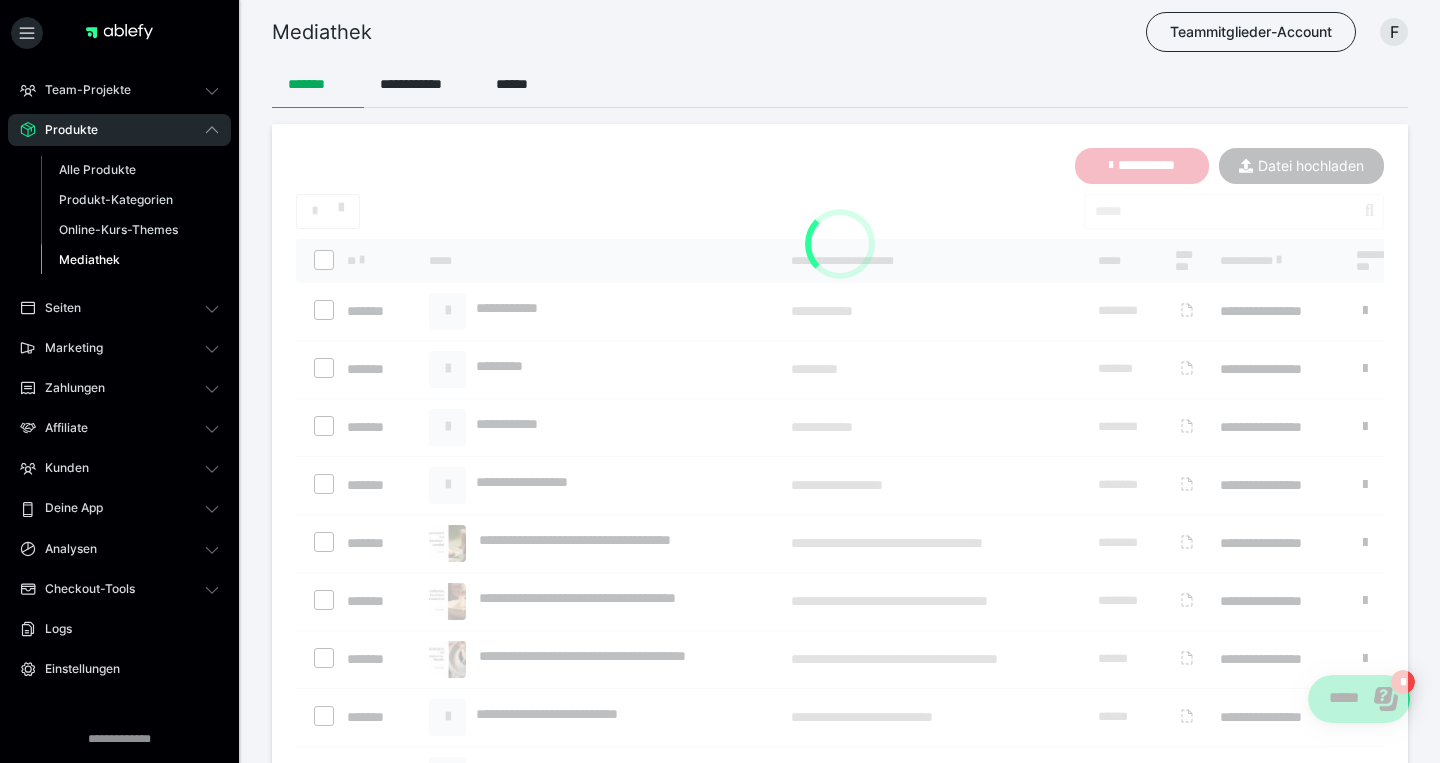 checkbox on "*****" 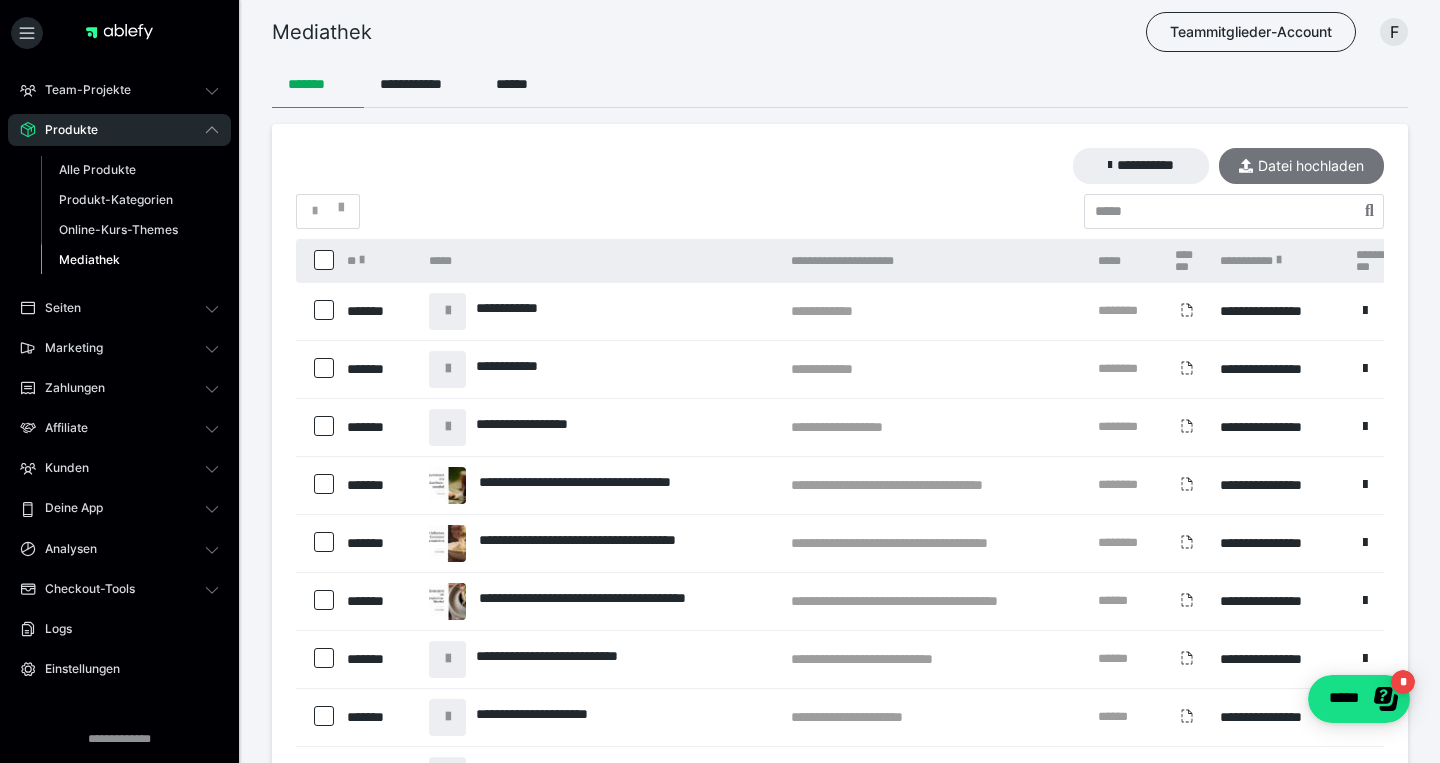 click on "Datei hochladen" at bounding box center (1301, 166) 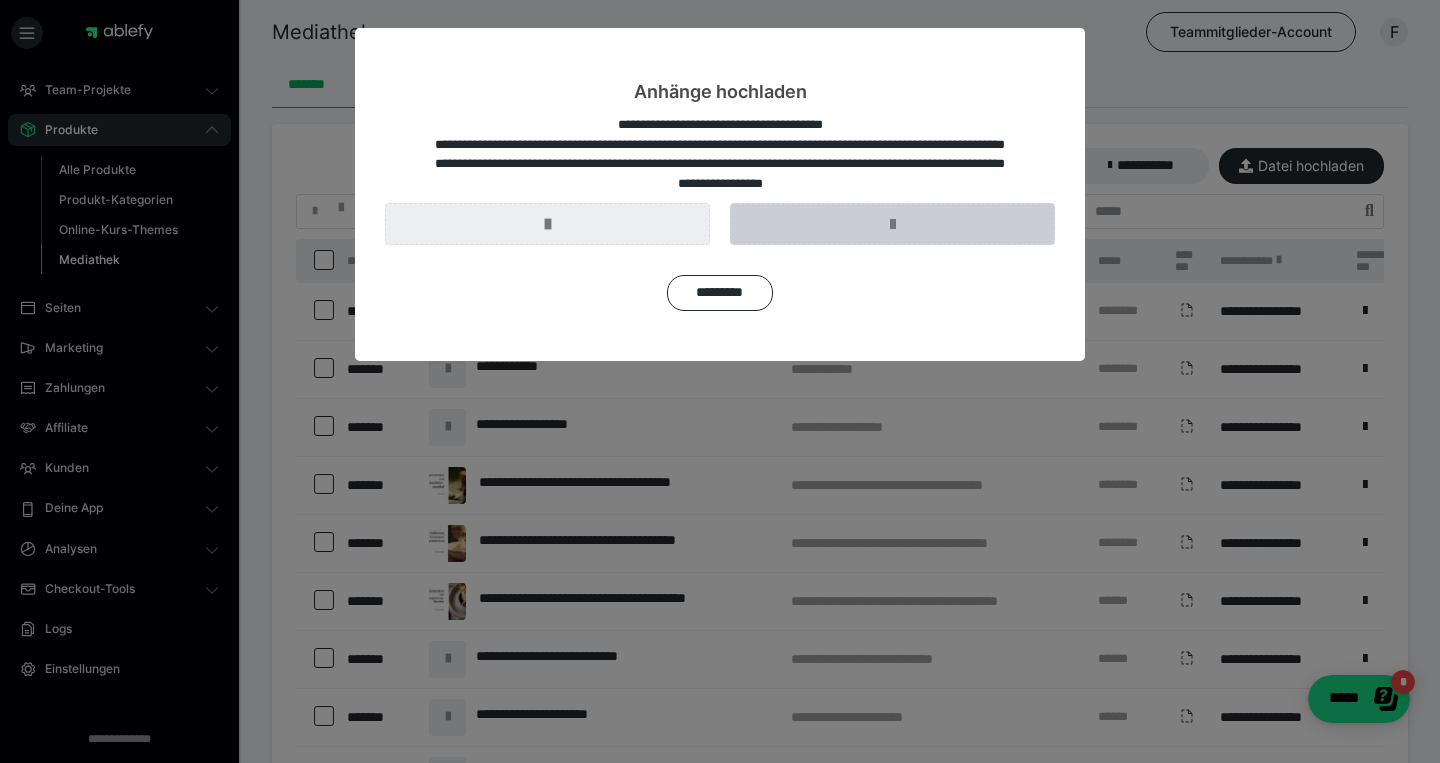 click at bounding box center [892, 224] 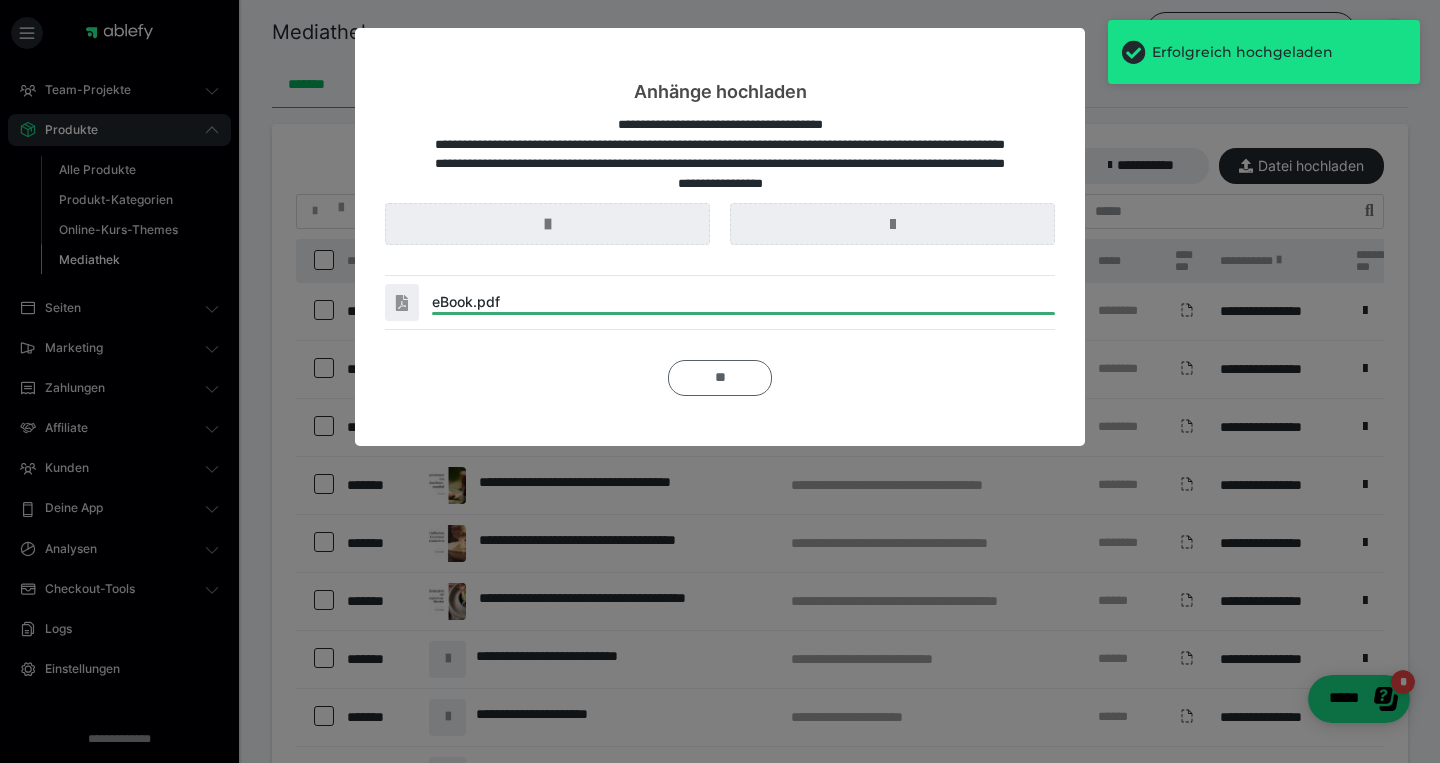 click on "**" at bounding box center (720, 378) 